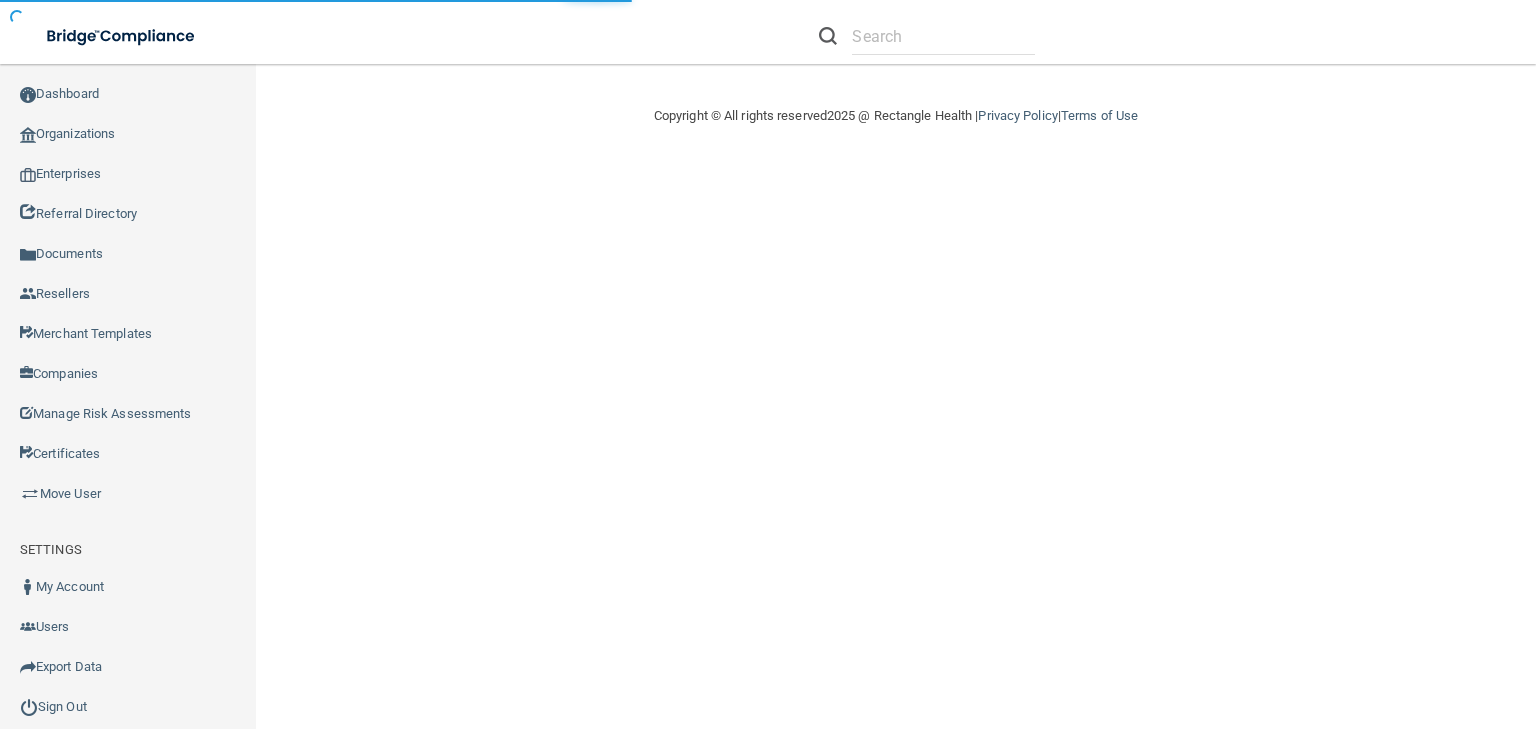 scroll, scrollTop: 0, scrollLeft: 0, axis: both 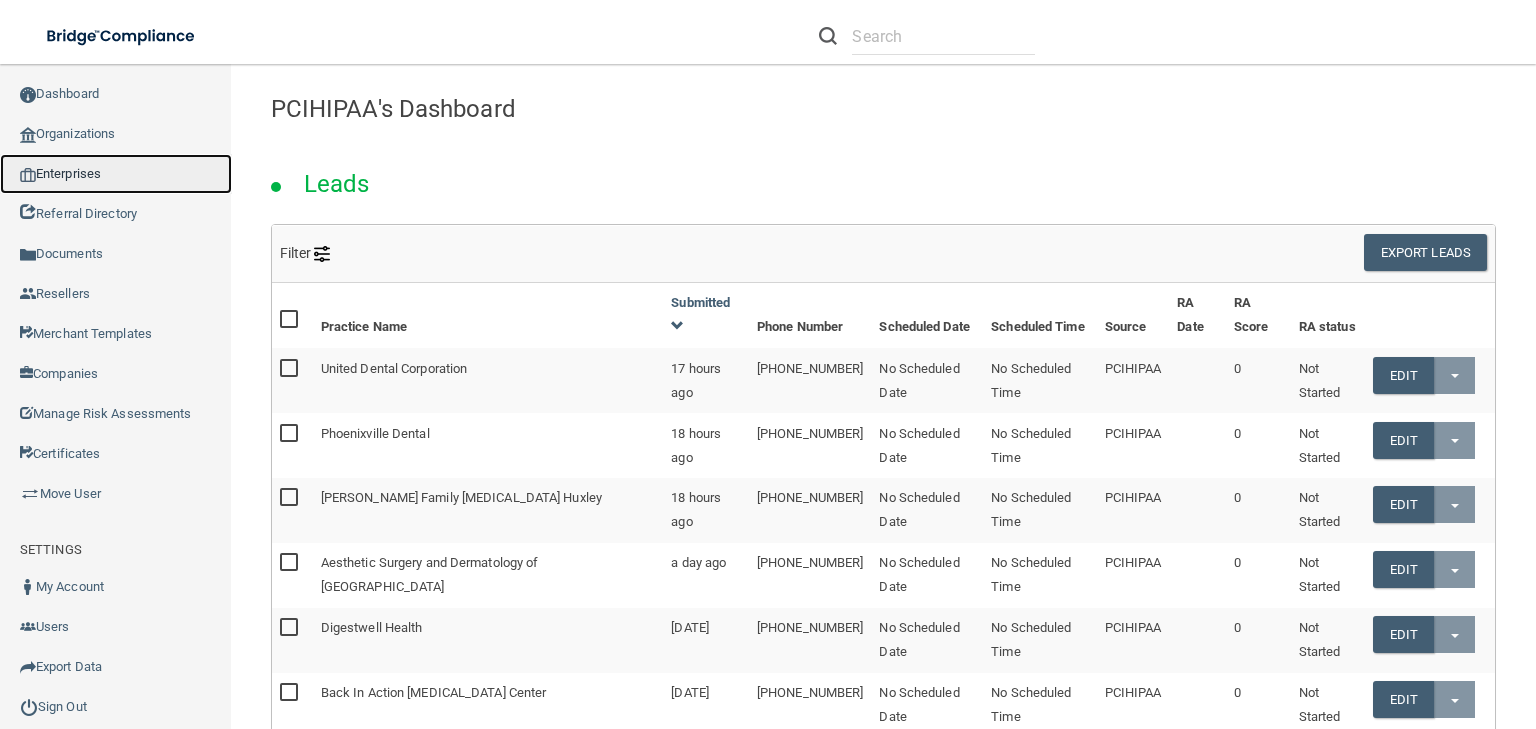 click on "Enterprises" at bounding box center [116, 174] 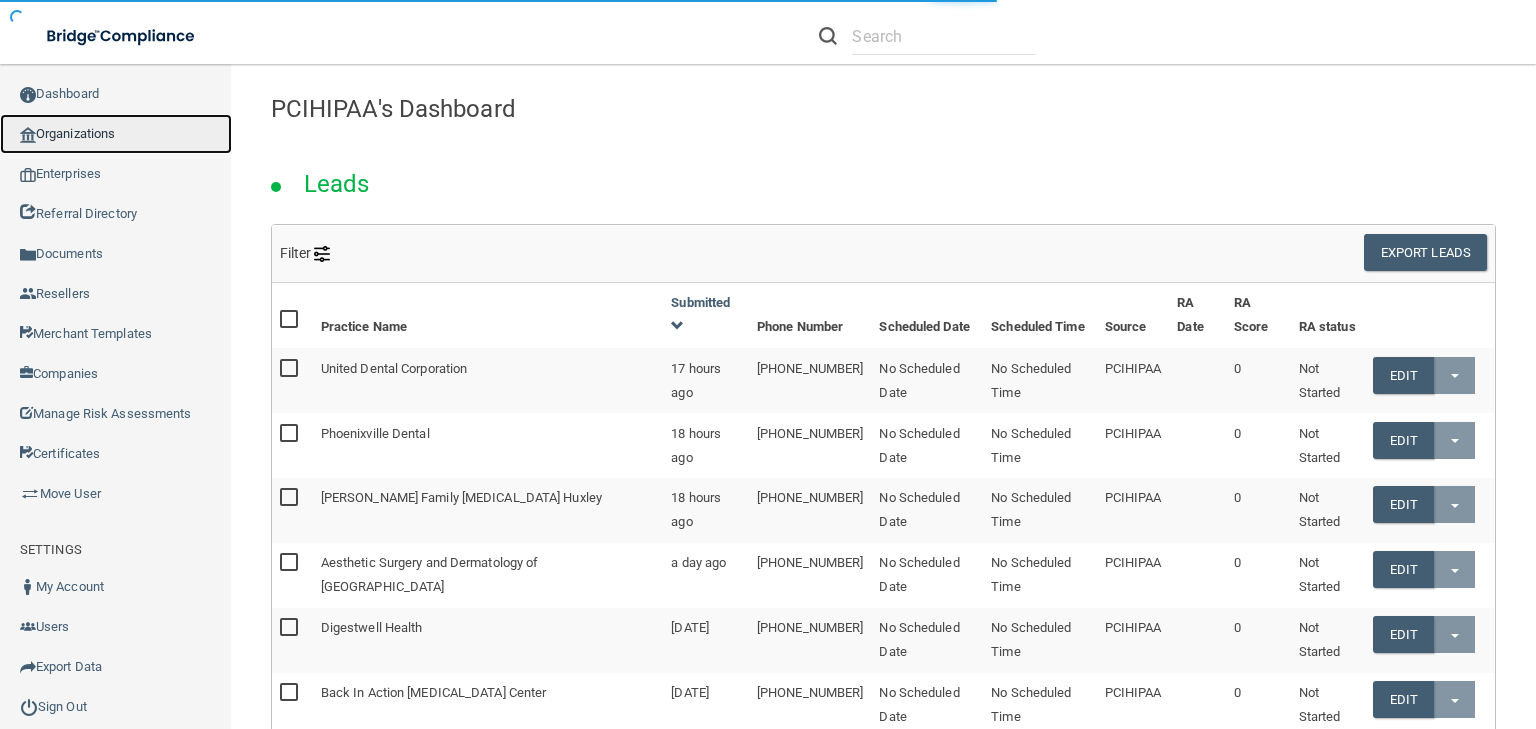 click on "Organizations" at bounding box center (116, 134) 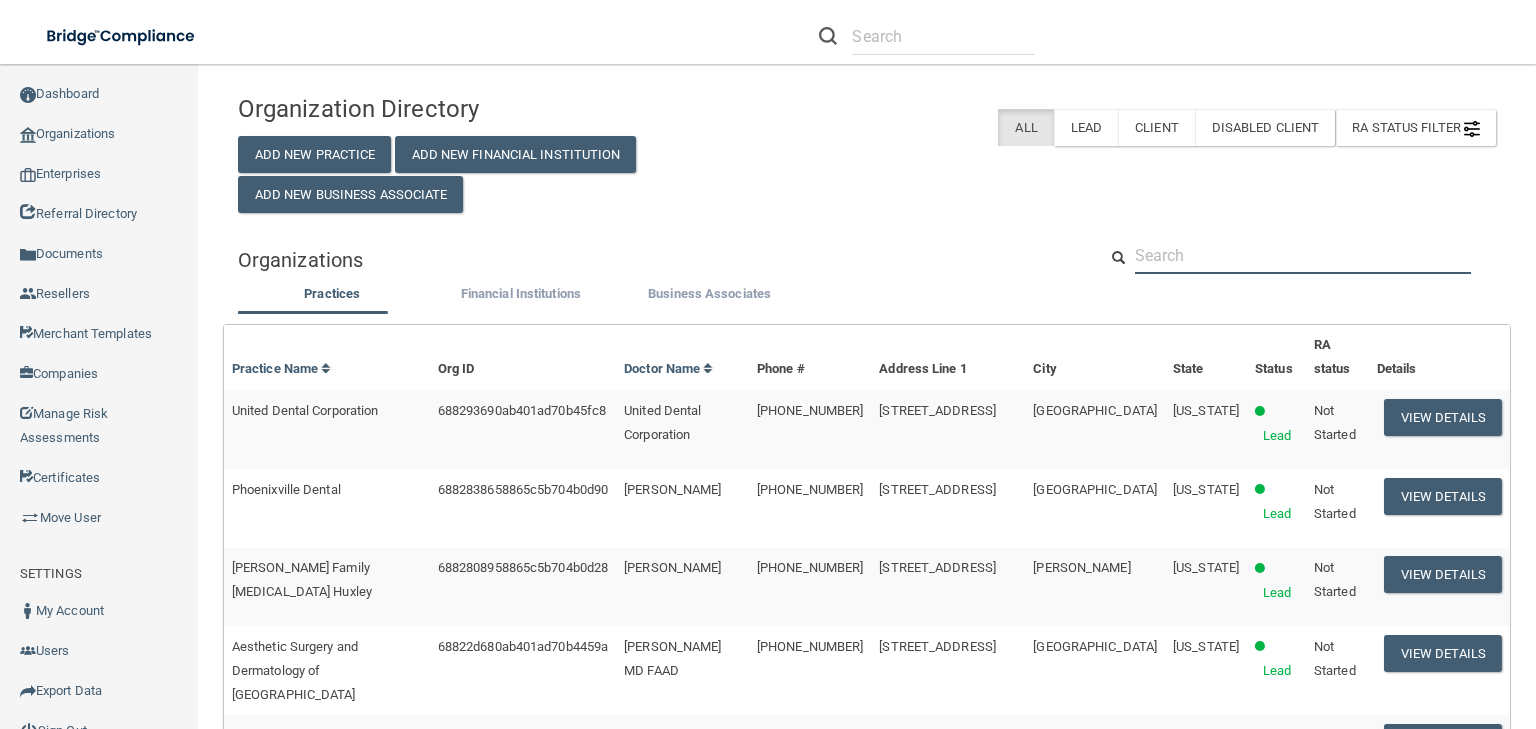 click at bounding box center (1303, 255) 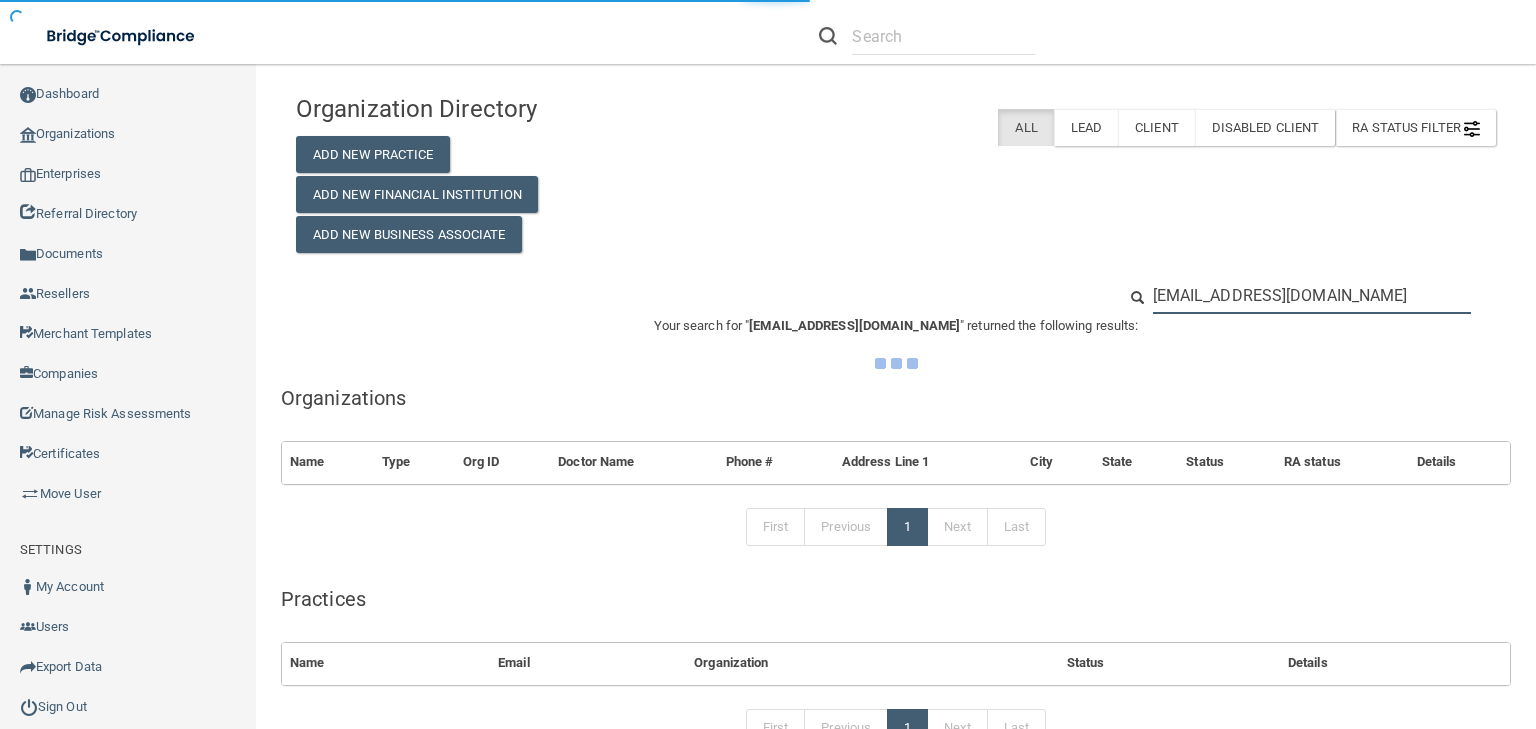type on "dramadan@gldpdental.com" 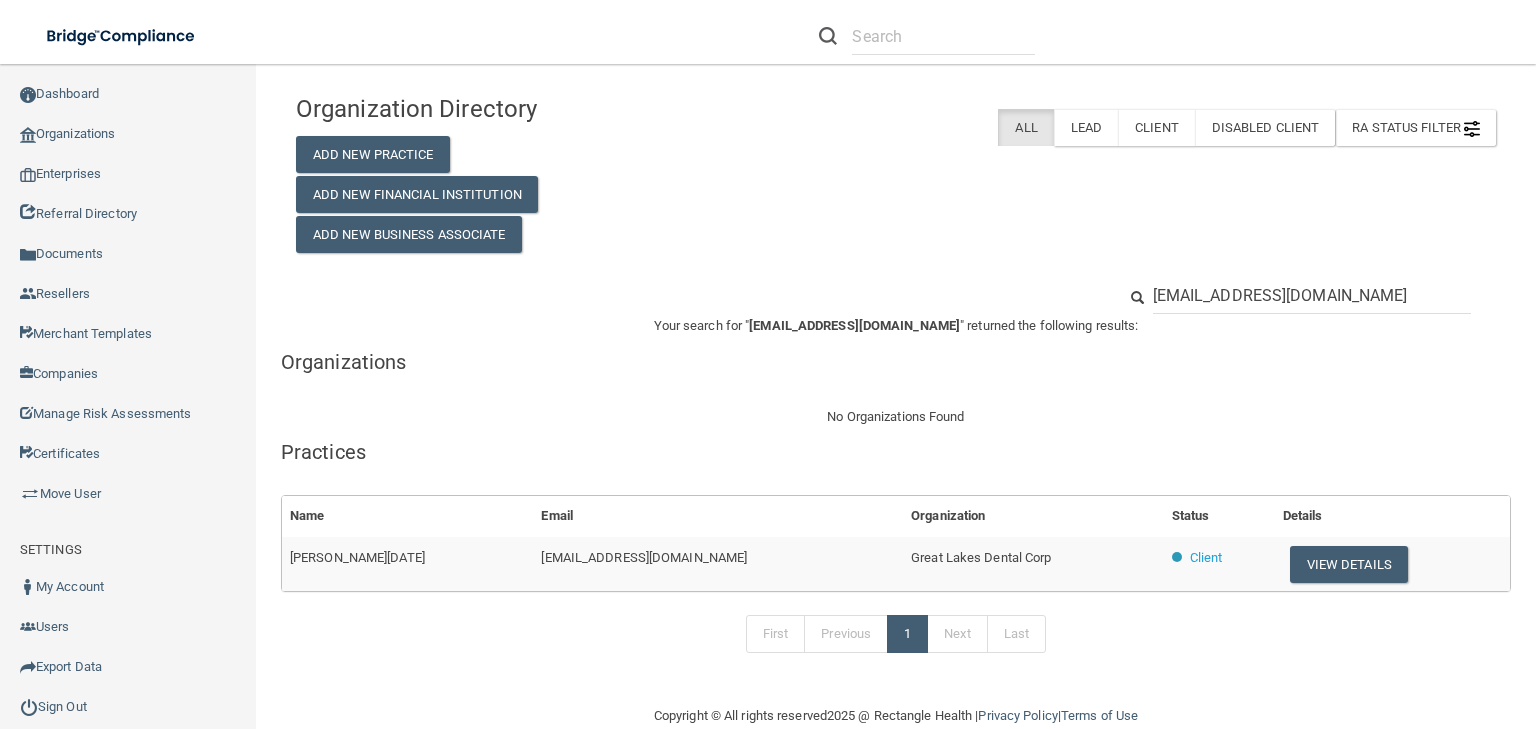 click on "dramadan@gldpdental.com" at bounding box center (1312, 295) 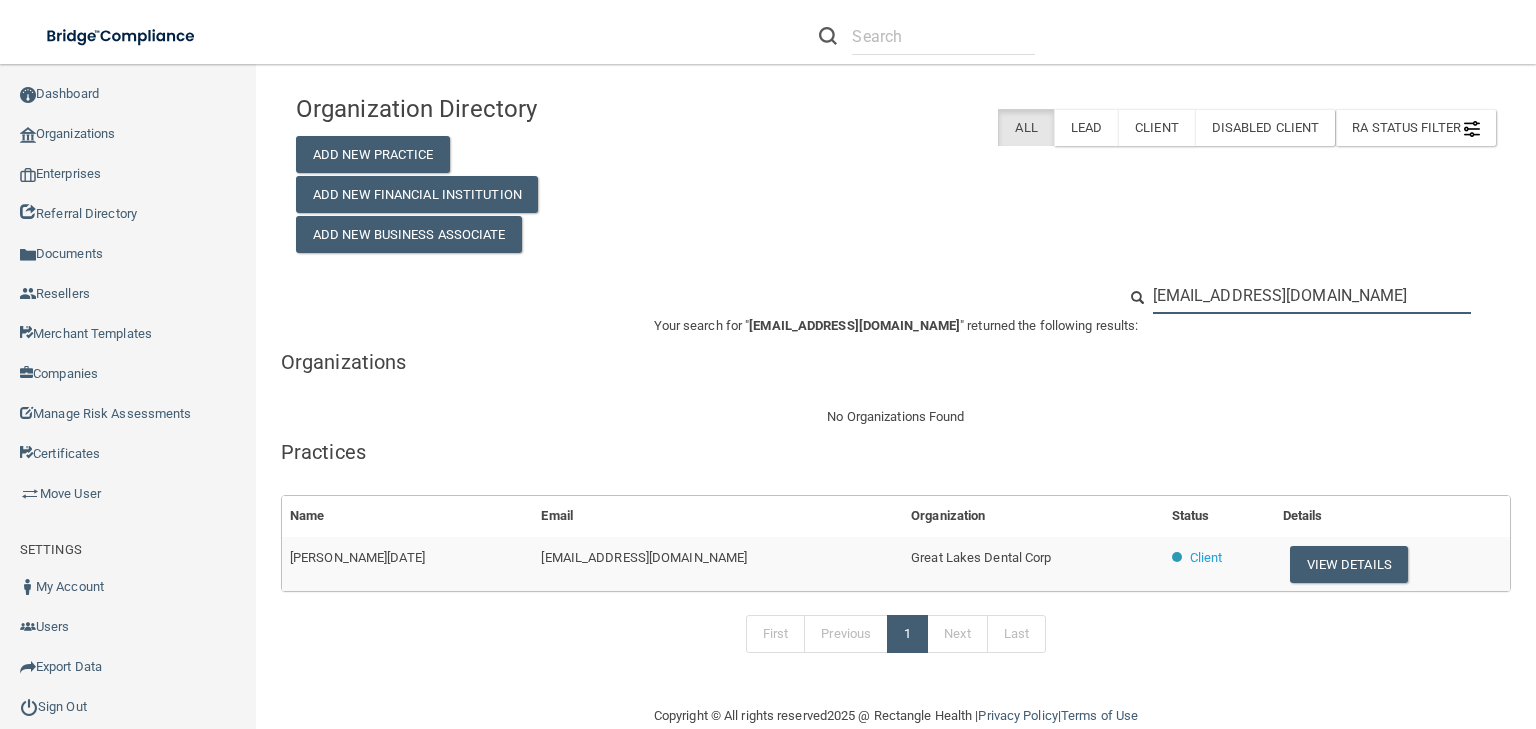 paste on "Downtown Dental Loop" 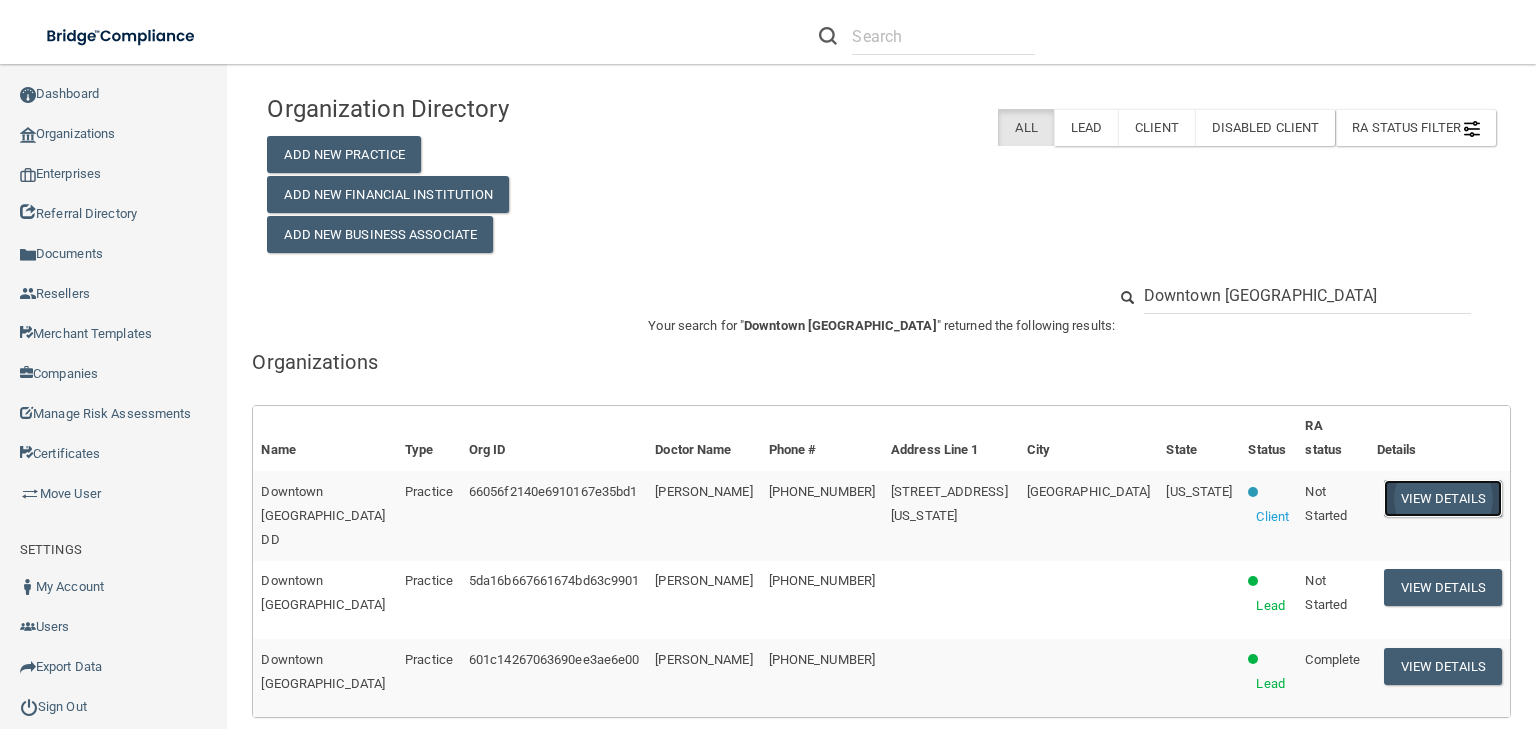 click on "View Details" at bounding box center [1443, 498] 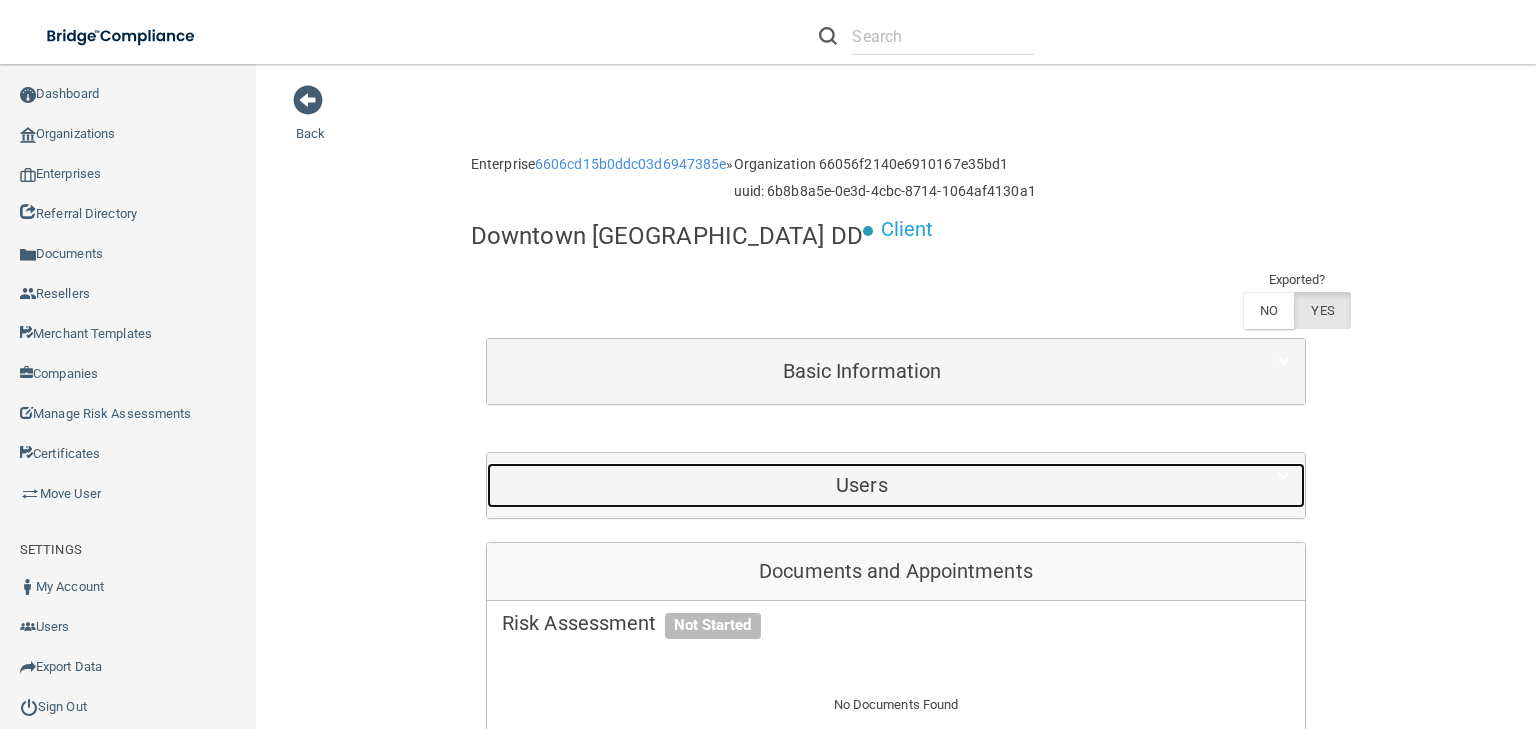 click on "Users" at bounding box center [862, 485] 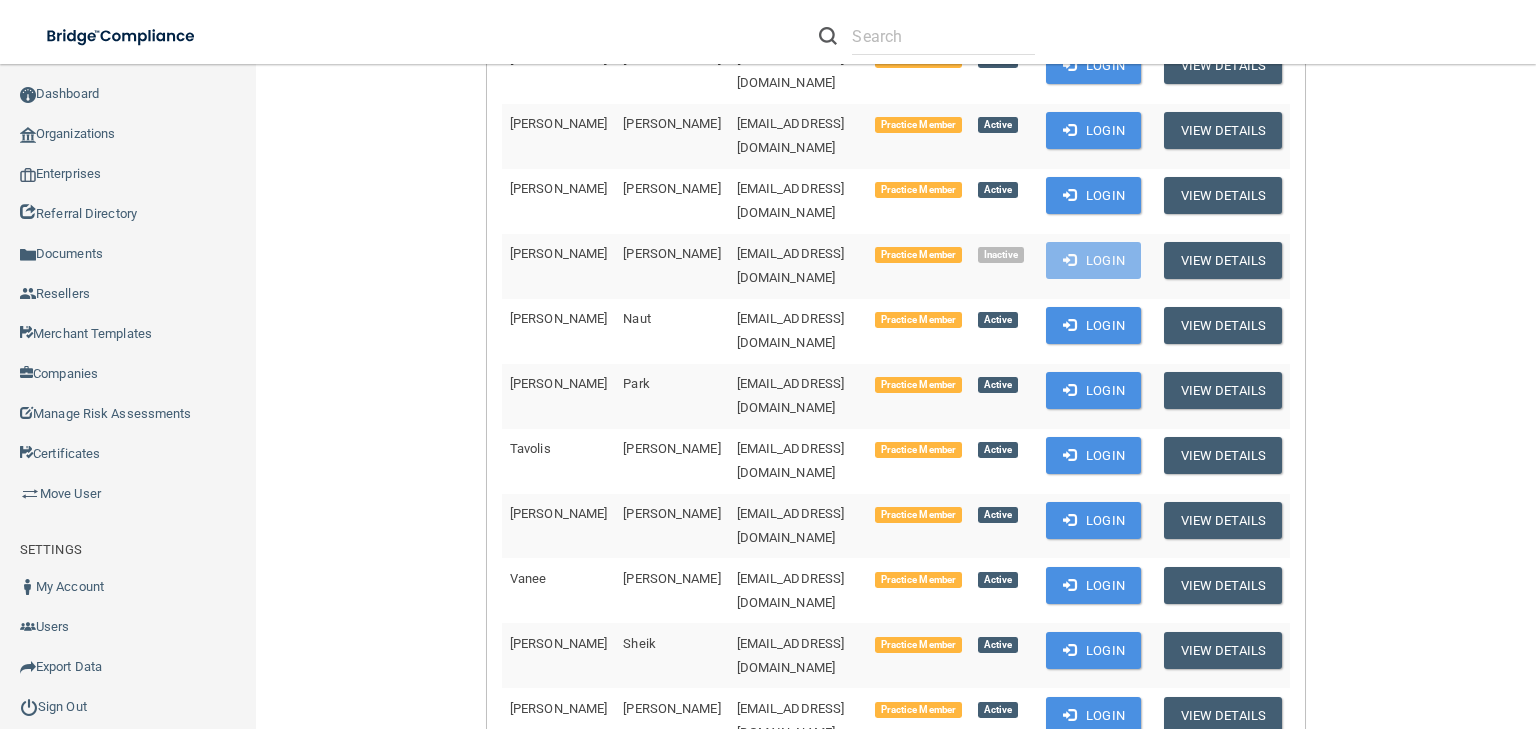 scroll, scrollTop: 1360, scrollLeft: 0, axis: vertical 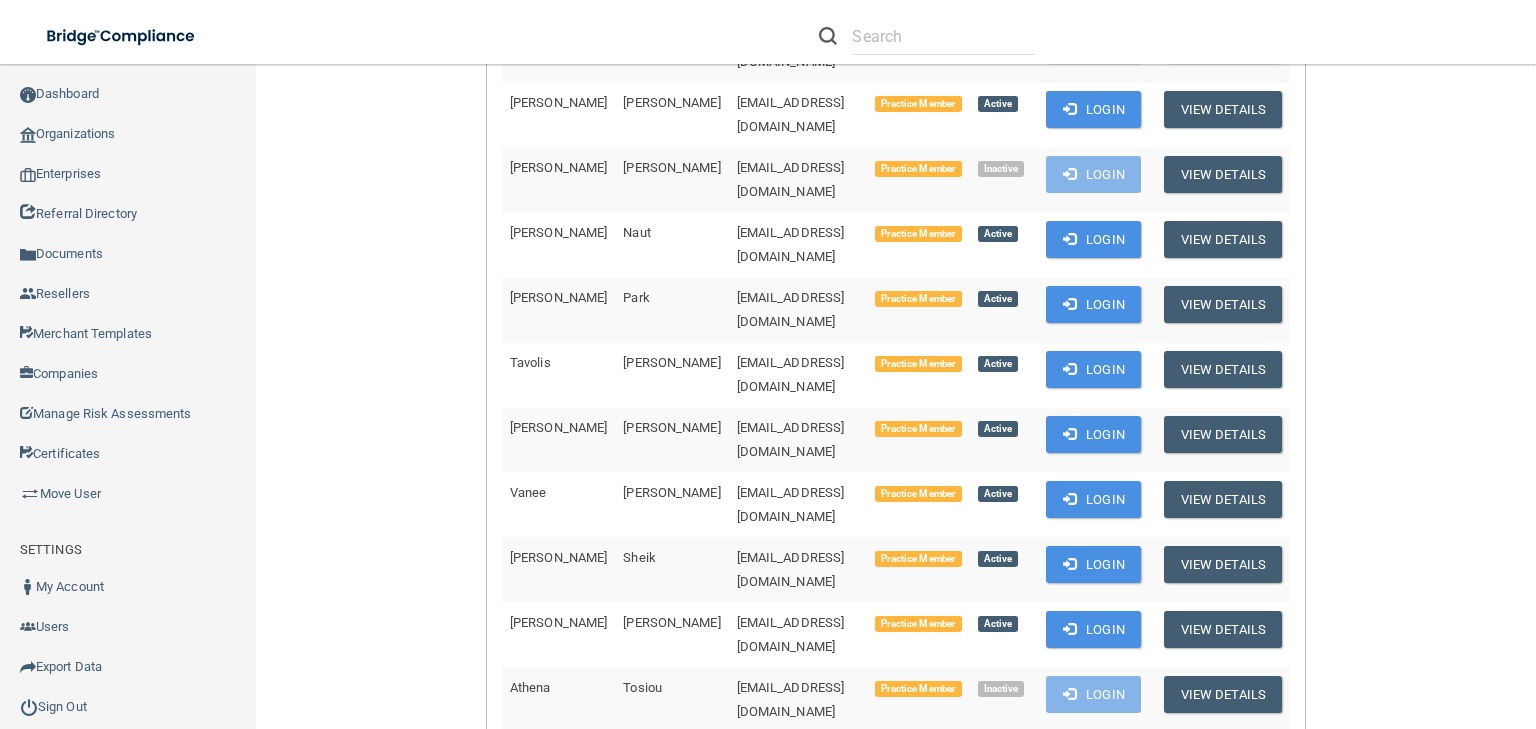 click on "Login" at bounding box center (1093, 759) 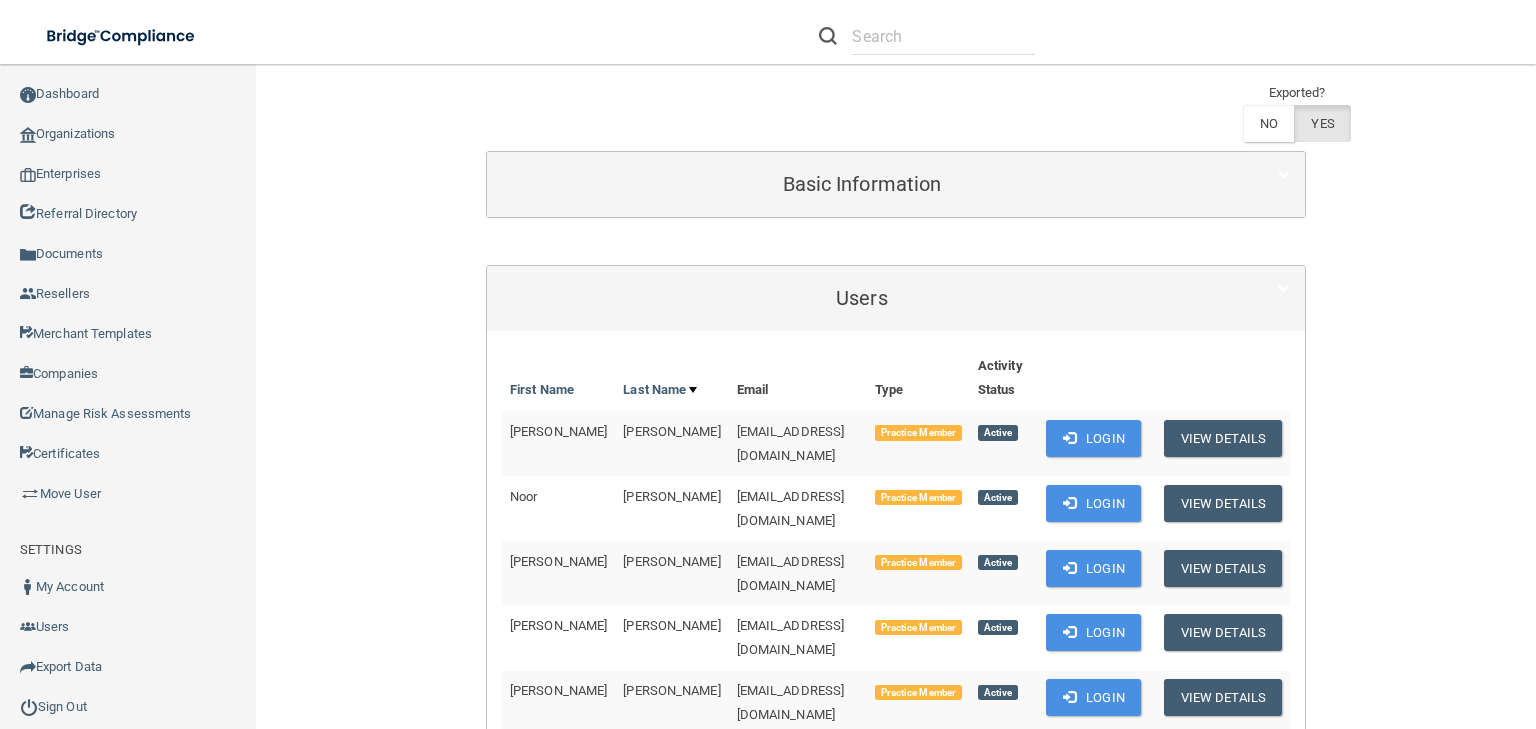 scroll, scrollTop: 80, scrollLeft: 0, axis: vertical 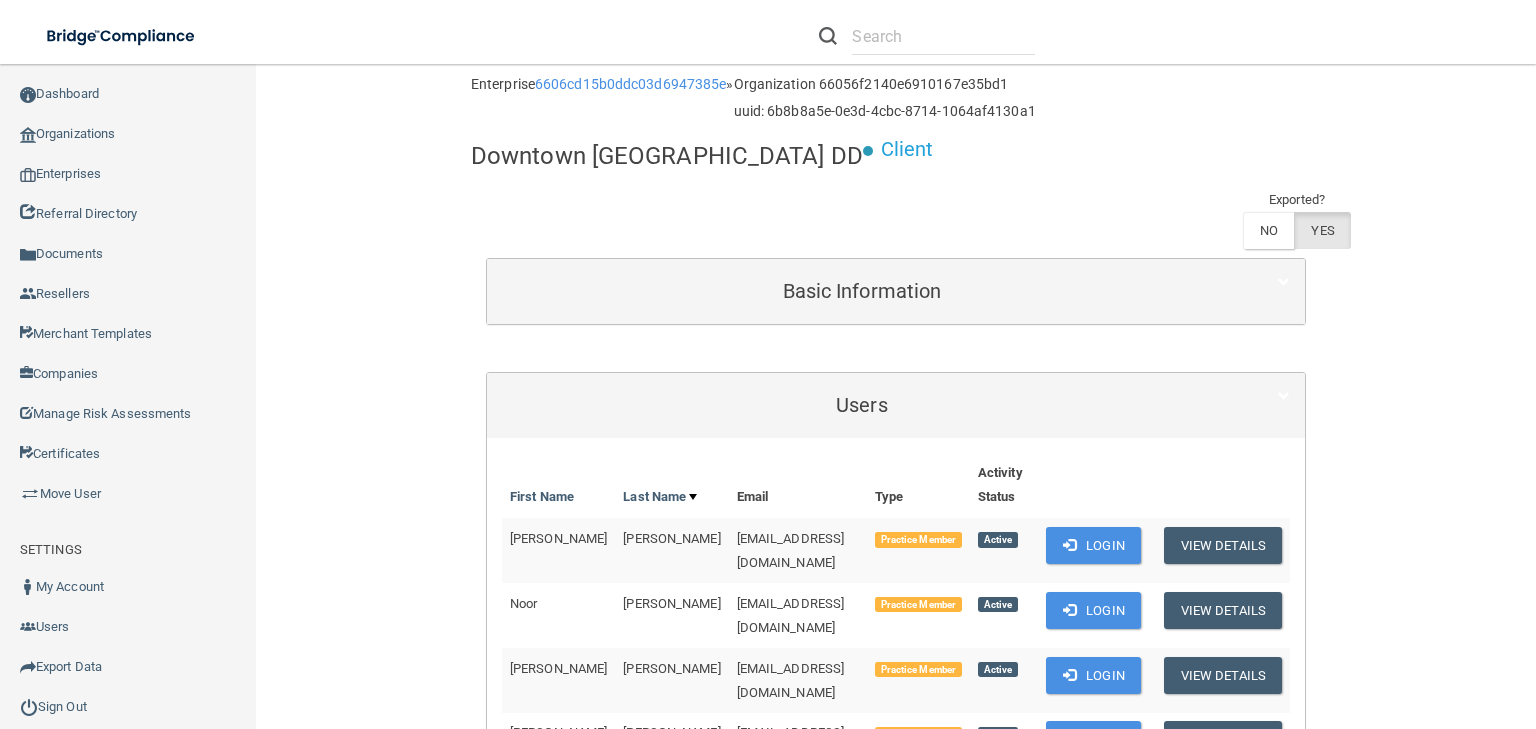 click on "Downtown [GEOGRAPHIC_DATA] DD" at bounding box center [667, 156] 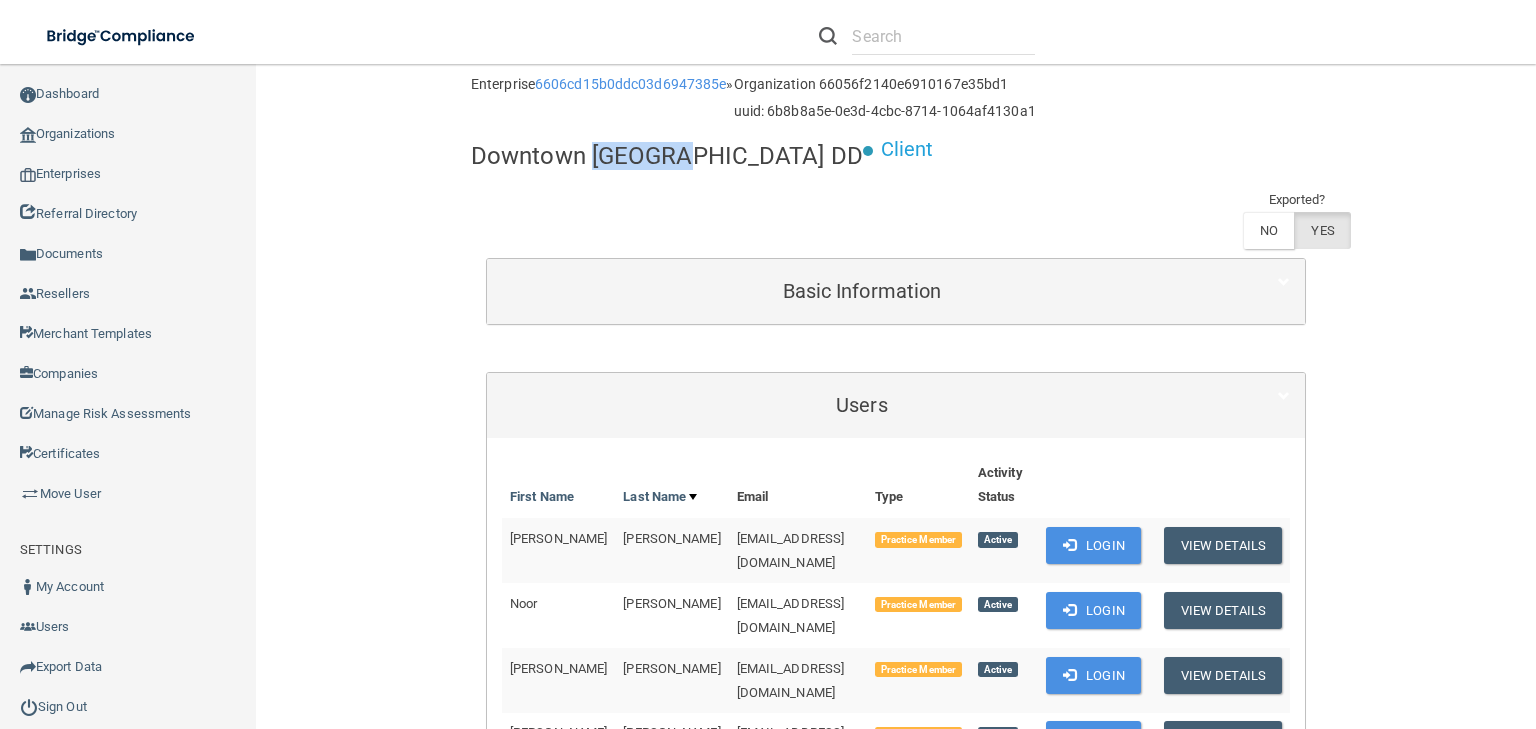 click on "Downtown [GEOGRAPHIC_DATA] DD" at bounding box center (667, 156) 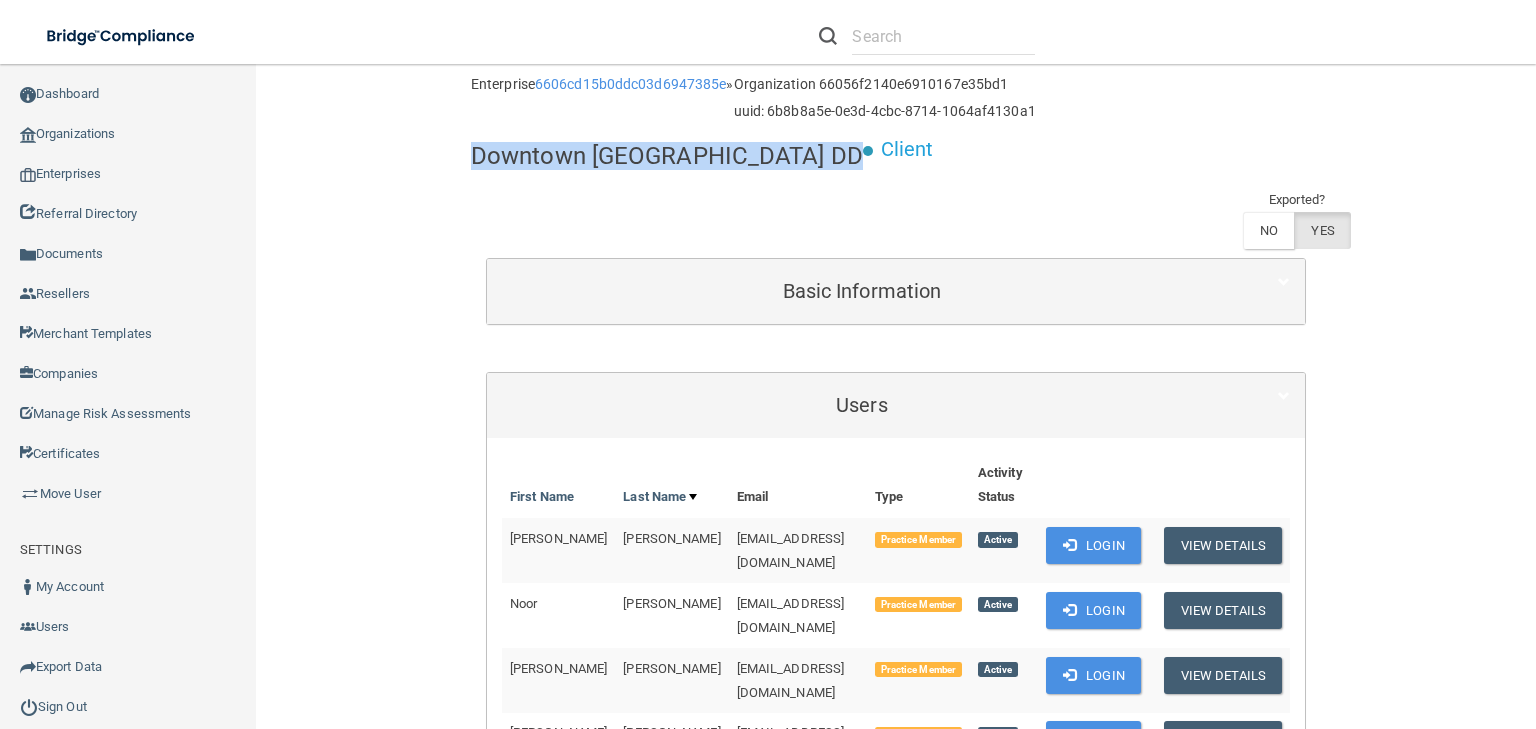 click on "Downtown [GEOGRAPHIC_DATA] DD" at bounding box center [667, 156] 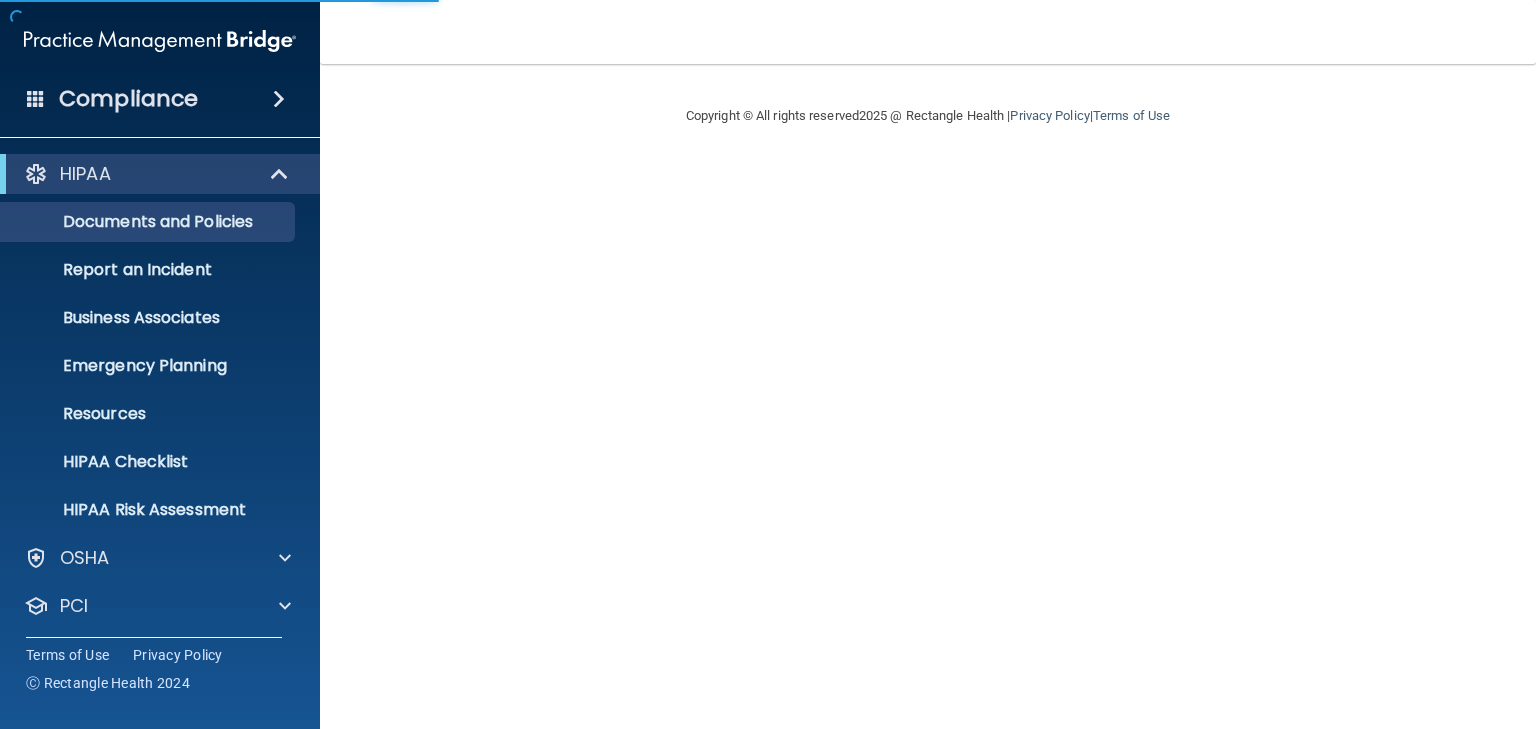 scroll, scrollTop: 0, scrollLeft: 0, axis: both 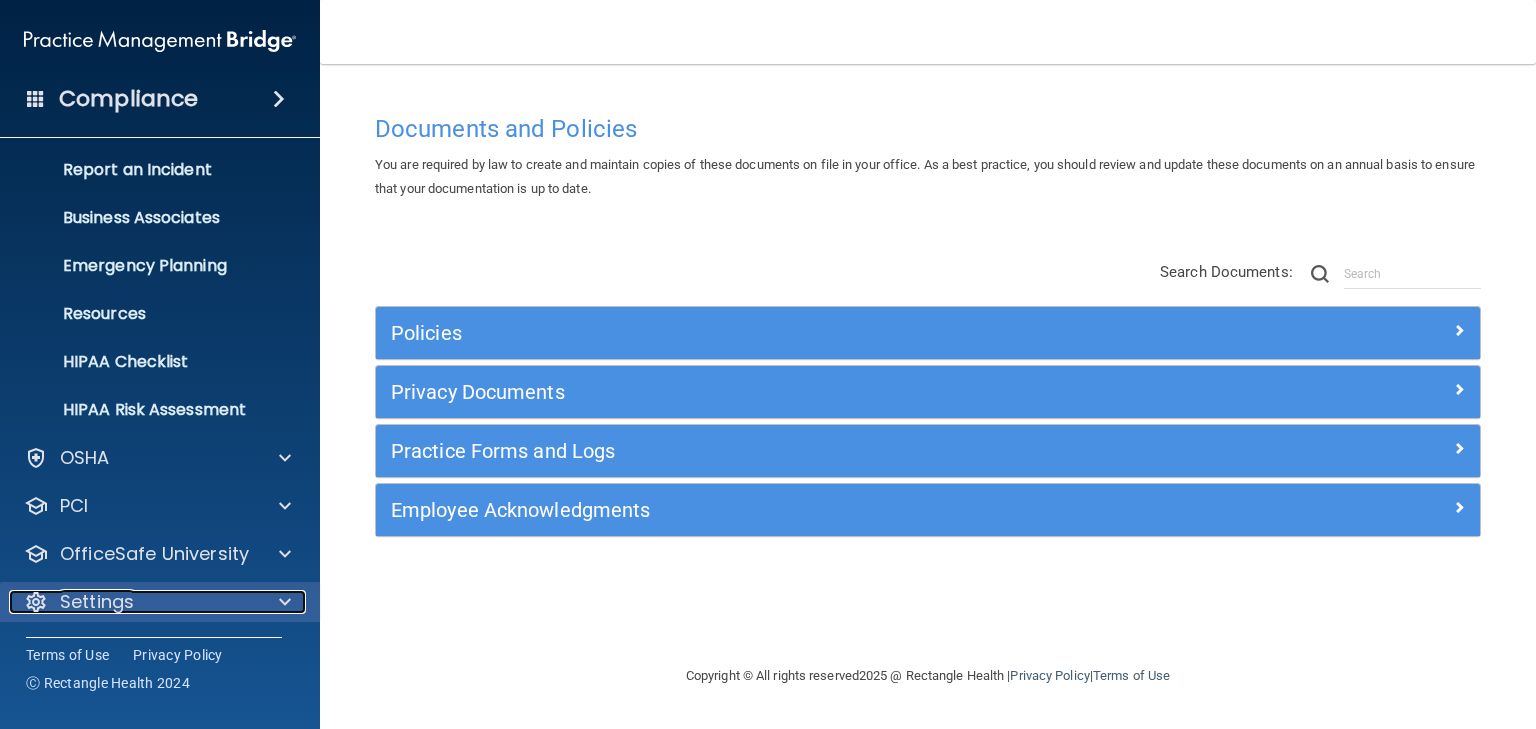 click at bounding box center [282, 602] 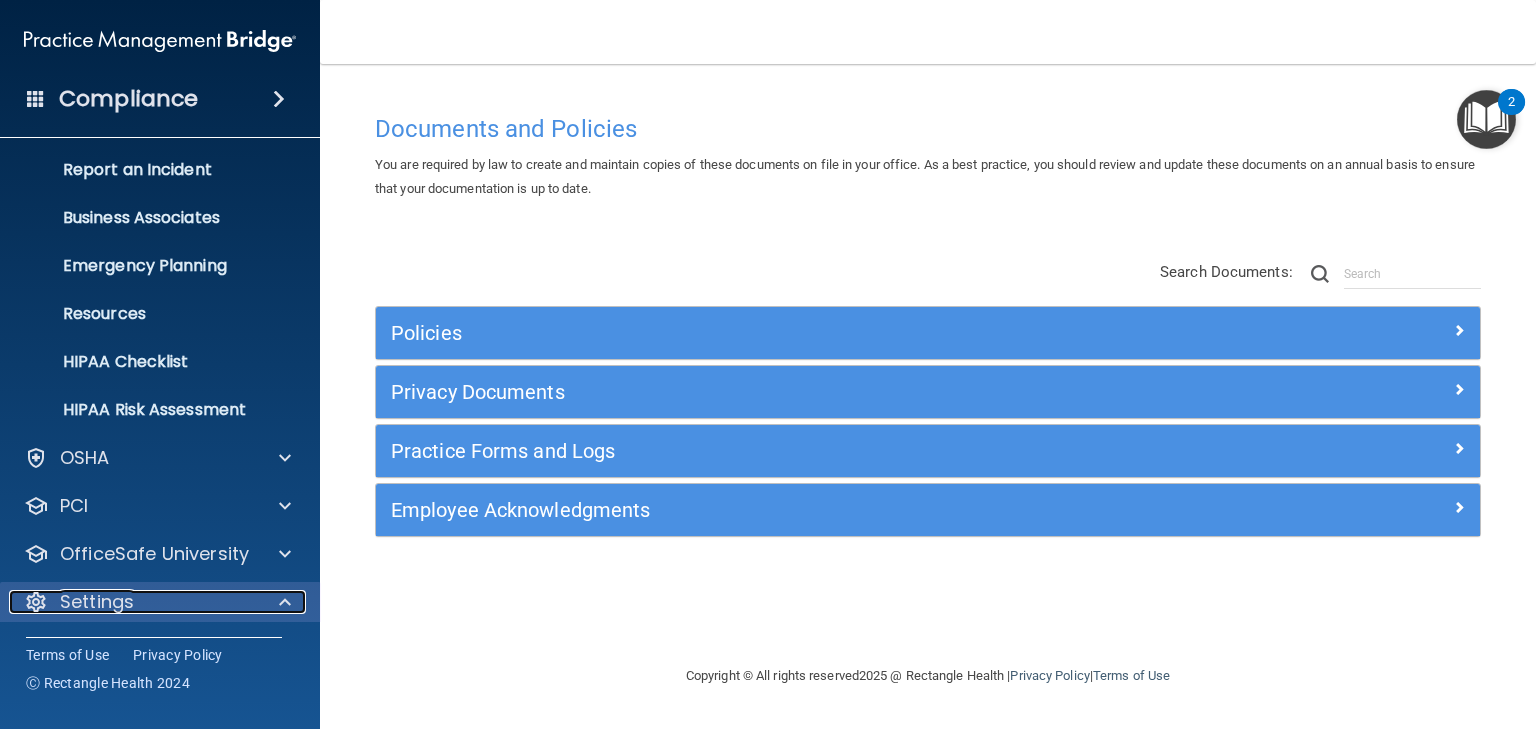 click on "Settings" at bounding box center (97, 602) 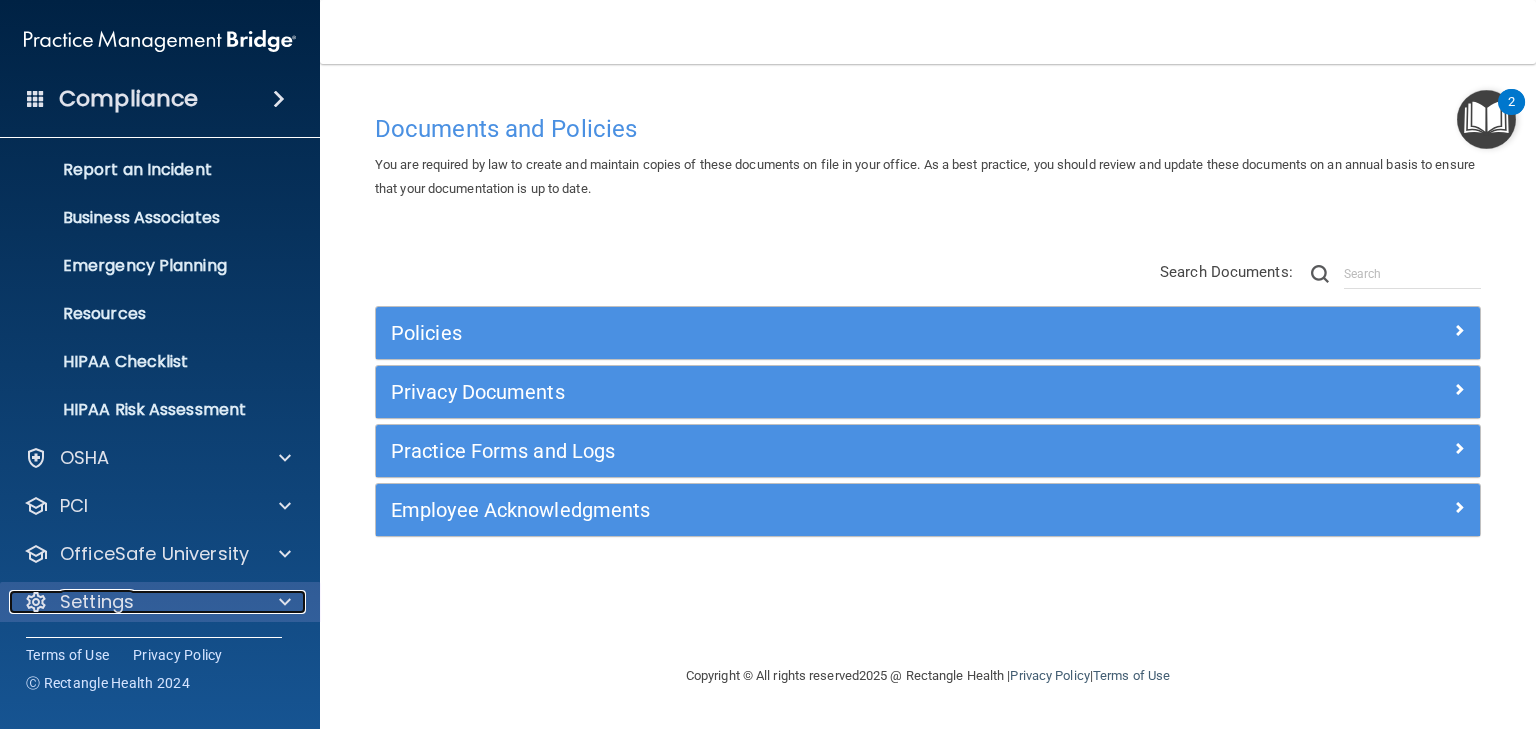 click on "Settings" at bounding box center [133, 602] 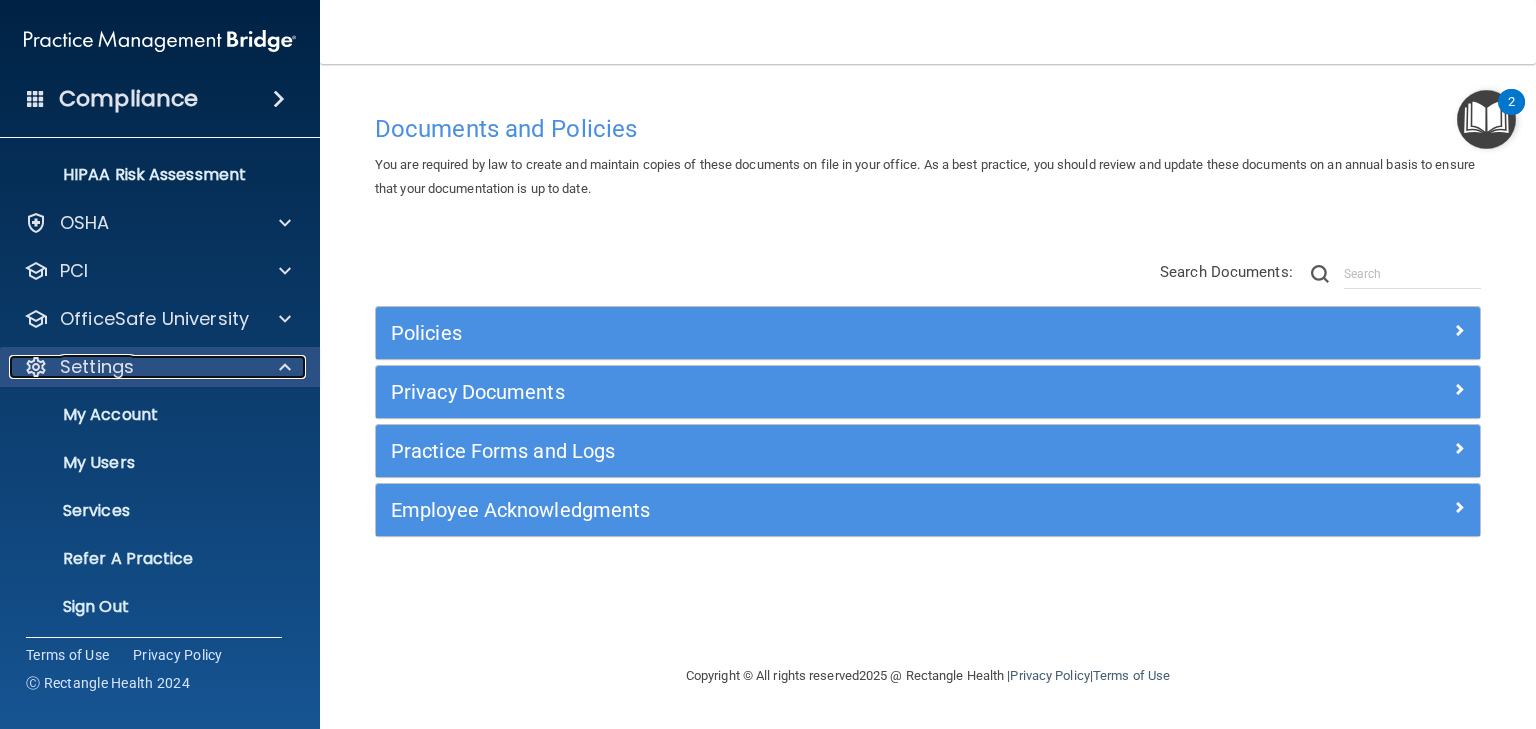 scroll, scrollTop: 337, scrollLeft: 0, axis: vertical 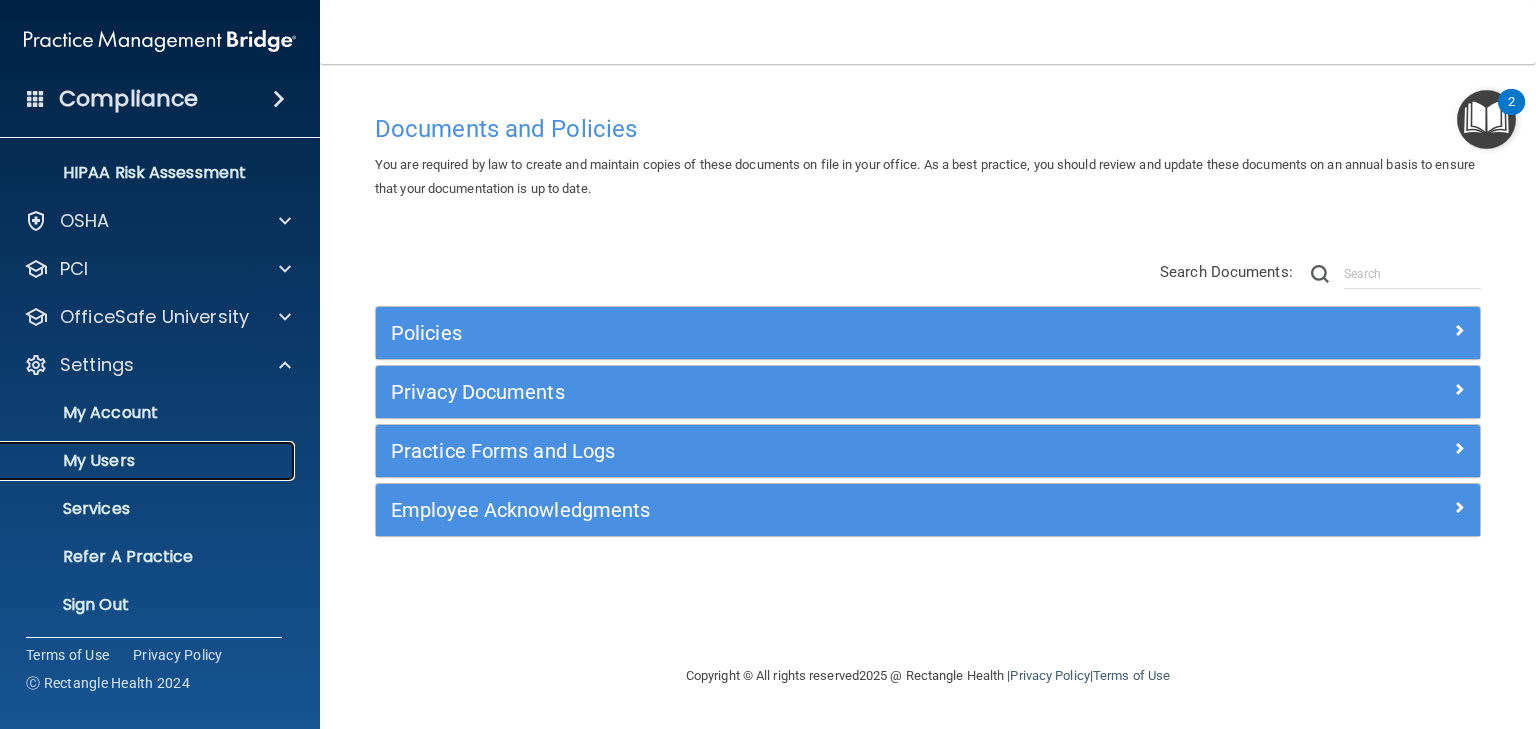click on "My Users" at bounding box center [149, 461] 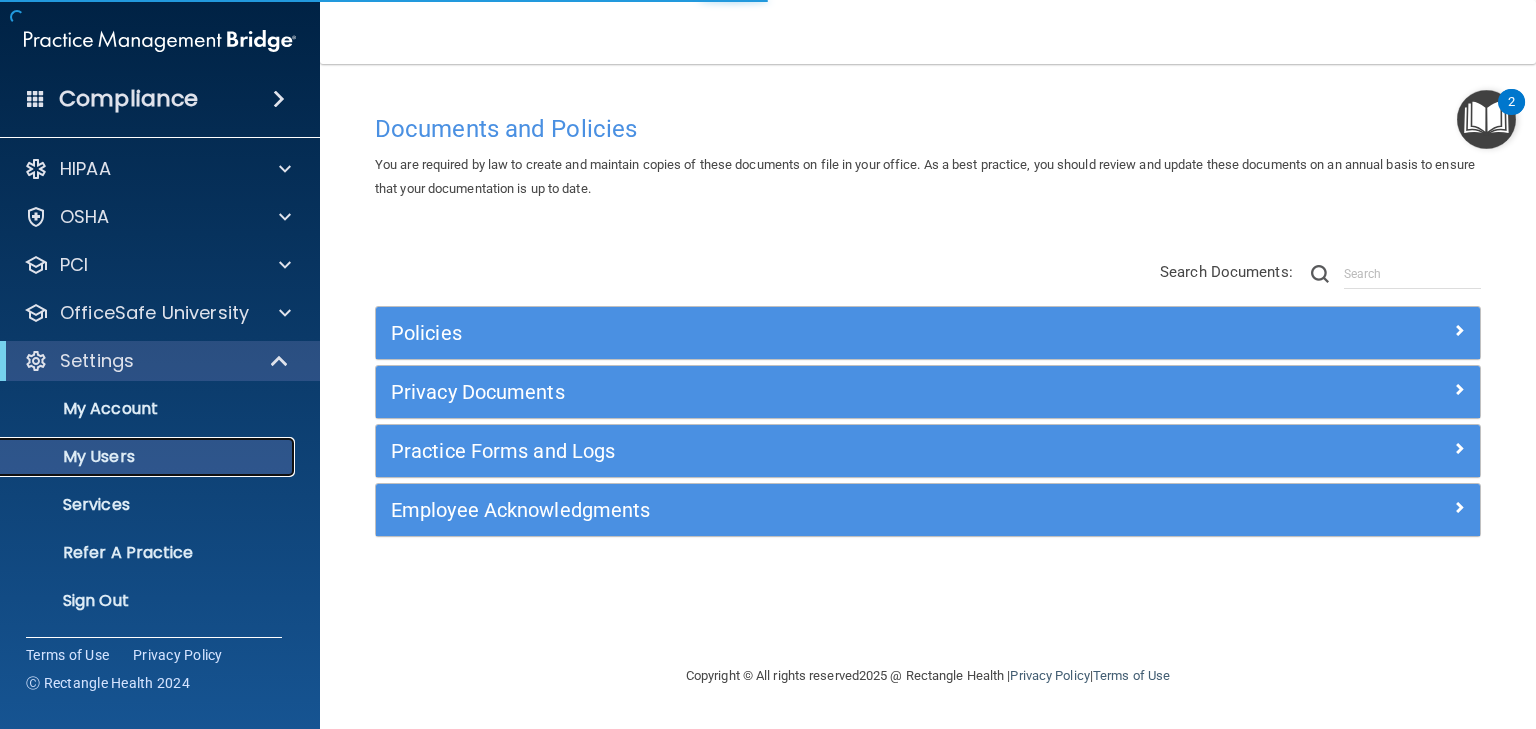 scroll, scrollTop: 4, scrollLeft: 0, axis: vertical 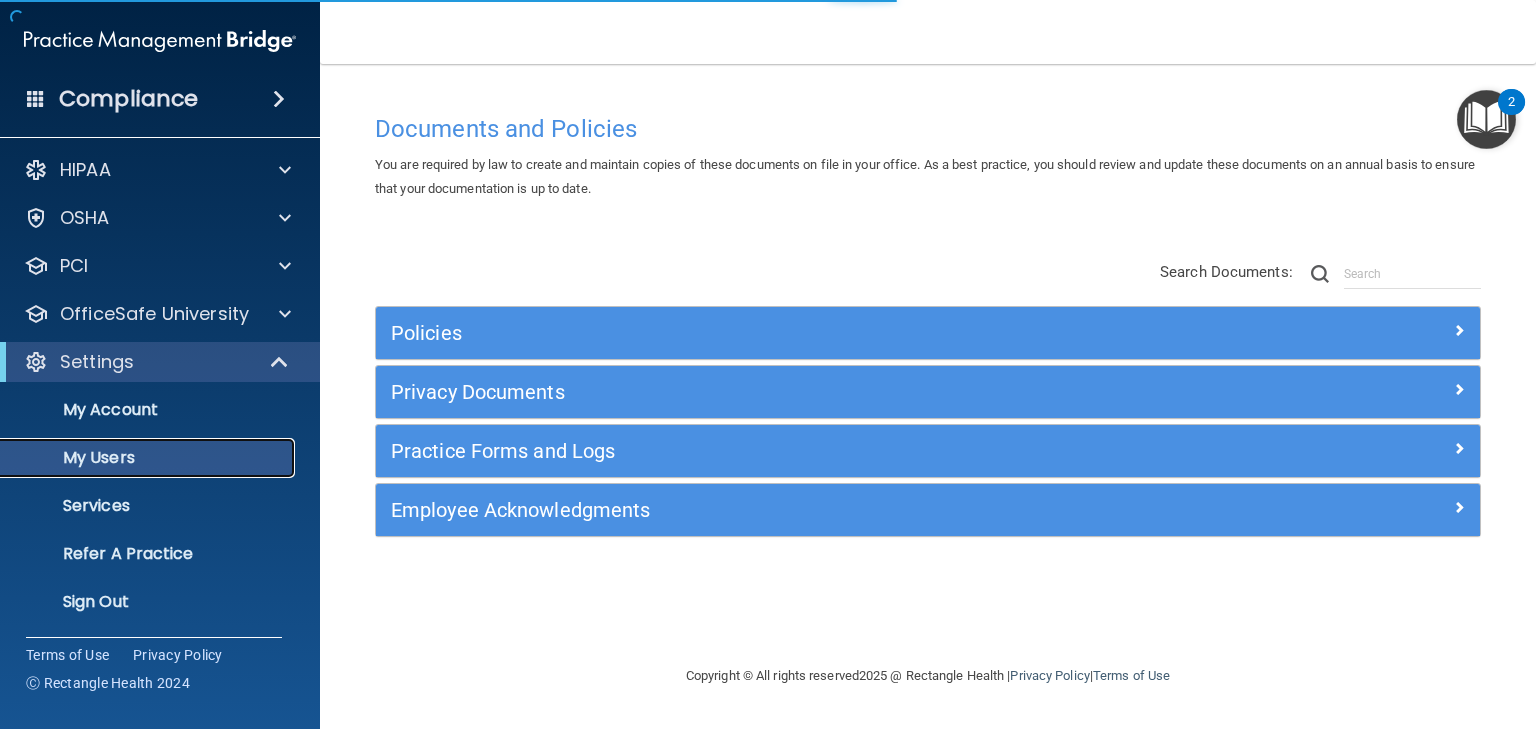 select on "20" 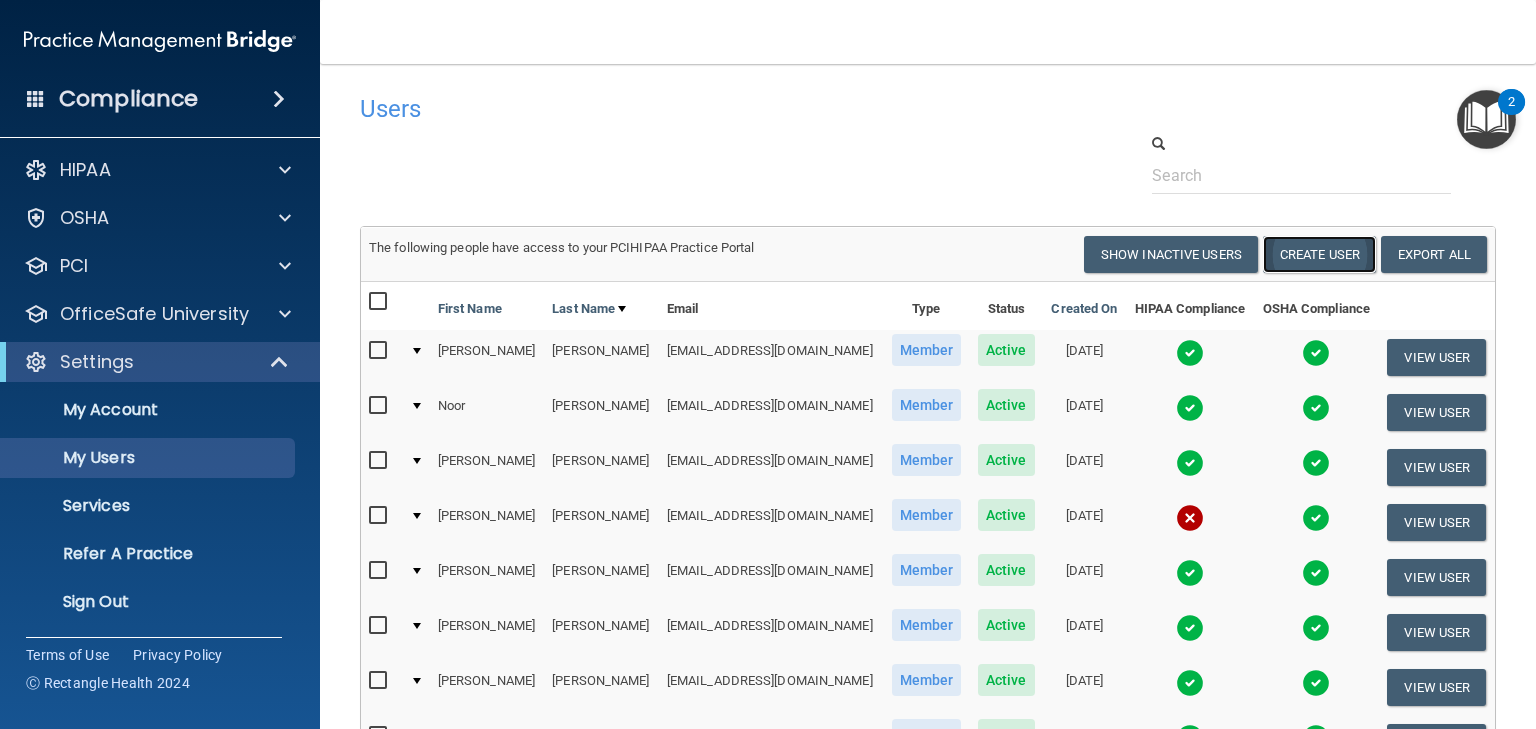 click on "Create User" at bounding box center [1319, 254] 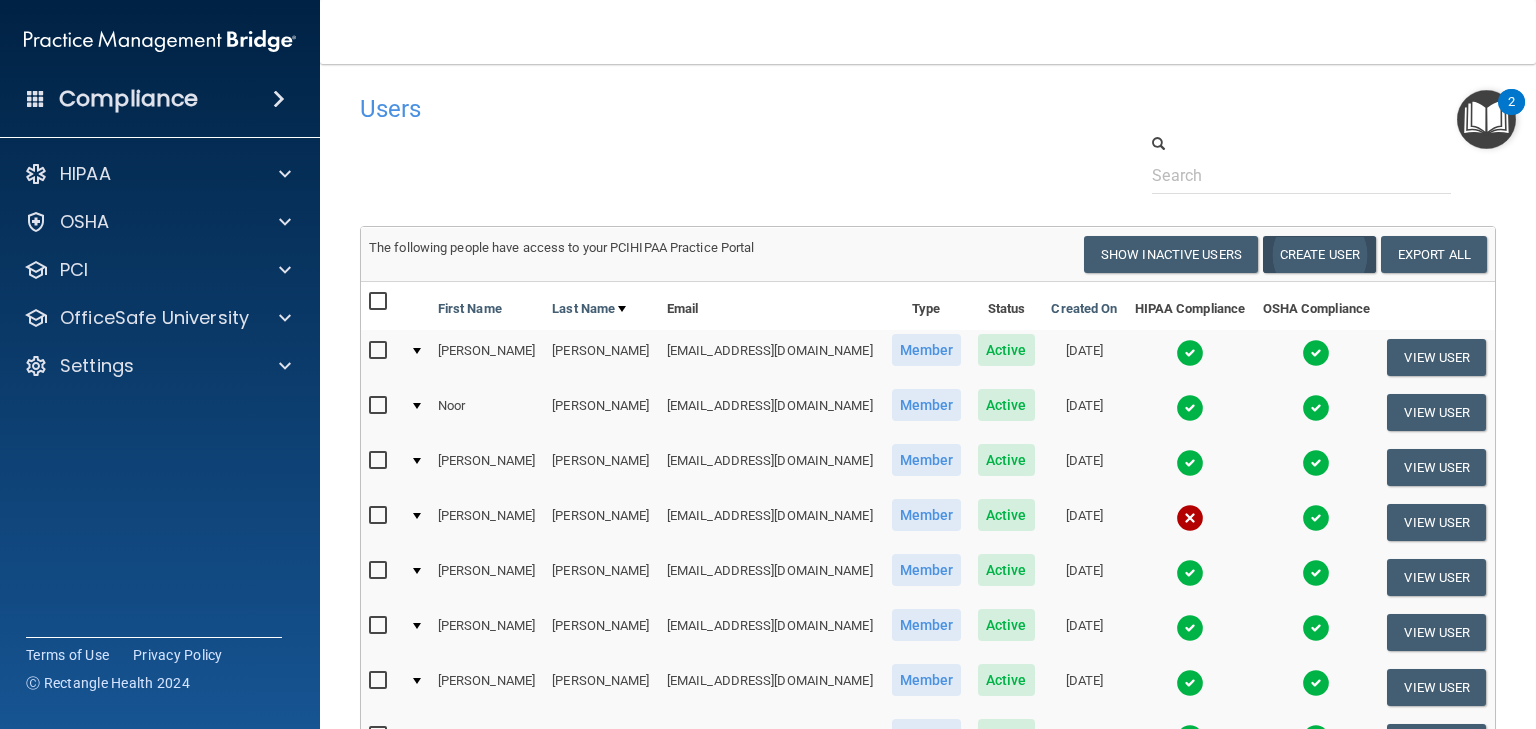 scroll, scrollTop: 0, scrollLeft: 0, axis: both 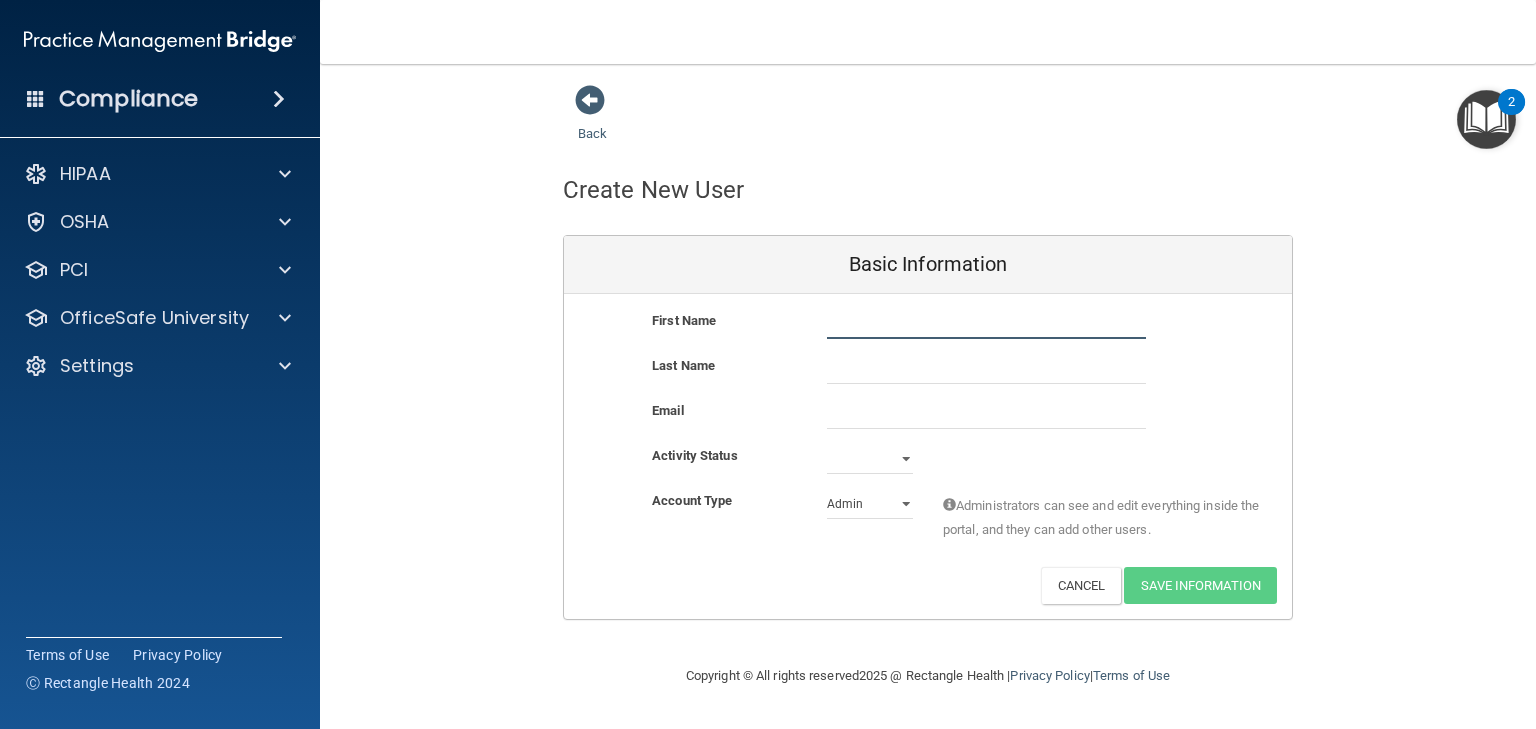 click at bounding box center (986, 324) 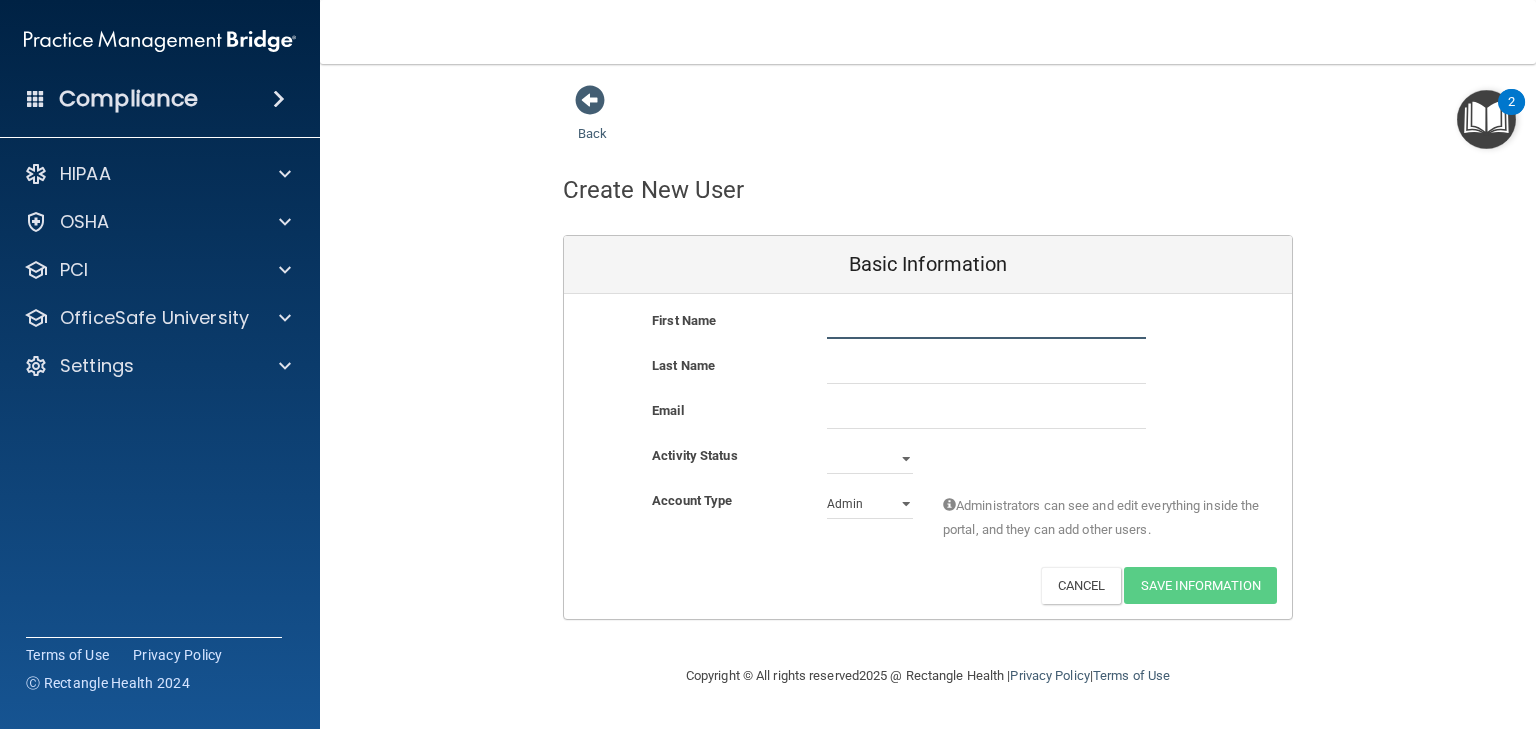 paste on "jvazquez@gldpental.comLocation" 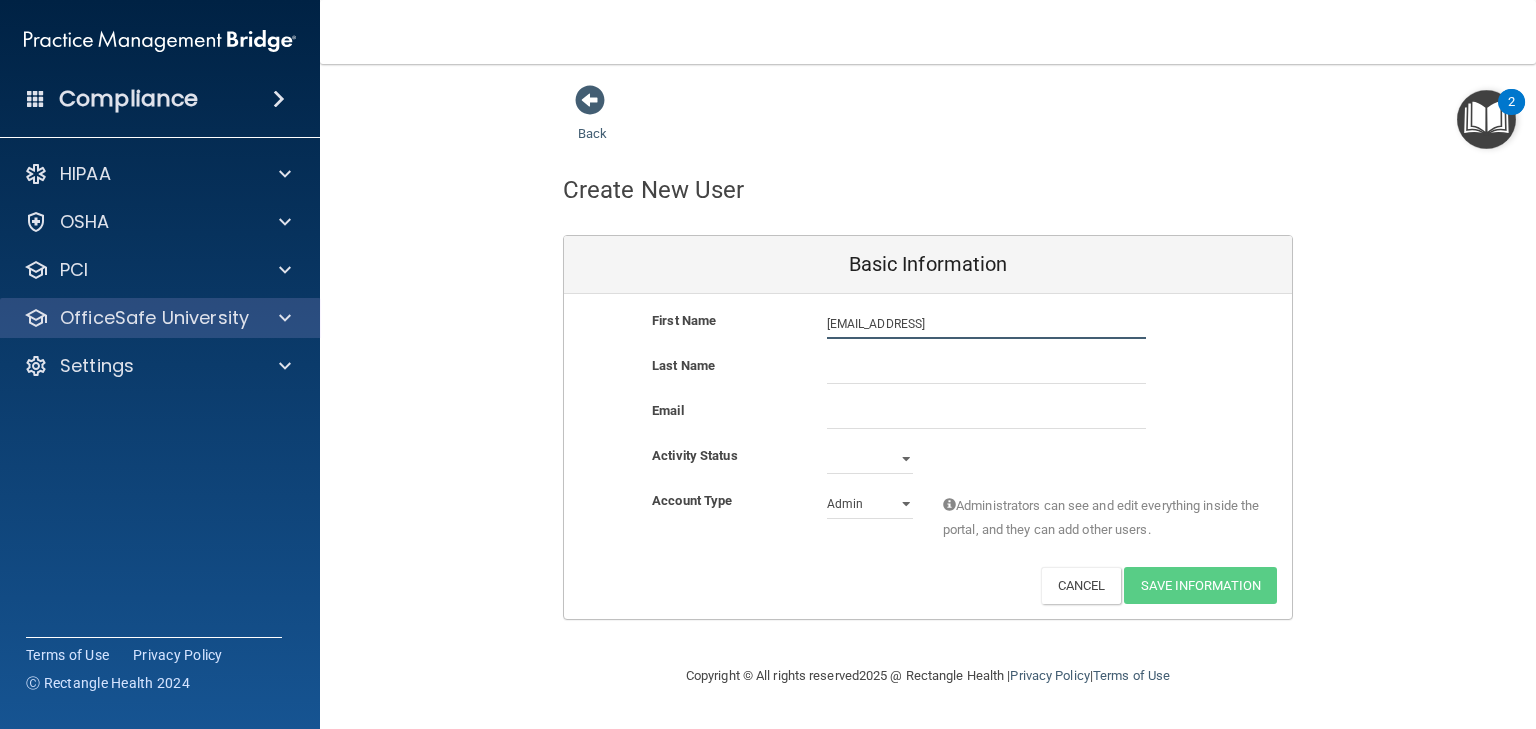 type on "jvazquez@gldpental.comLocation" 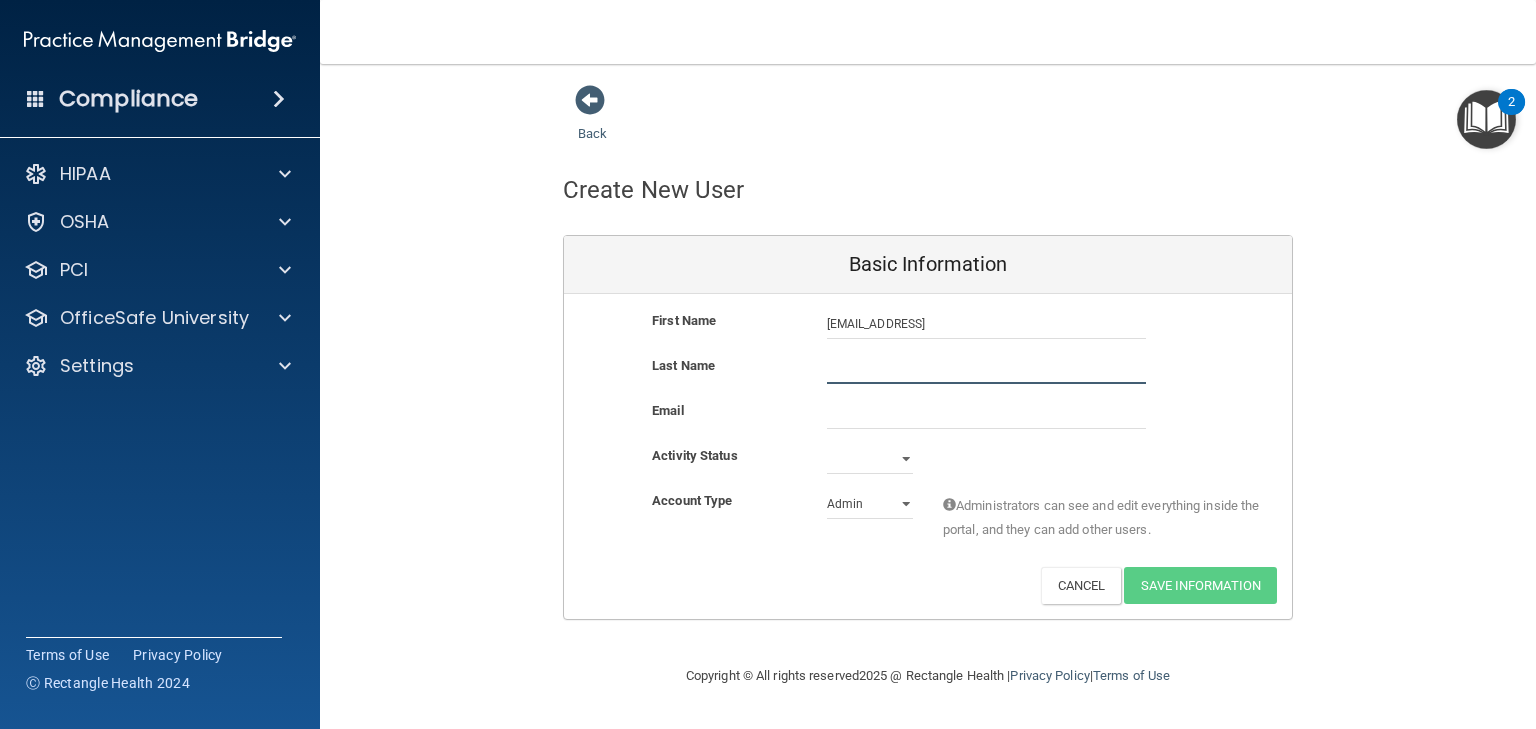 click at bounding box center [986, 369] 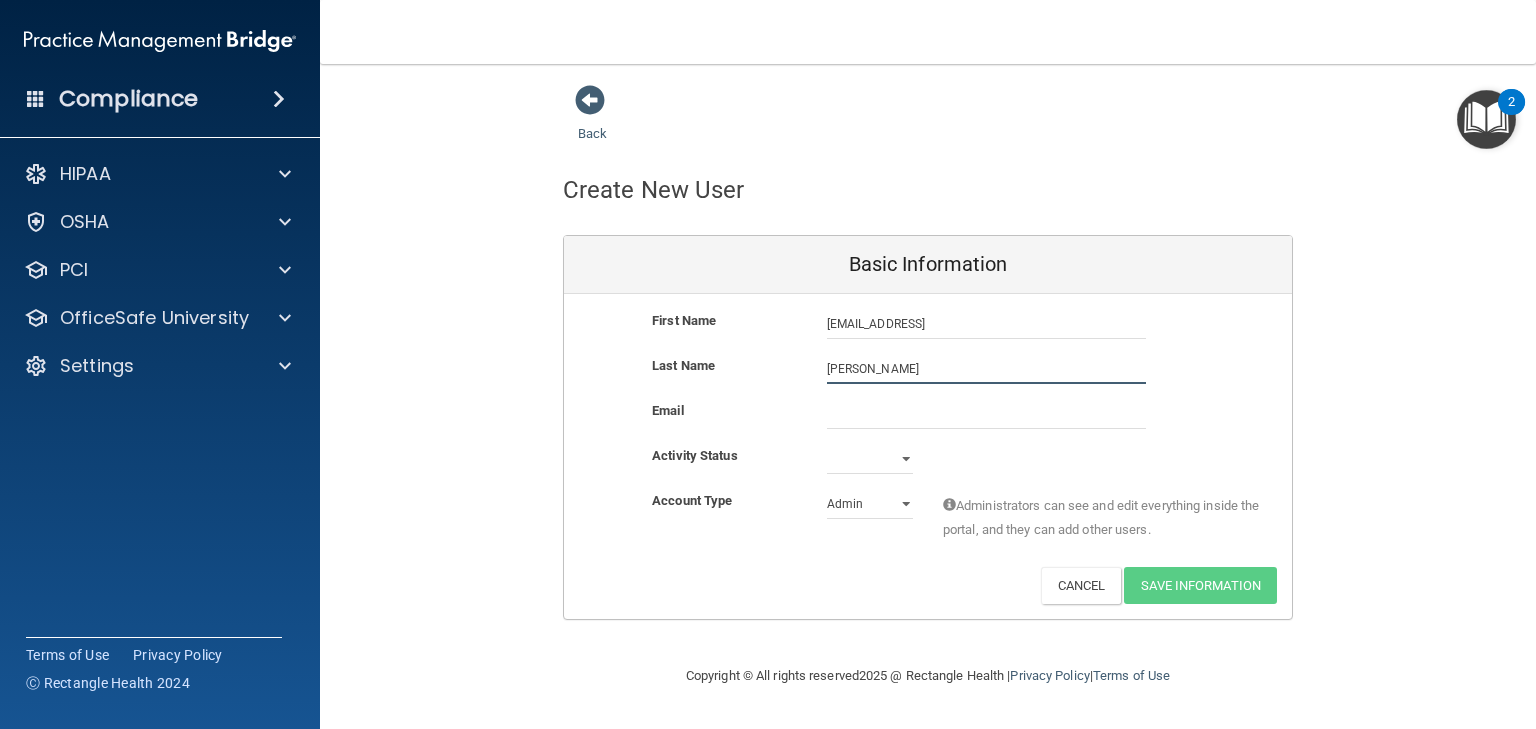 click on "azzy Vazquez" at bounding box center [986, 369] 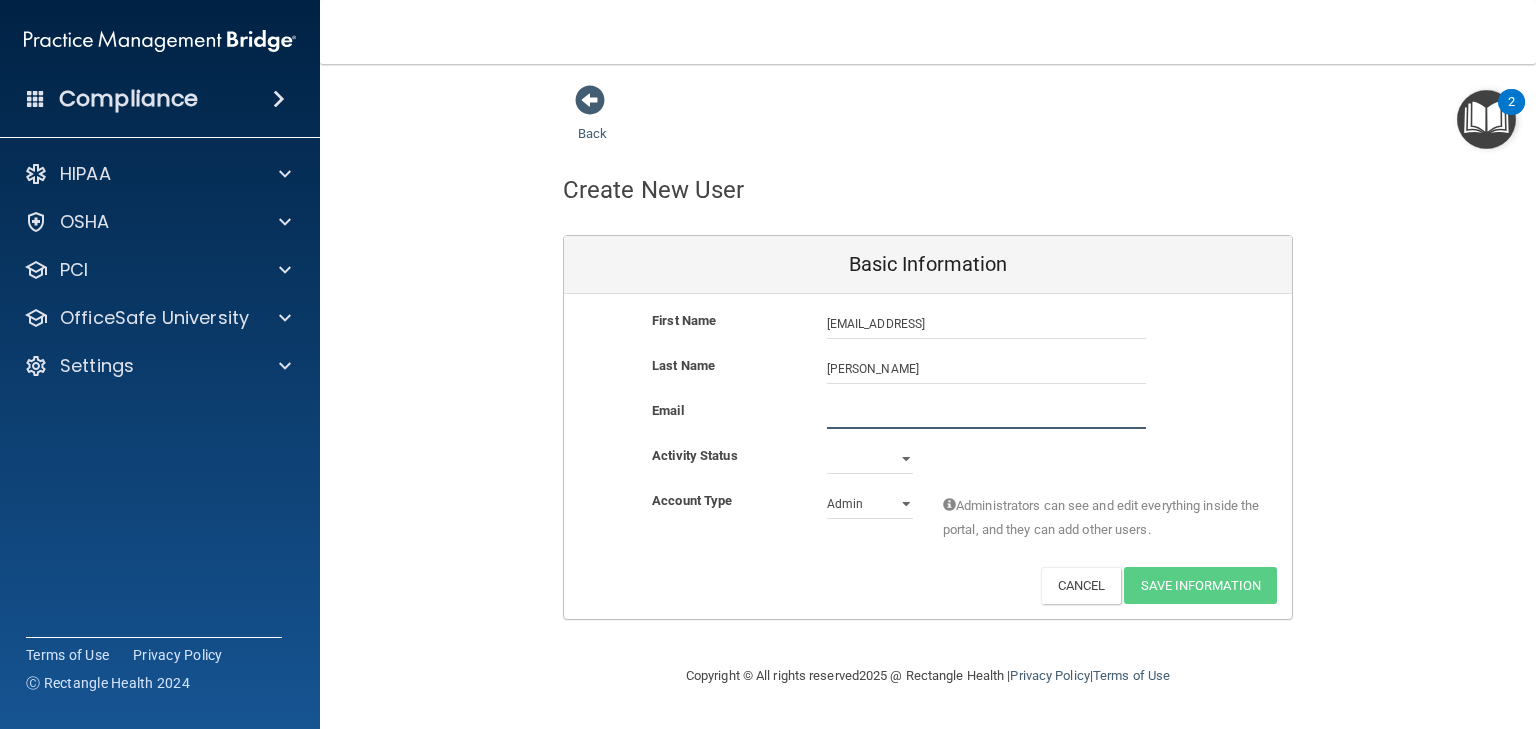 click at bounding box center [986, 414] 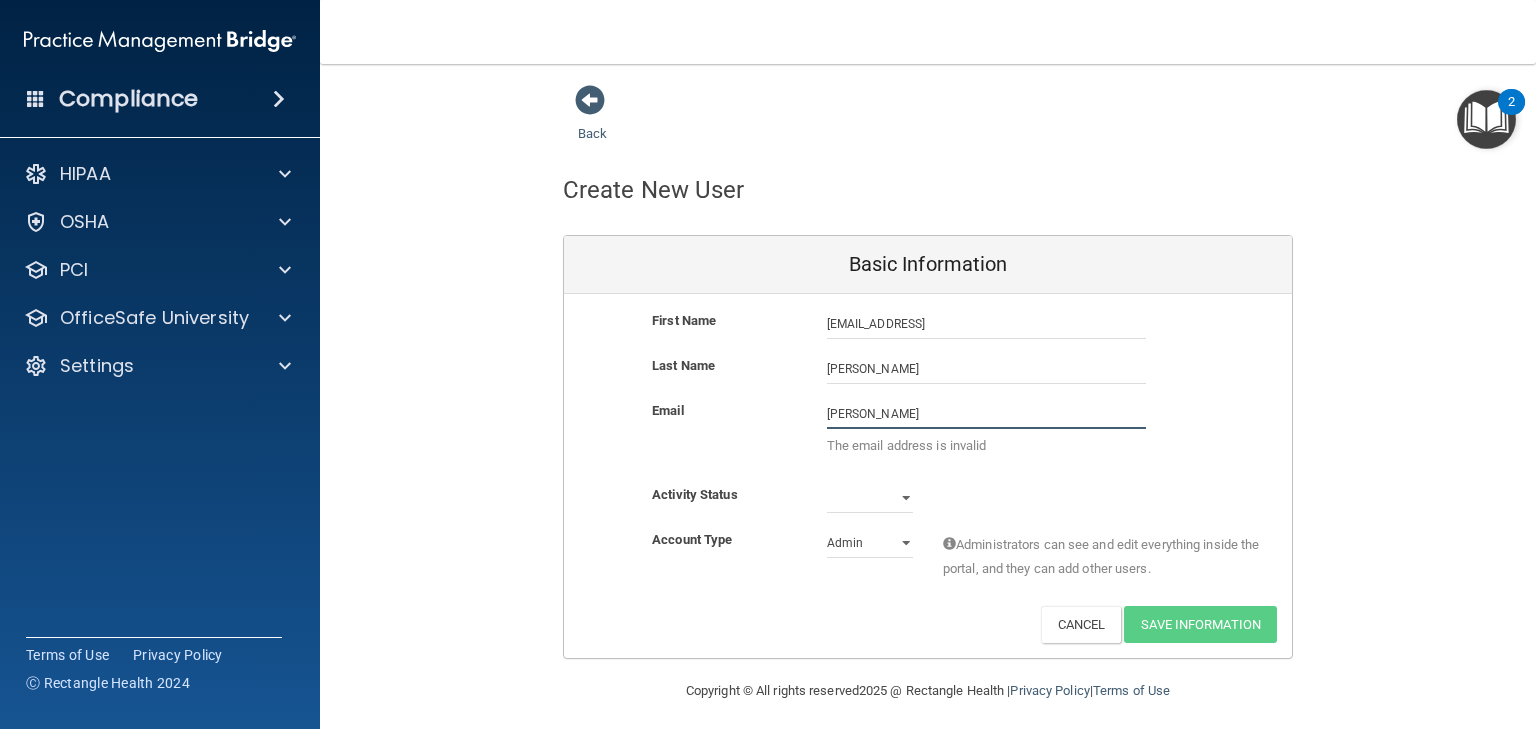 type on "Vazquez" 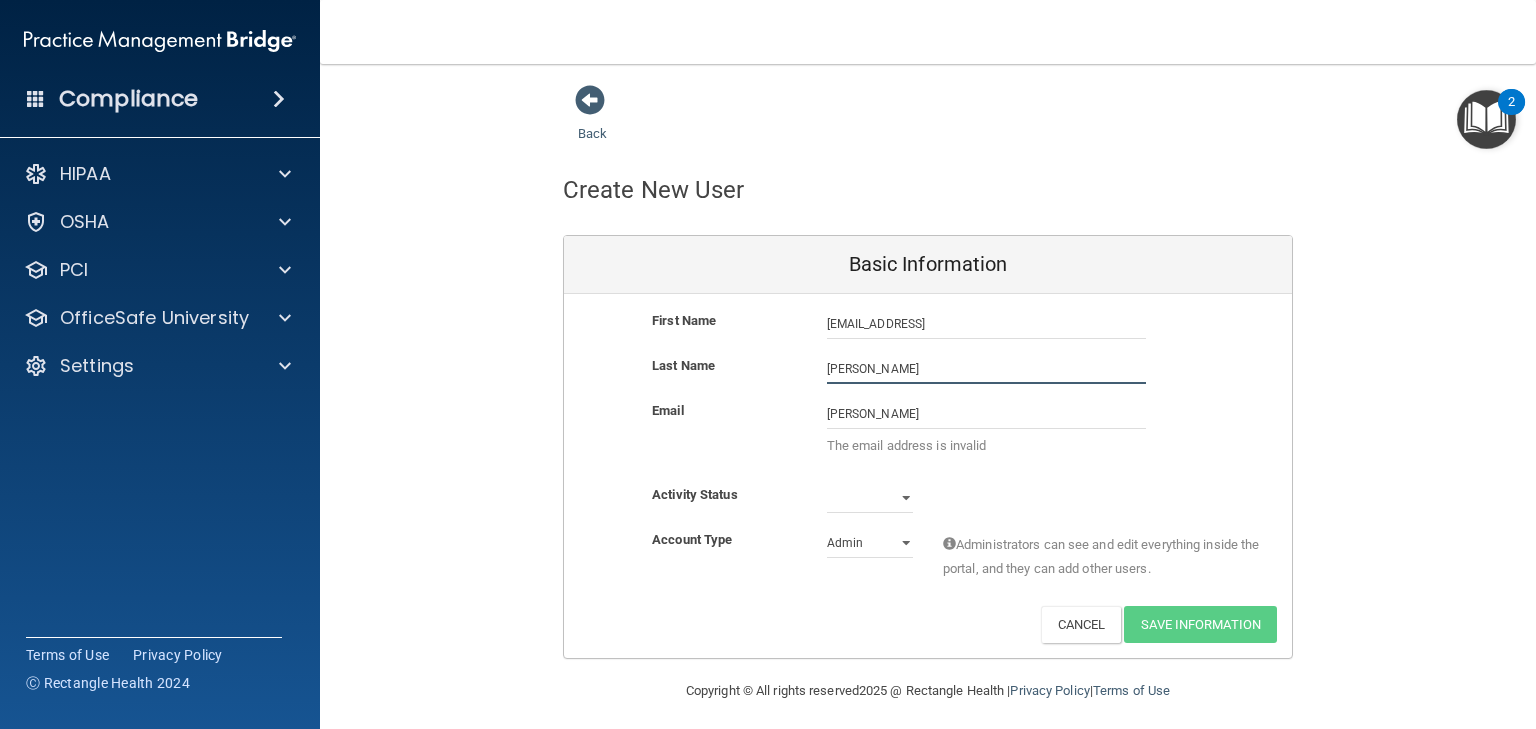 drag, startPoint x: 917, startPoint y: 376, endPoint x: 856, endPoint y: 368, distance: 61.522354 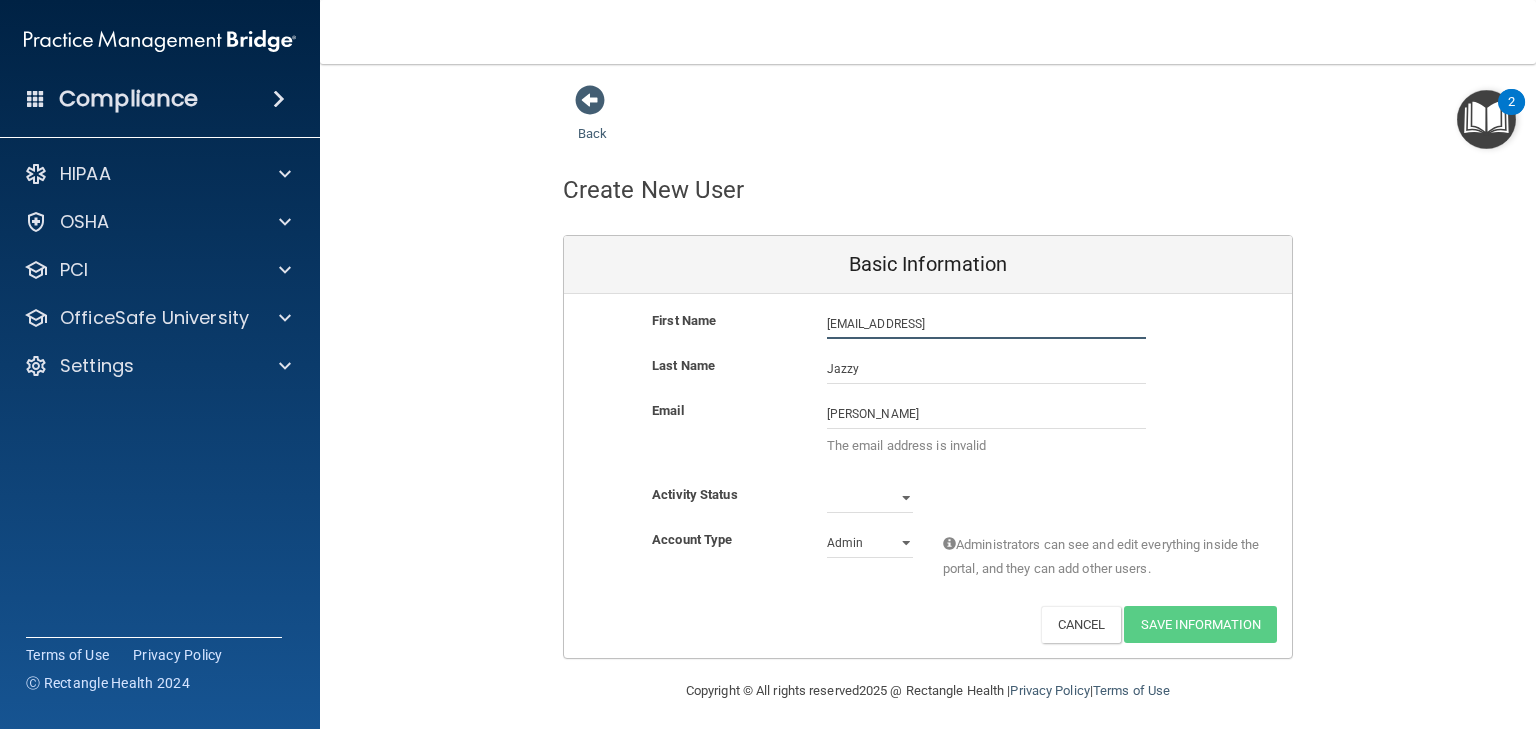 click on "jvazquez@gldpental.comLocation" at bounding box center (986, 324) 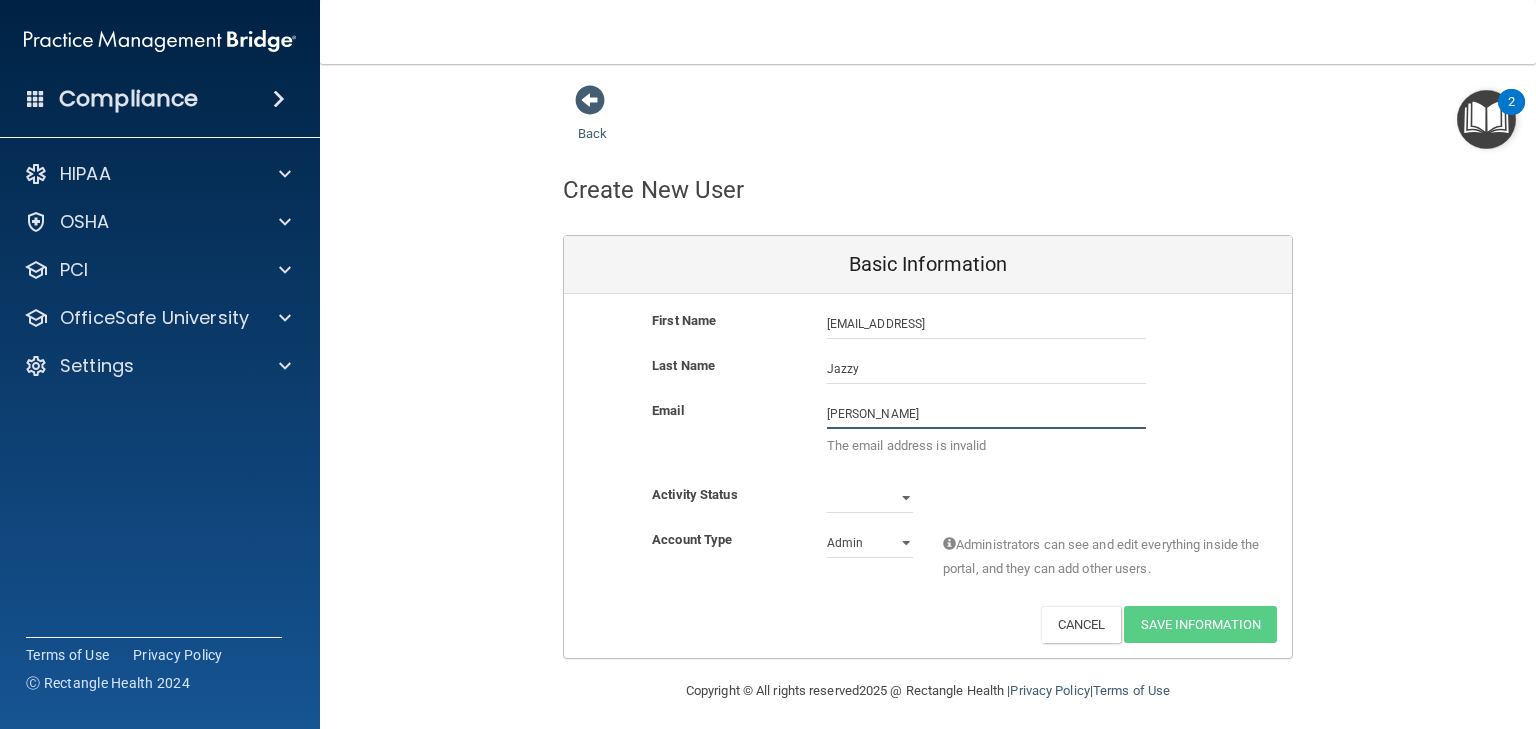 click on "Vazquez" at bounding box center (986, 414) 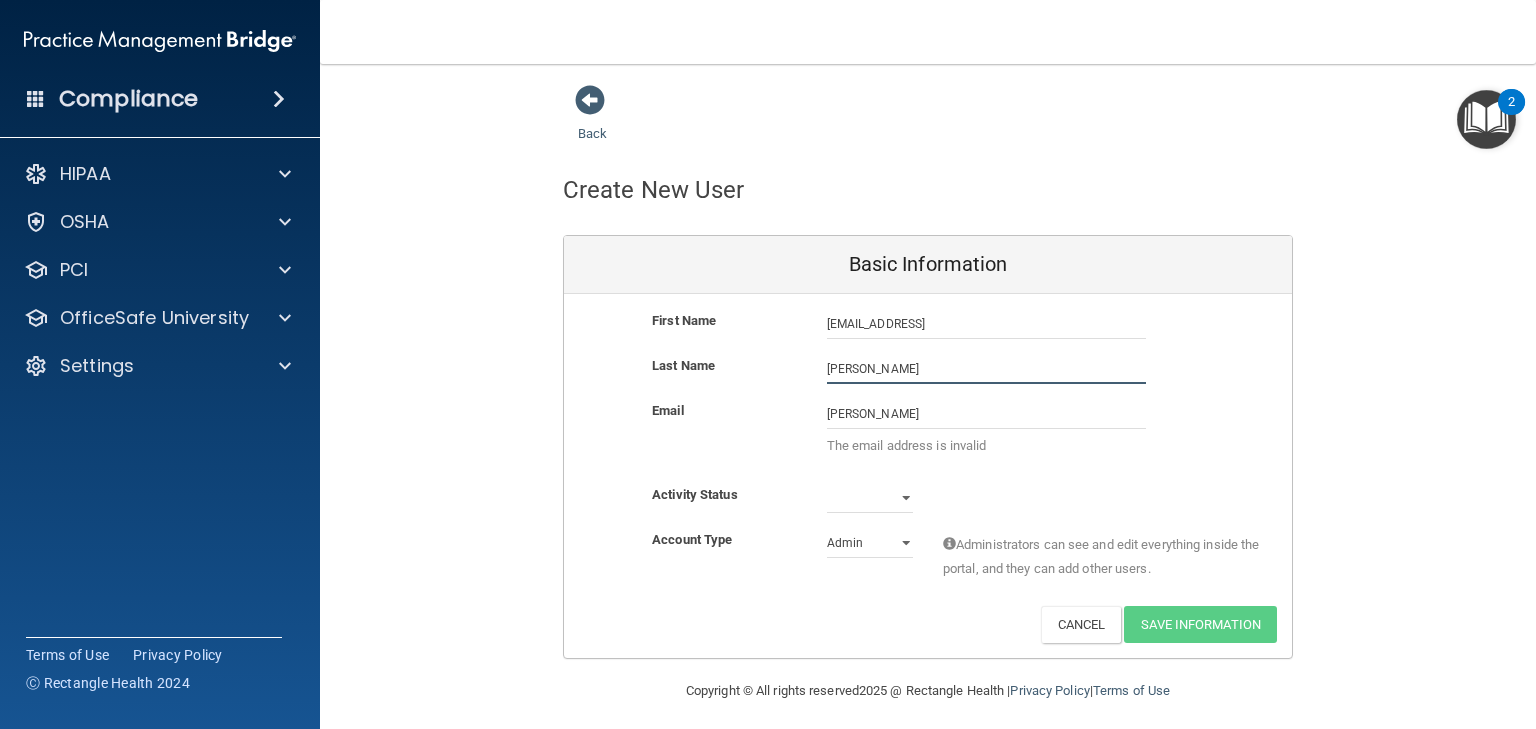 type on "[PERSON_NAME]" 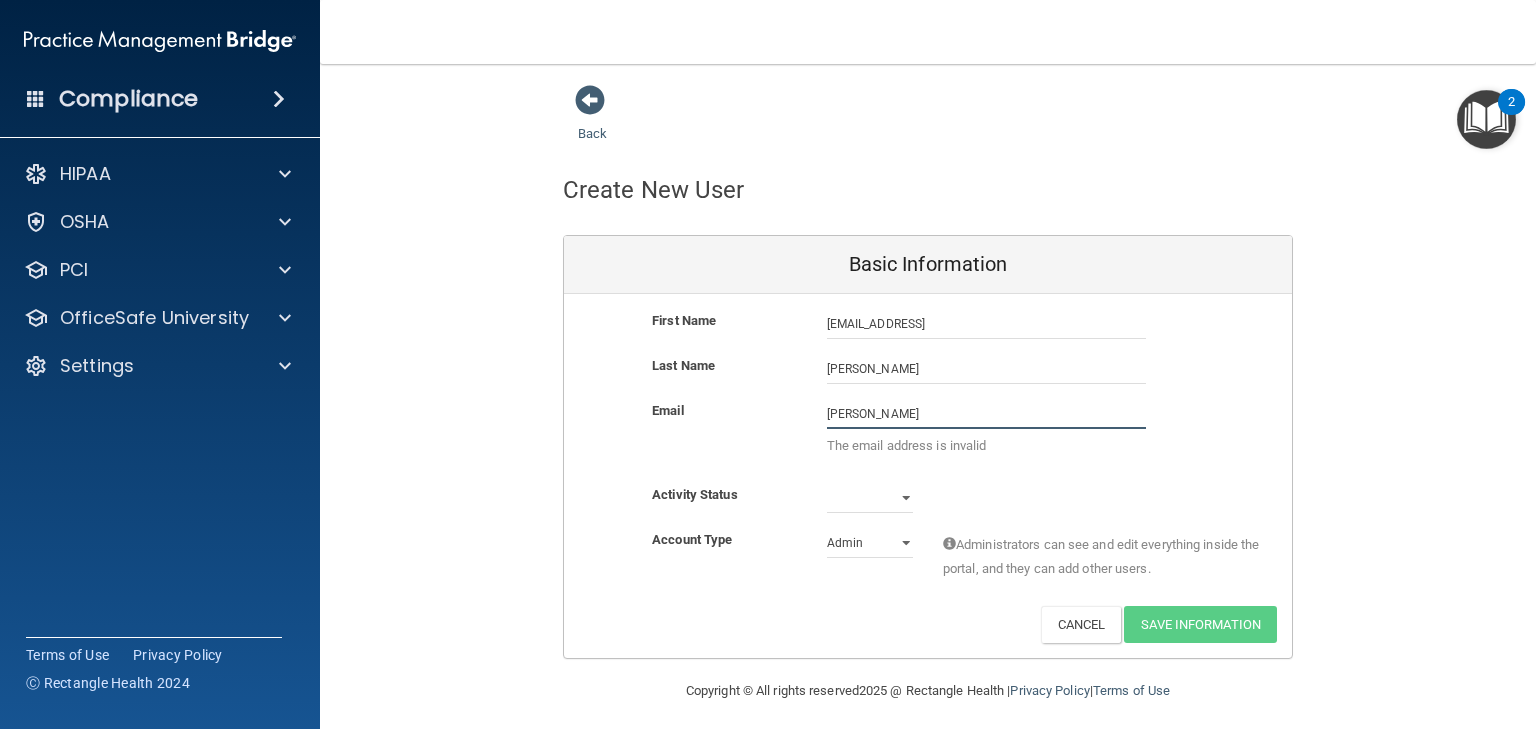 drag, startPoint x: 892, startPoint y: 408, endPoint x: 760, endPoint y: 388, distance: 133.50656 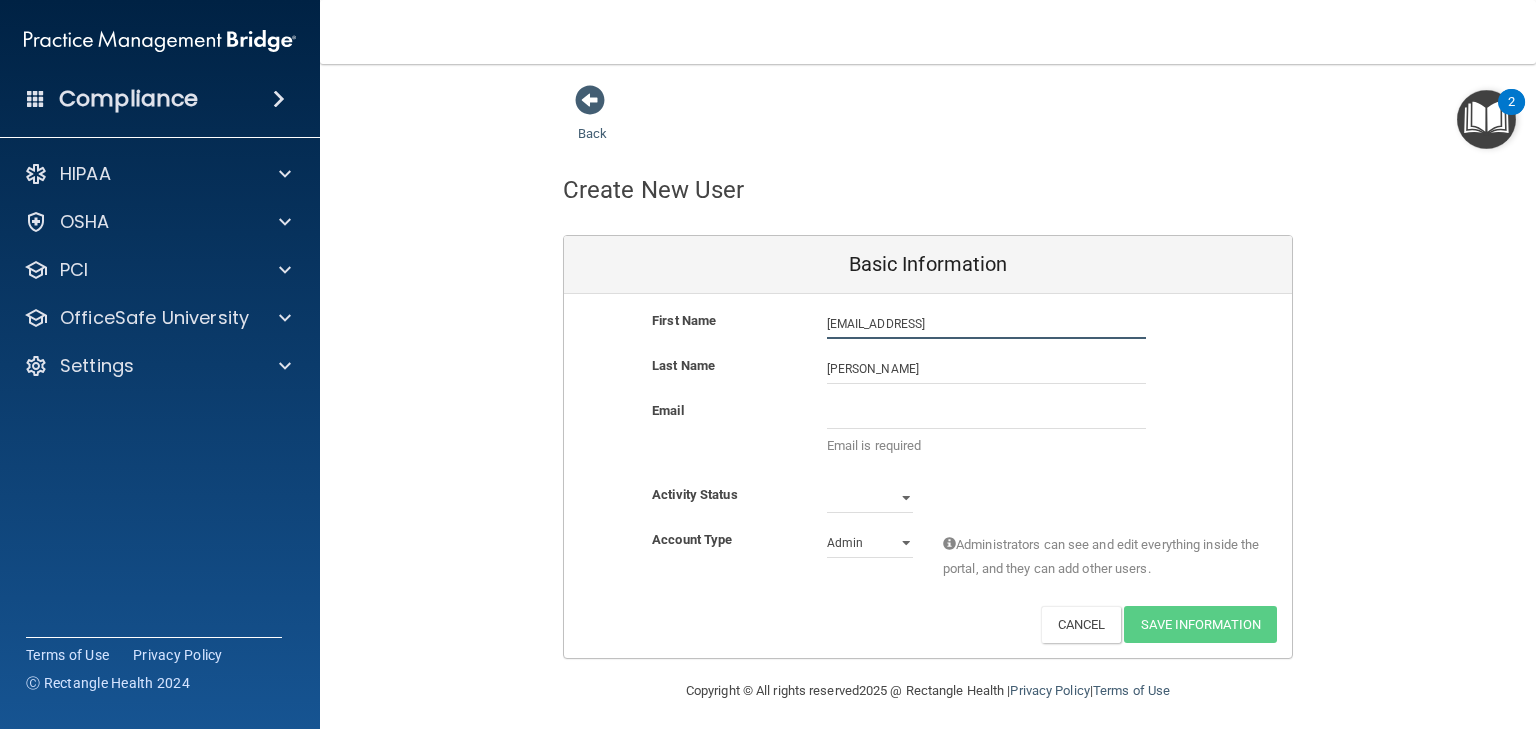 click on "jvazquez@gldpental.comLocation" at bounding box center (986, 324) 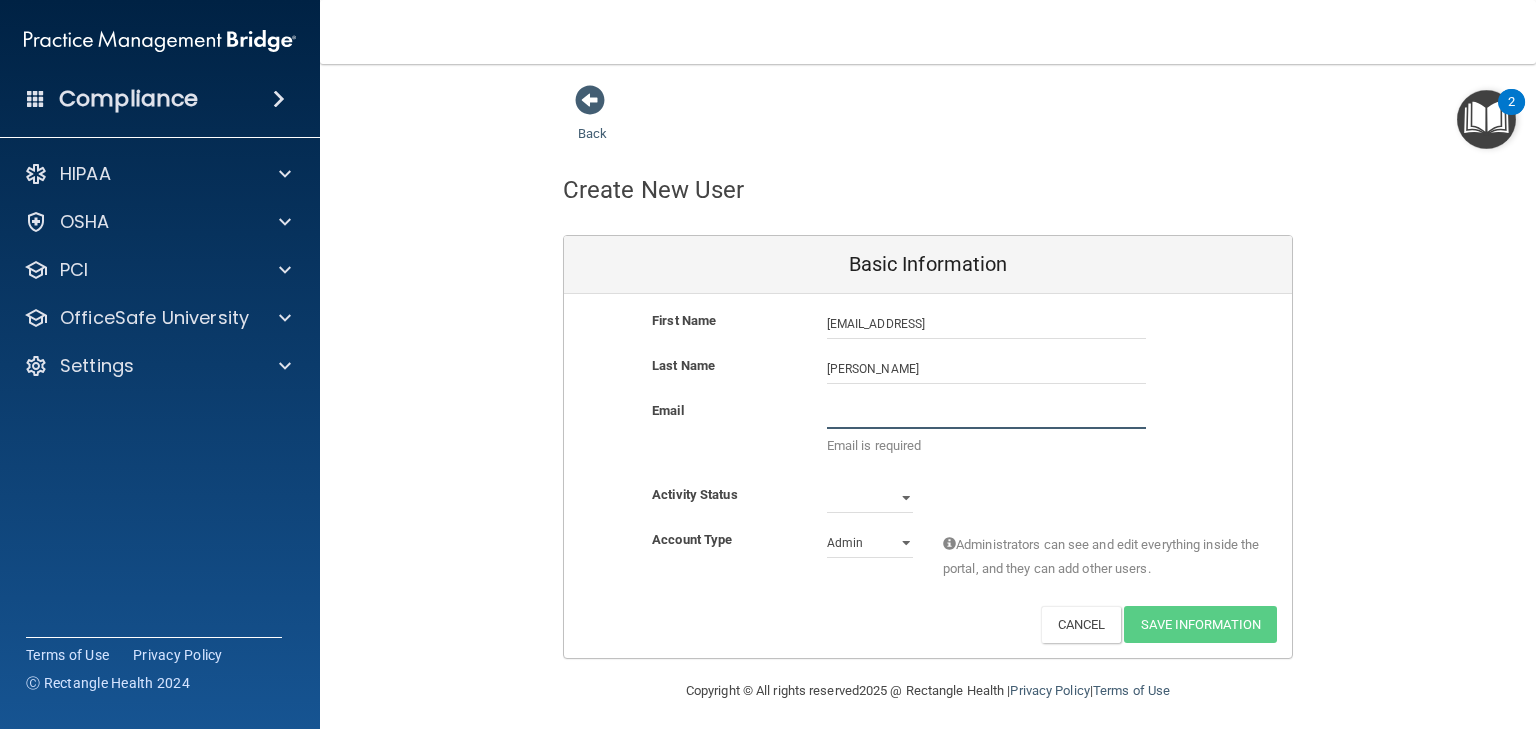 click at bounding box center (986, 414) 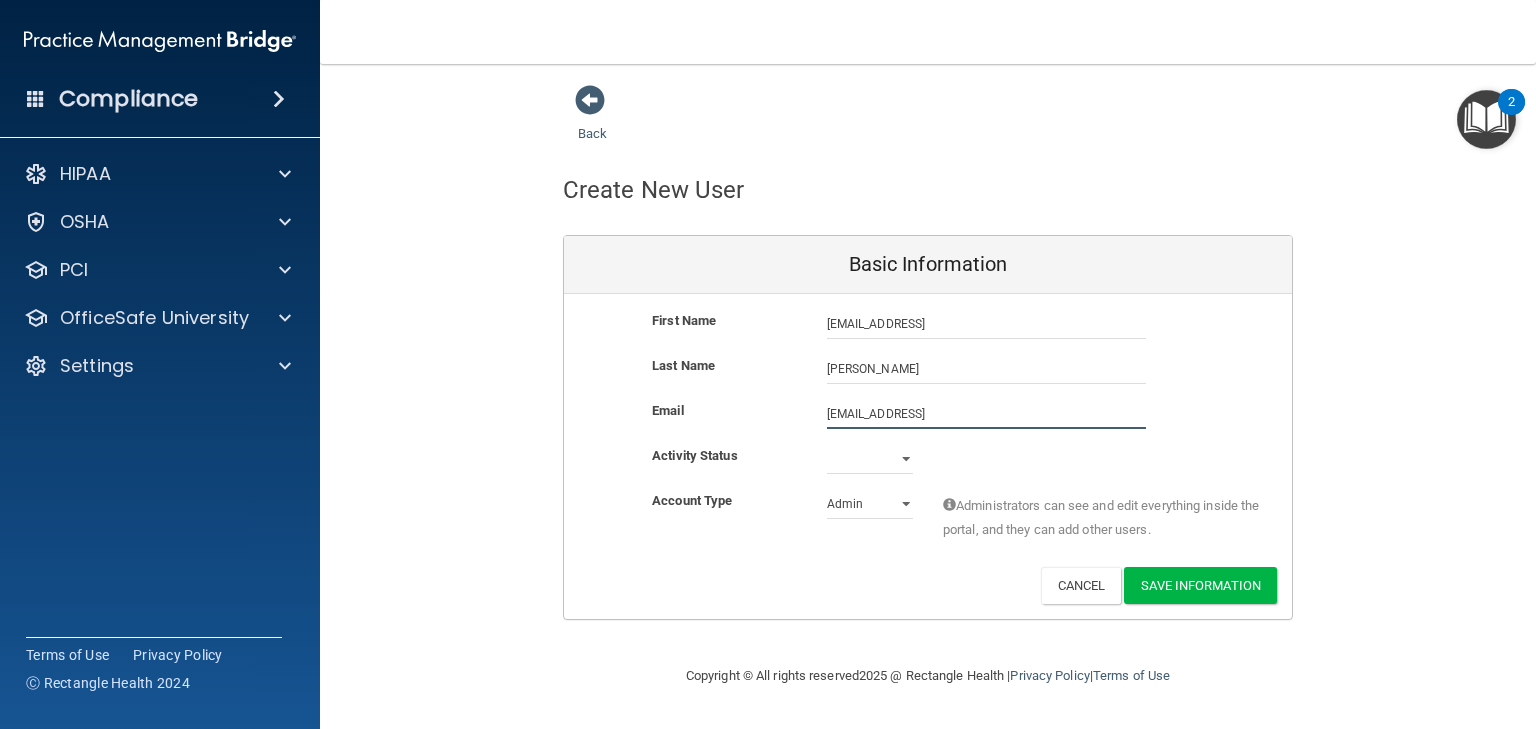 type on "jvazquez@gldpental.comLocation" 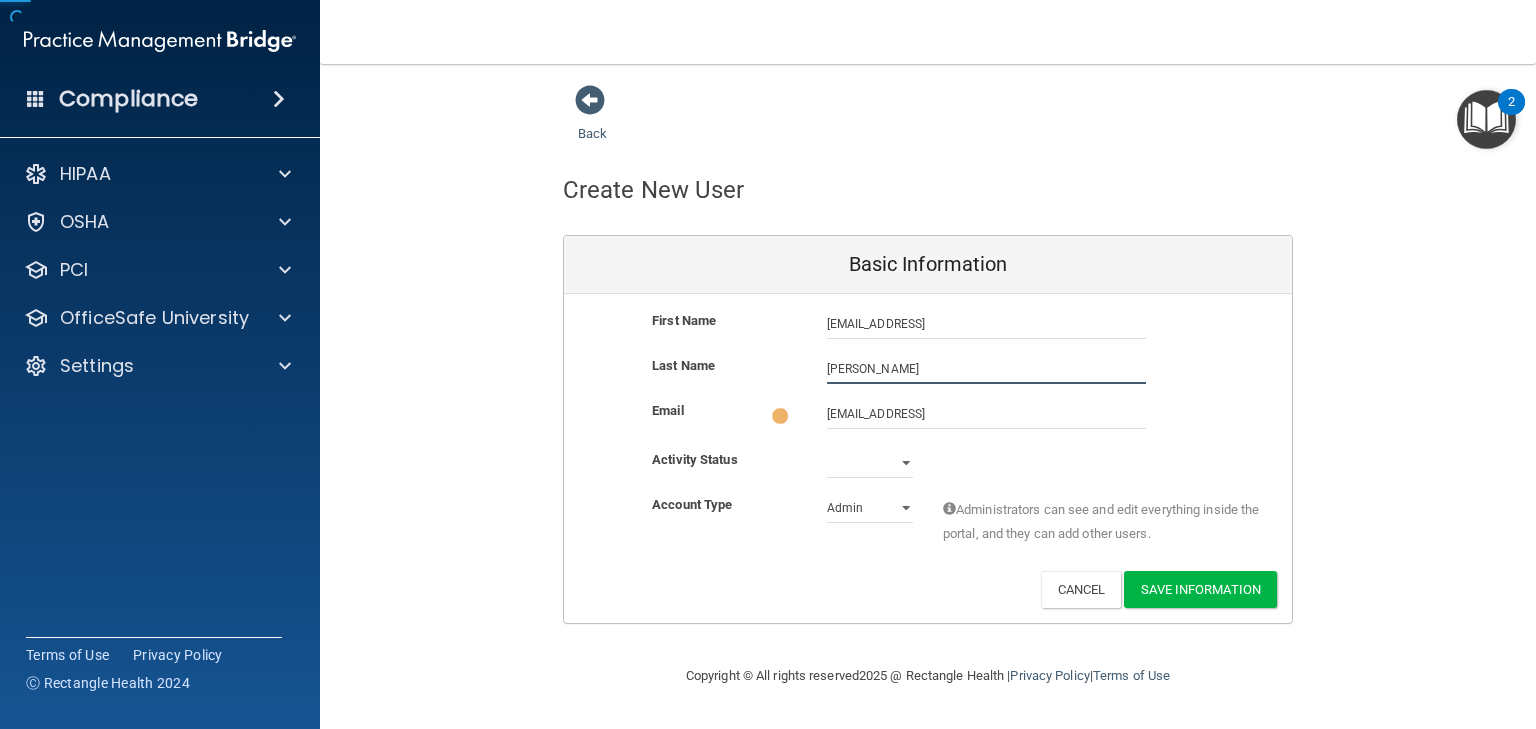 drag, startPoint x: 857, startPoint y: 372, endPoint x: 807, endPoint y: 370, distance: 50.039986 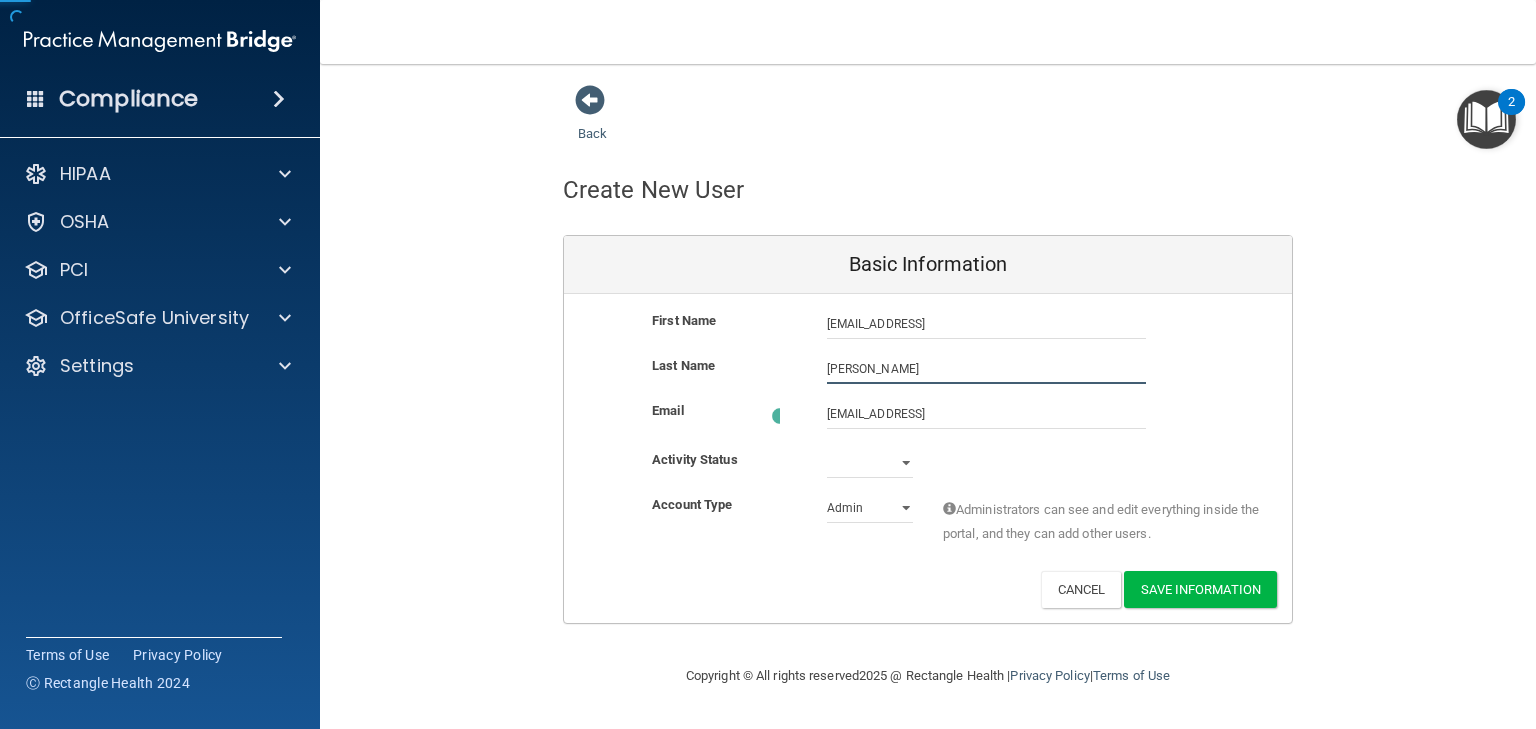 click on "Last Name       Jazzy Vazquez" at bounding box center (928, 369) 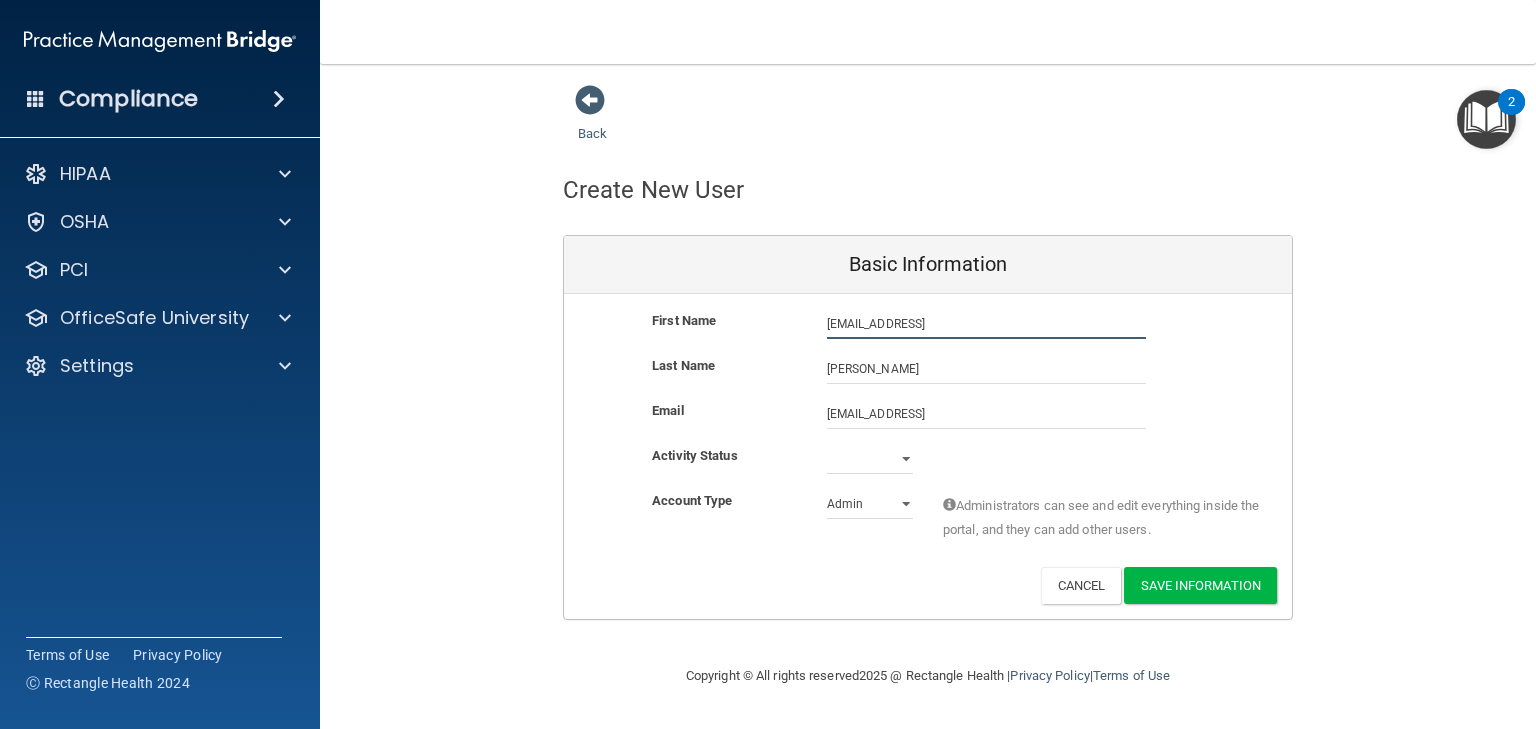 click on "jvazquez@gldpental.comLocation" at bounding box center [986, 324] 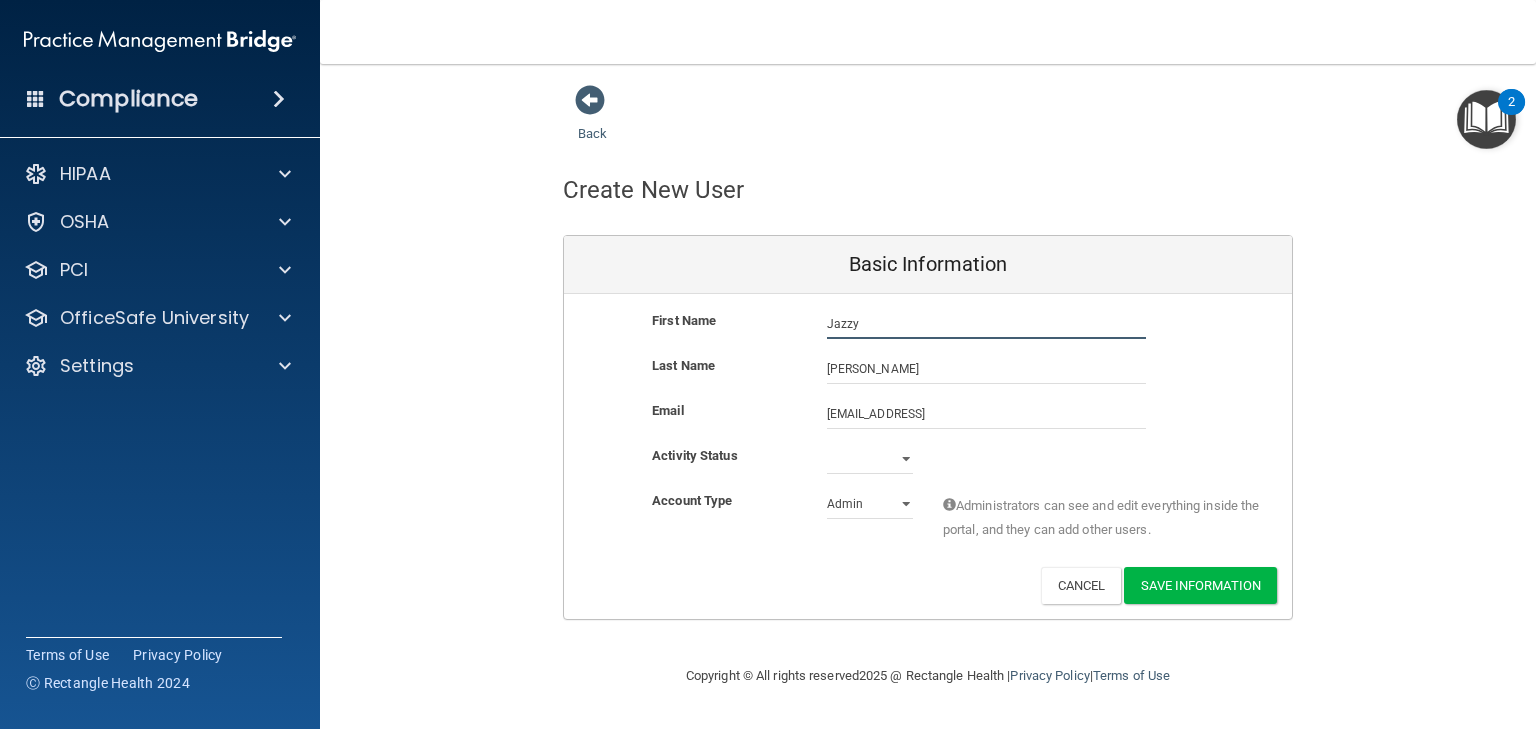 type on "Jazzy" 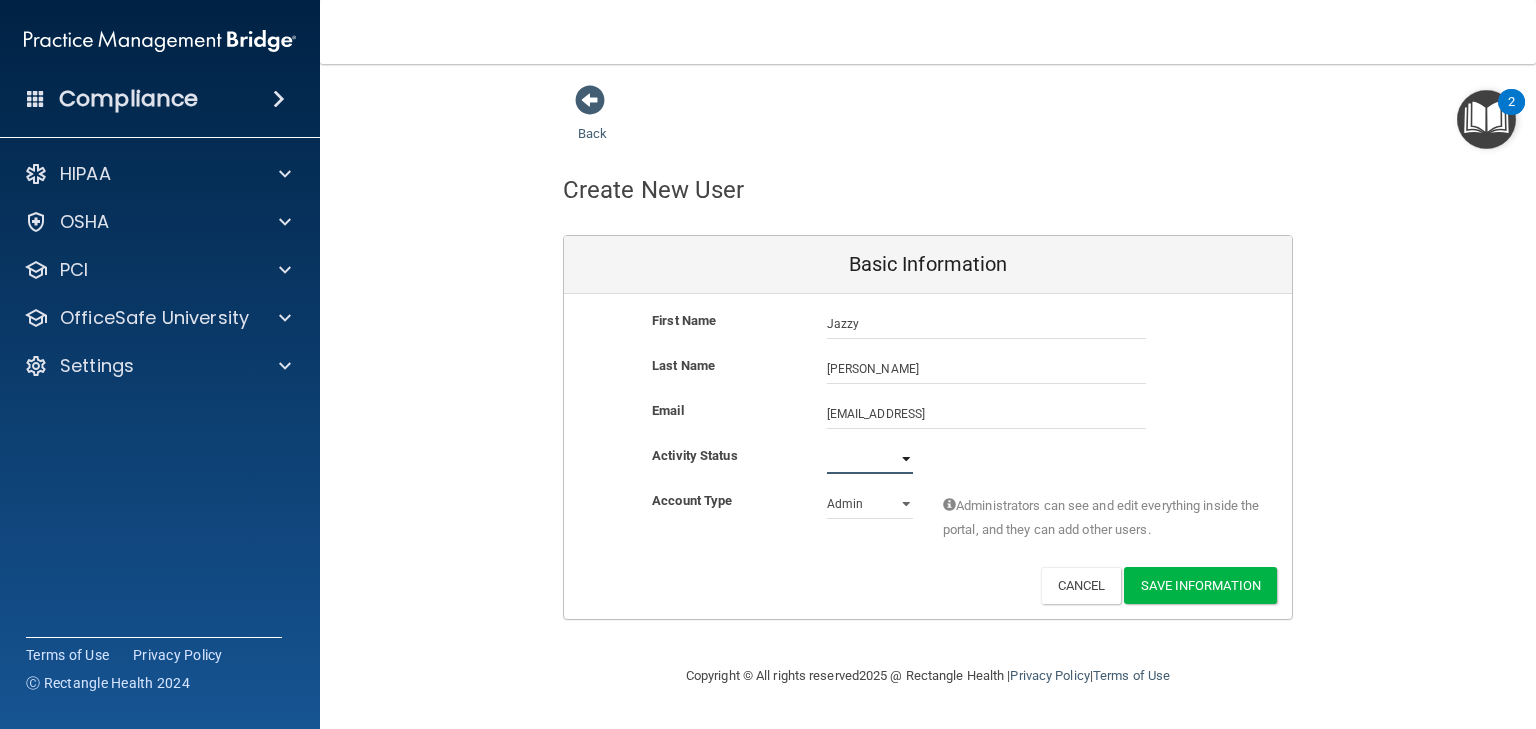 click on "Active  Inactive" at bounding box center [870, 459] 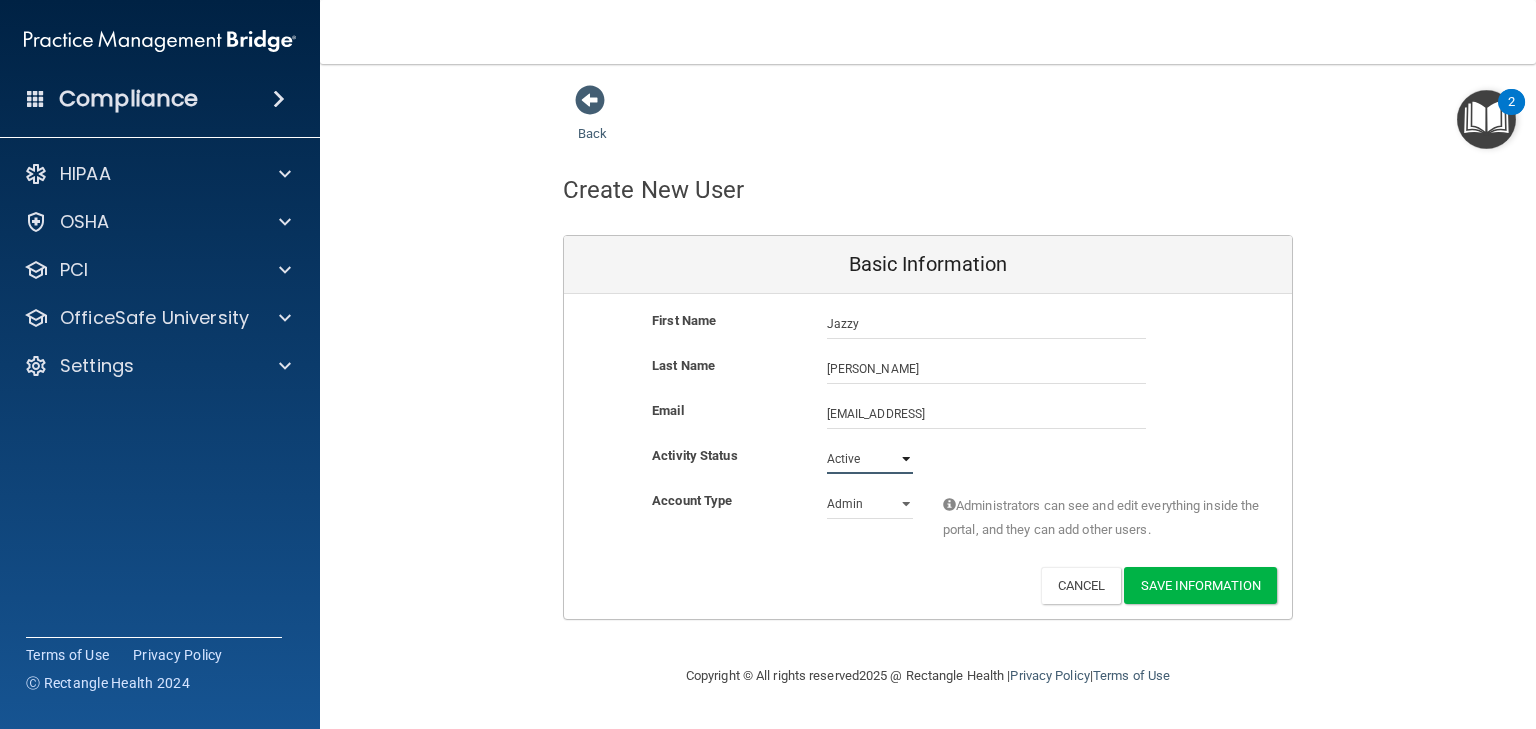 click on "Active  Inactive" at bounding box center (870, 459) 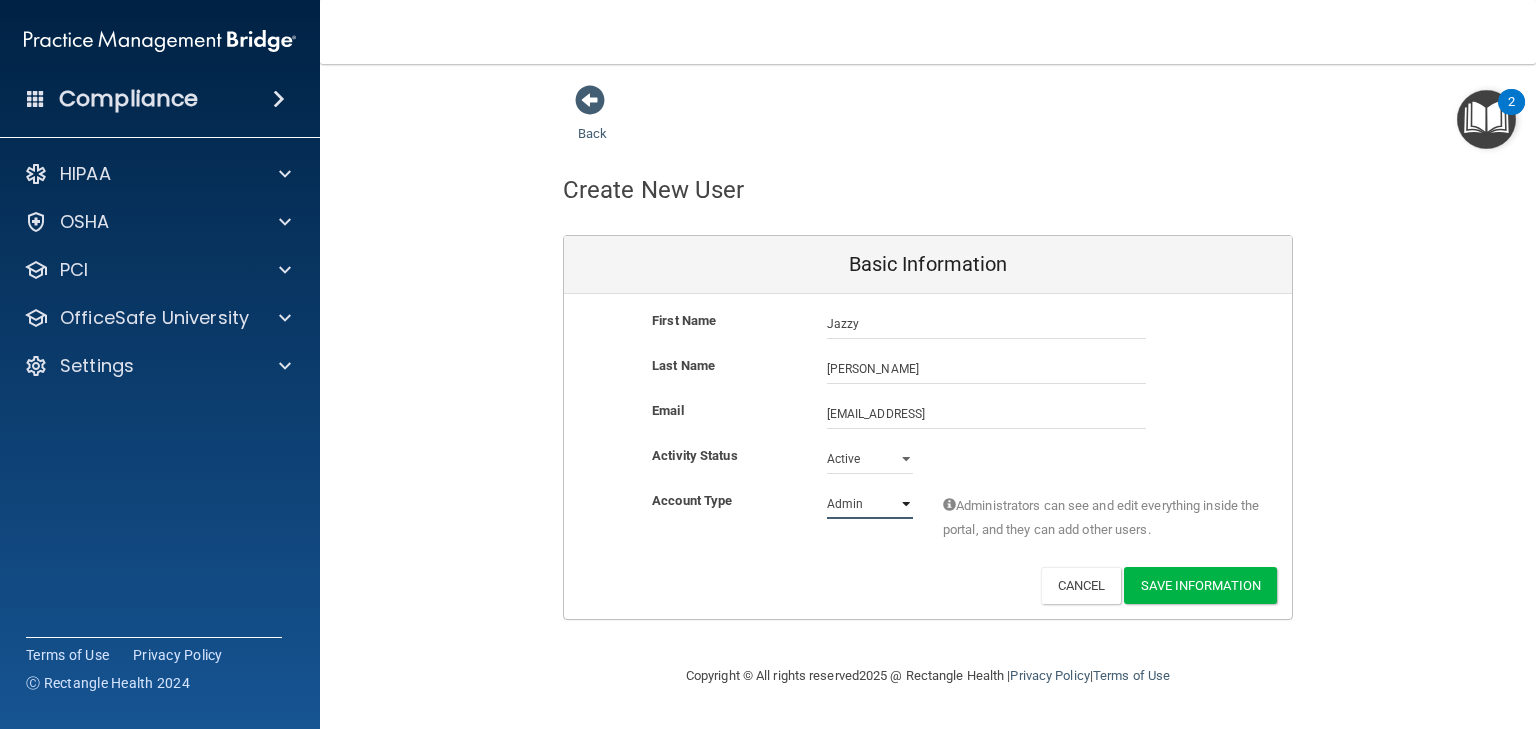 click on "Admin  Member" at bounding box center (870, 504) 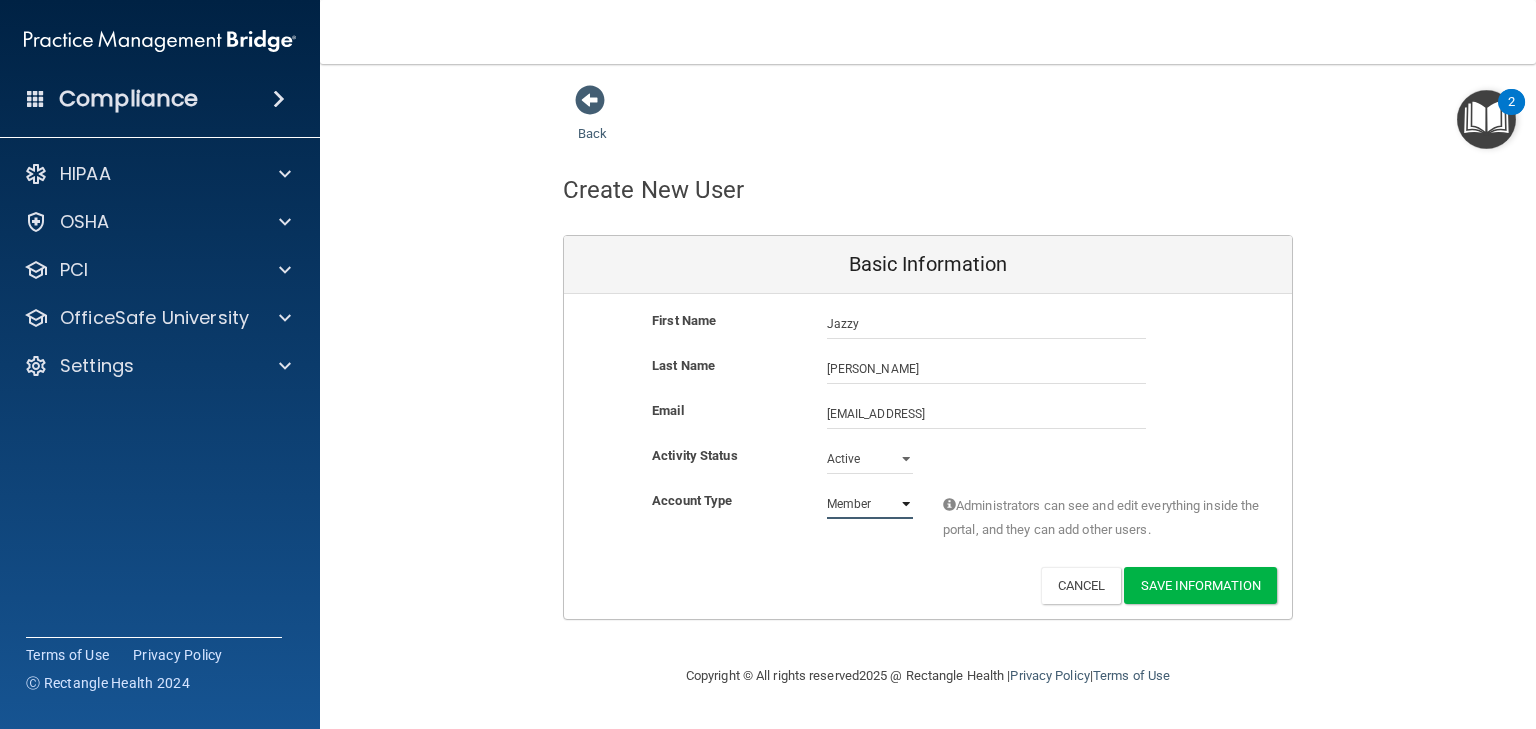 click on "Admin  Member" at bounding box center [870, 504] 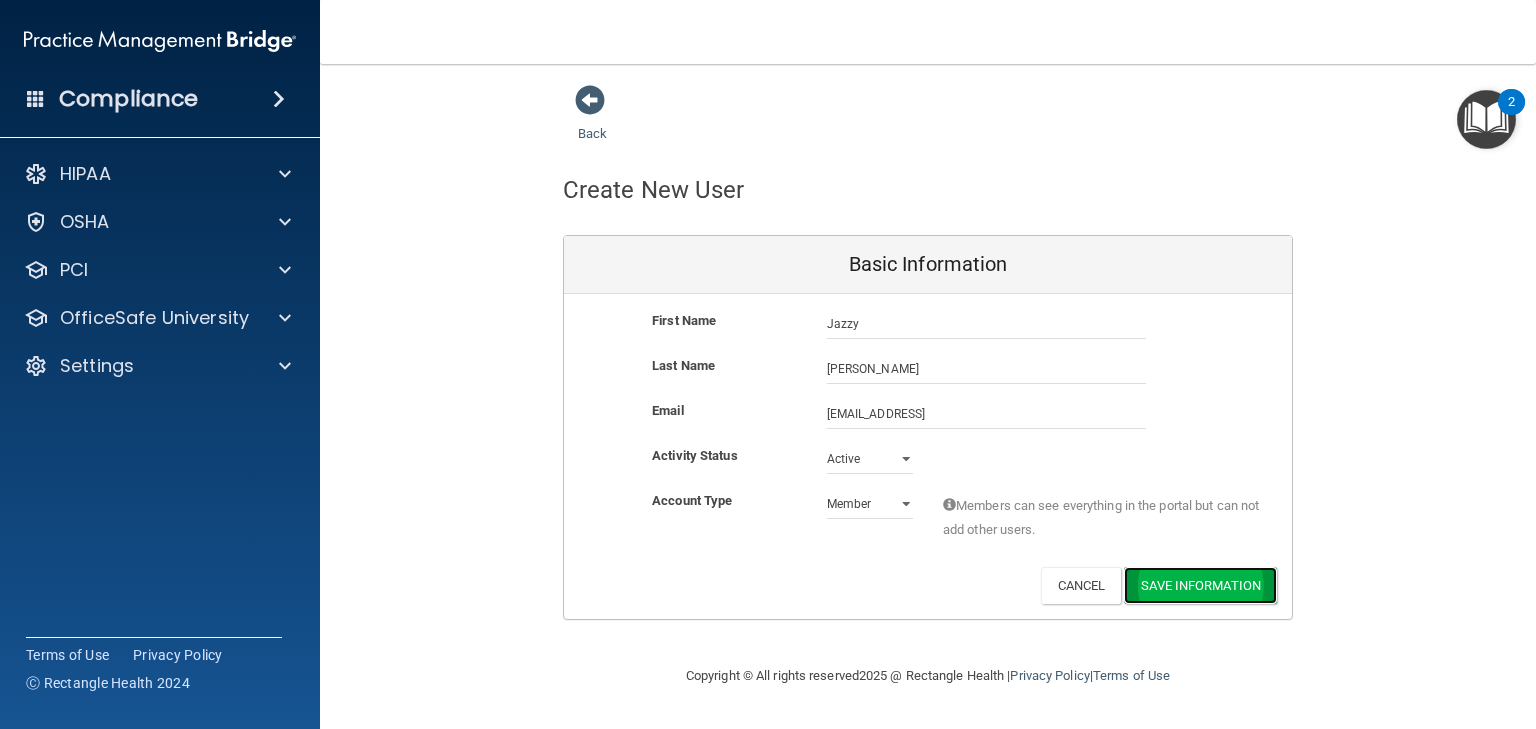 click on "Save Information" at bounding box center (1200, 585) 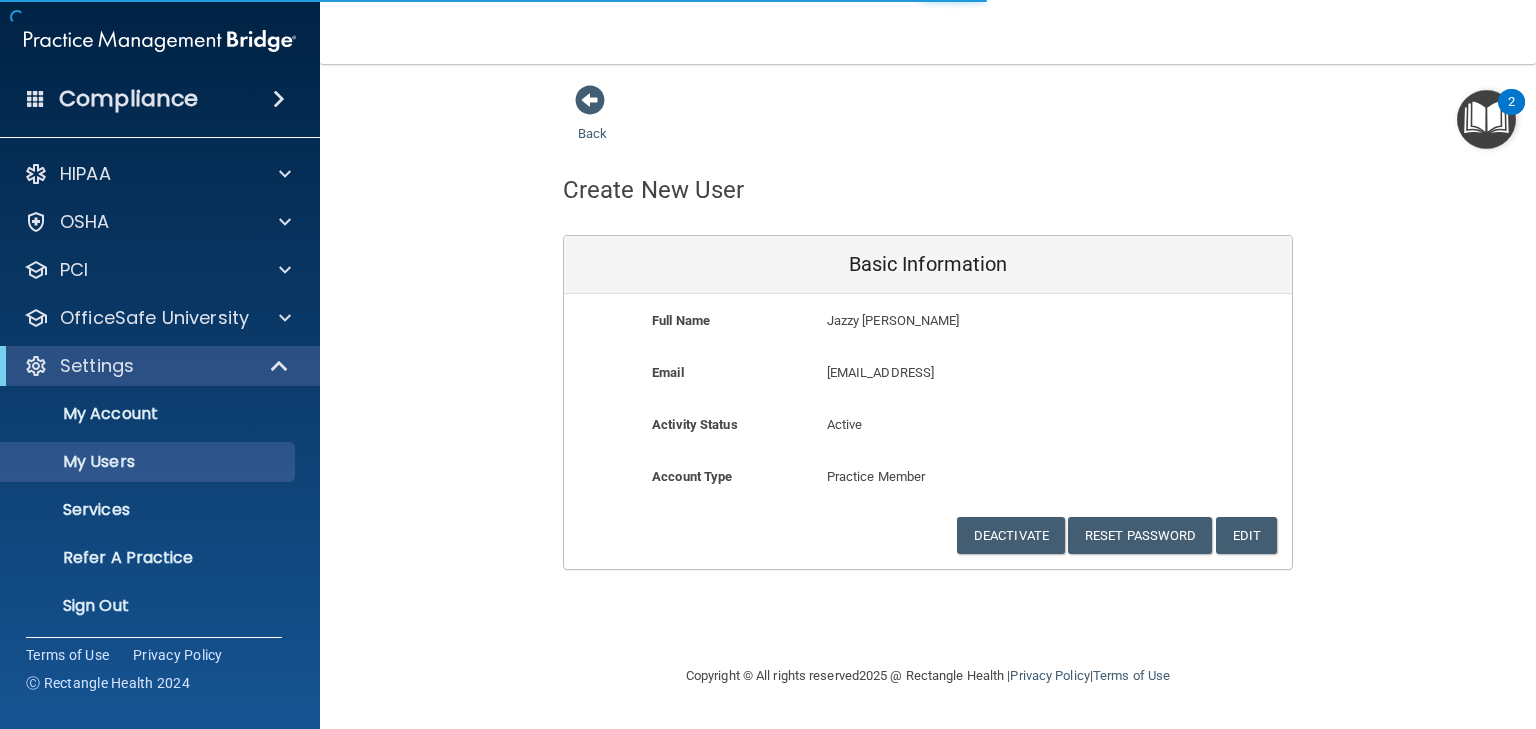 select on "20" 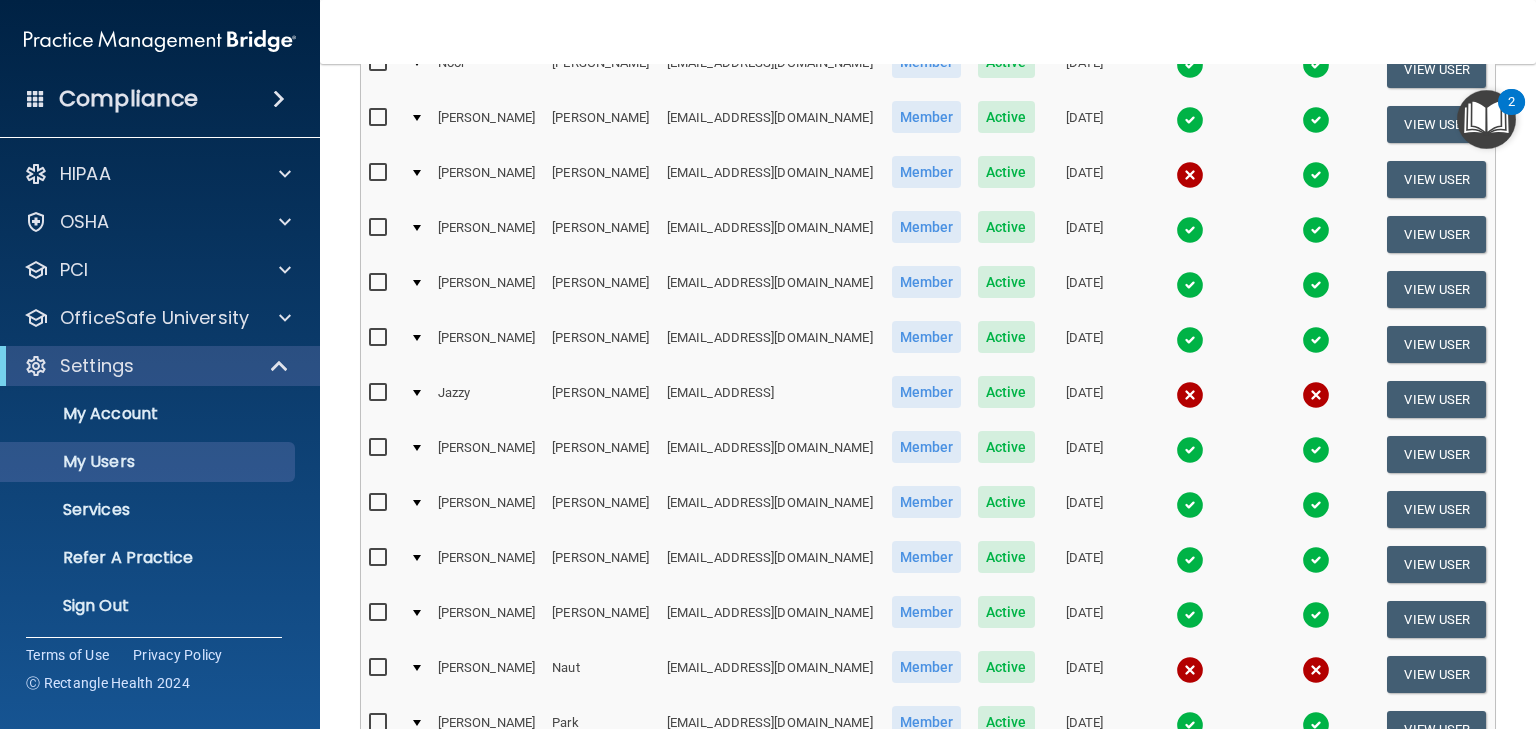 scroll, scrollTop: 560, scrollLeft: 0, axis: vertical 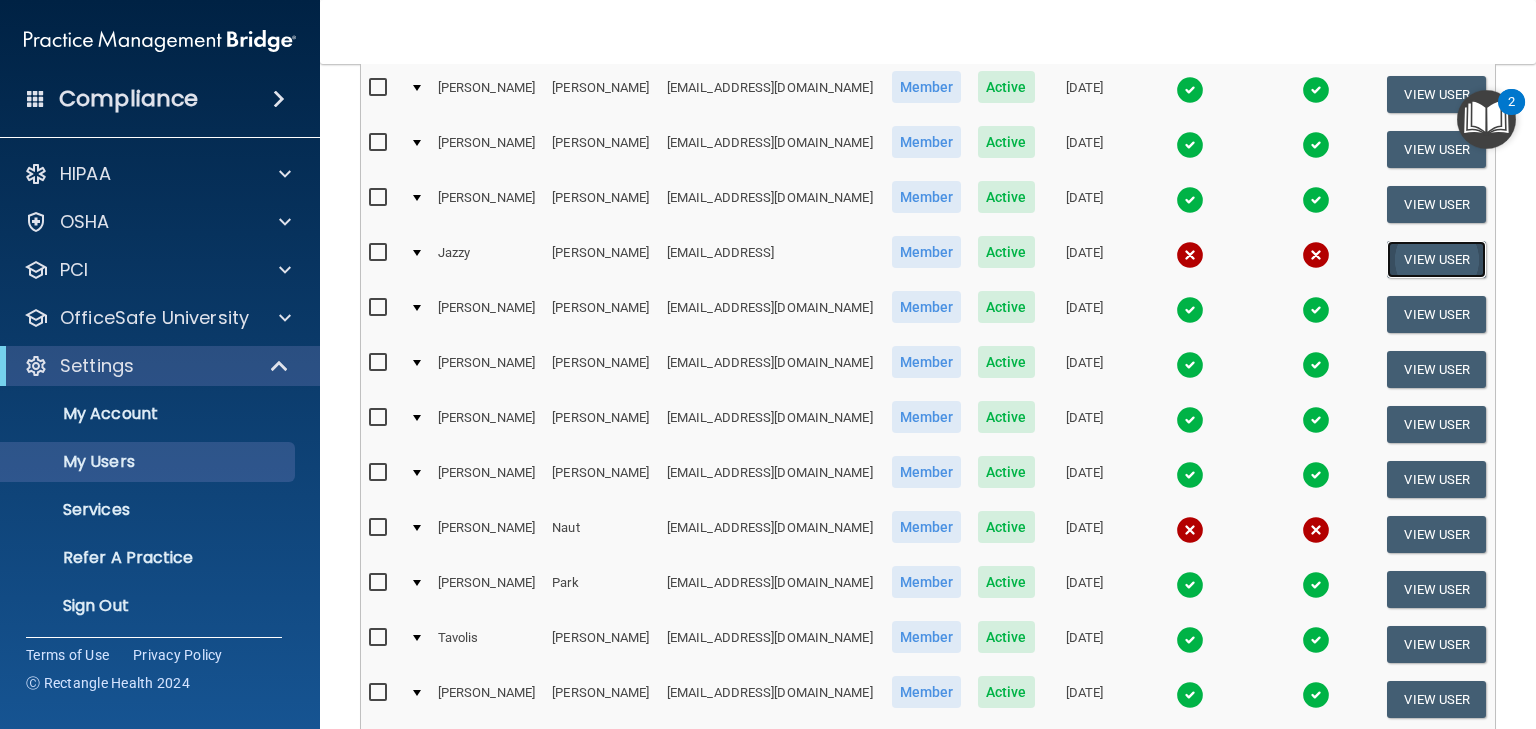 click on "View User" at bounding box center (1436, 259) 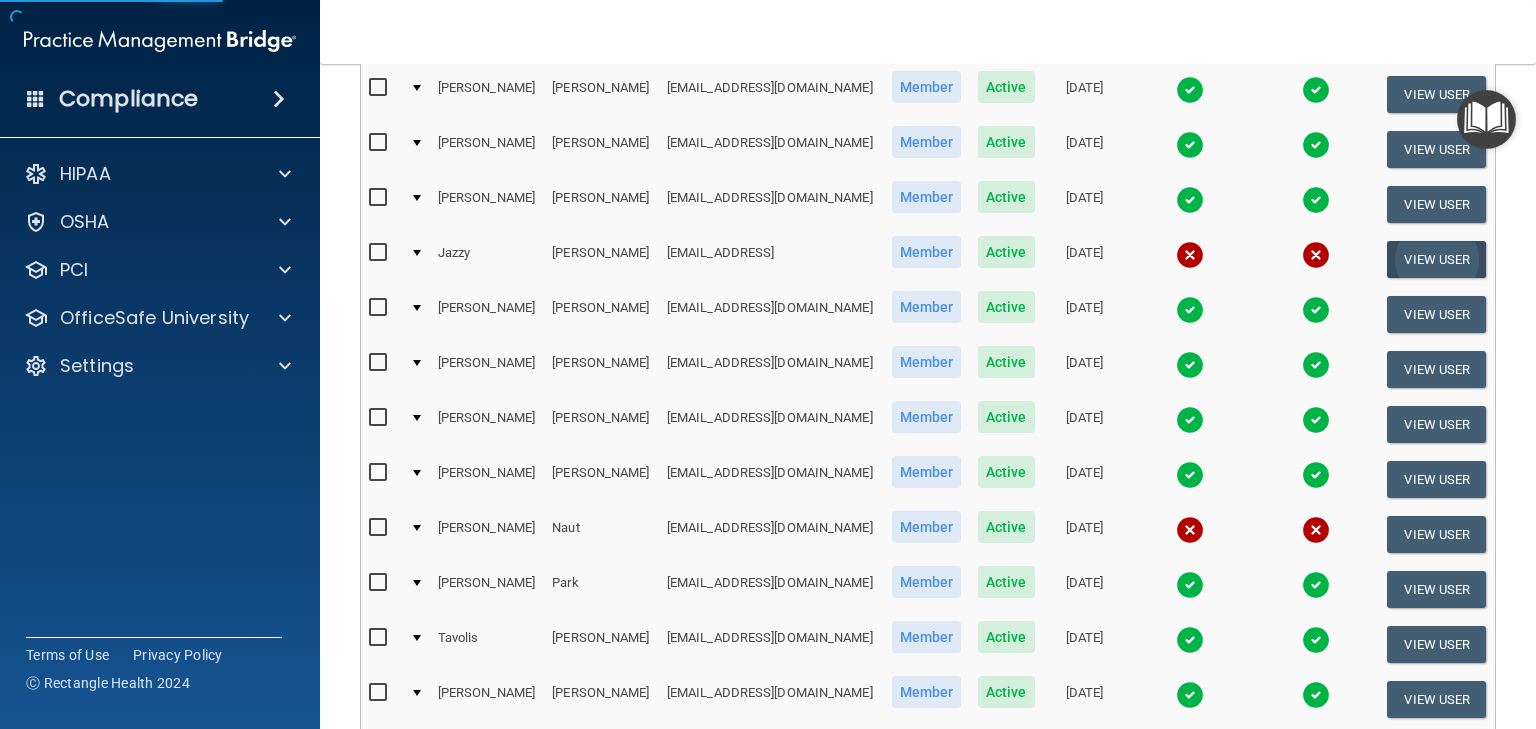 scroll, scrollTop: 0, scrollLeft: 0, axis: both 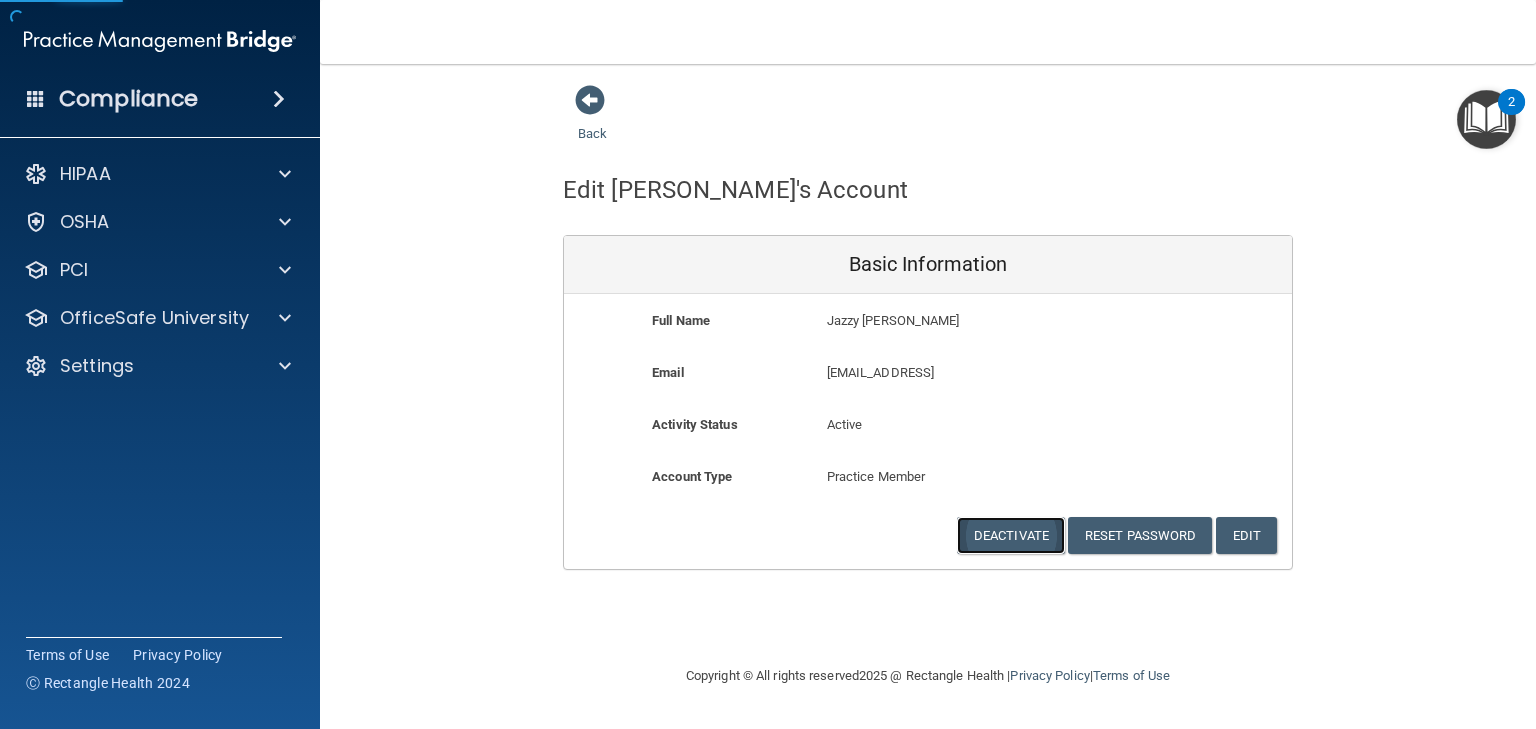click on "Deactivate" at bounding box center (1011, 535) 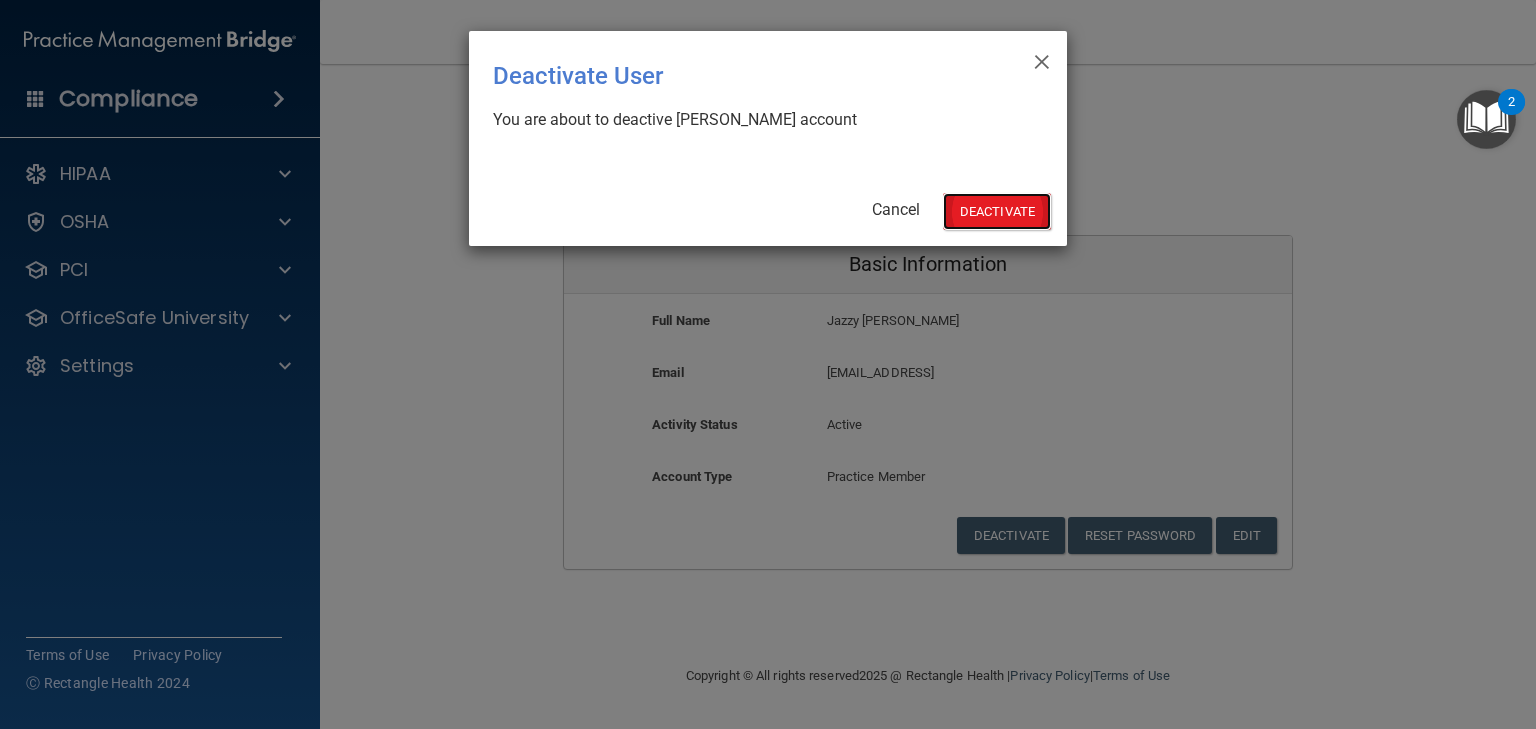 click on "Deactivate" at bounding box center [997, 211] 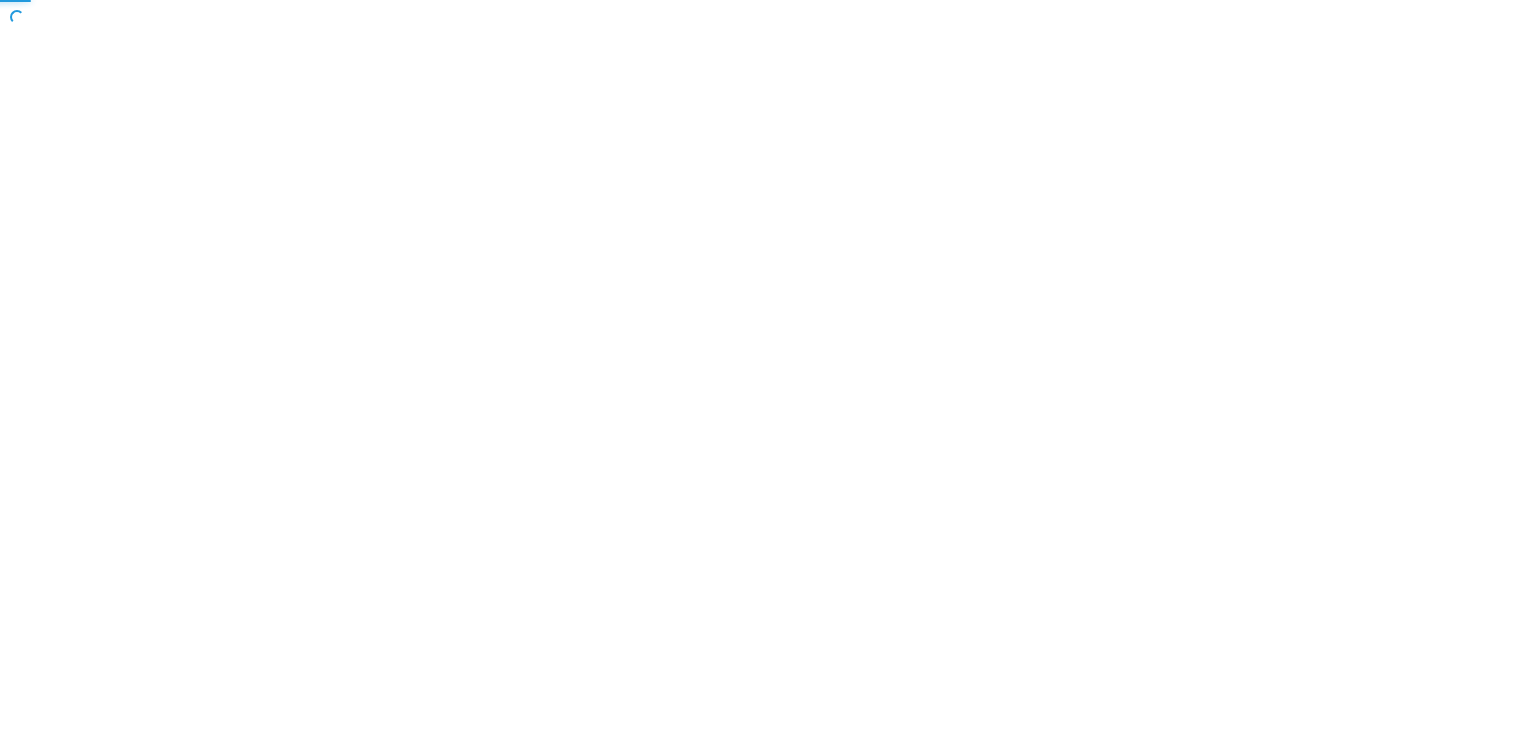 scroll, scrollTop: 0, scrollLeft: 0, axis: both 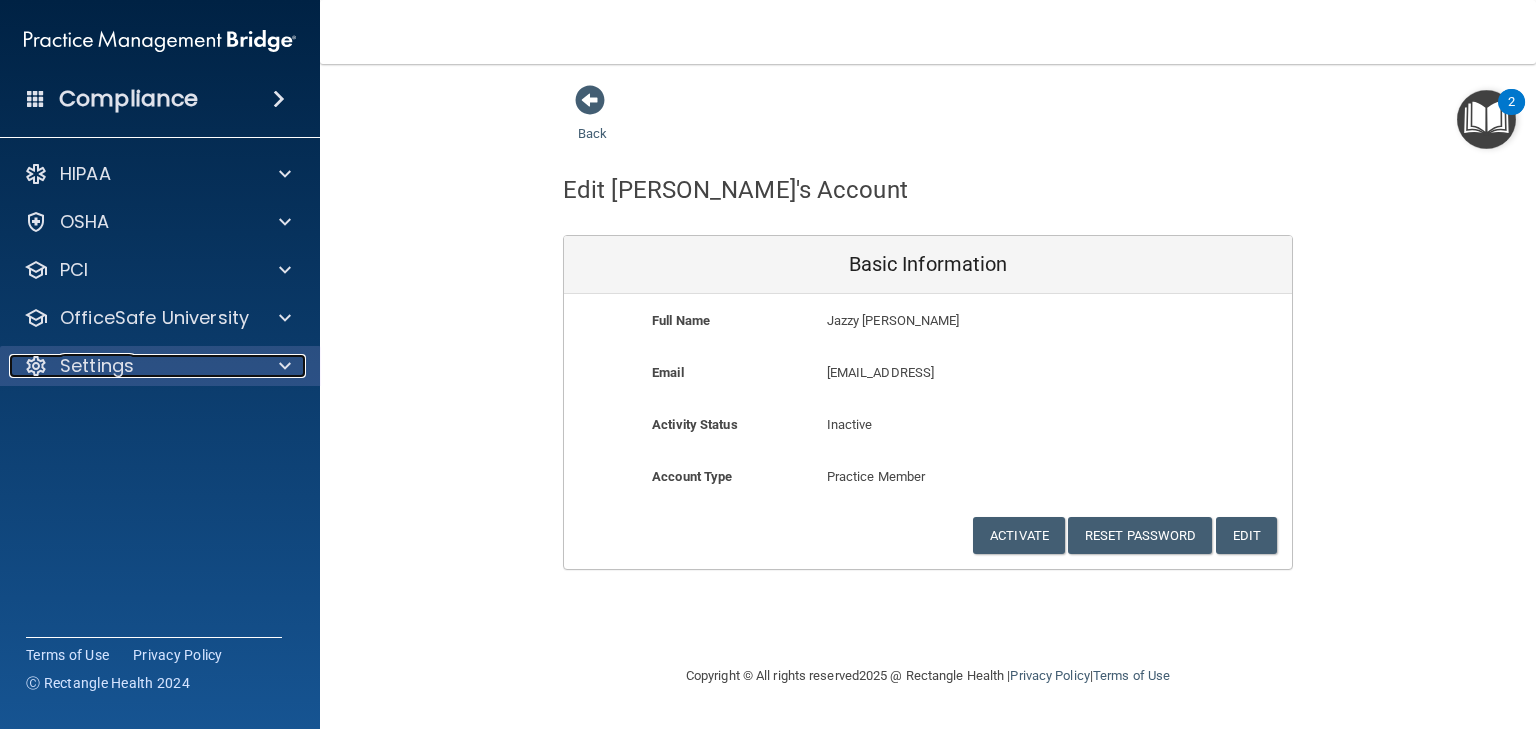 click on "Settings" at bounding box center (133, 366) 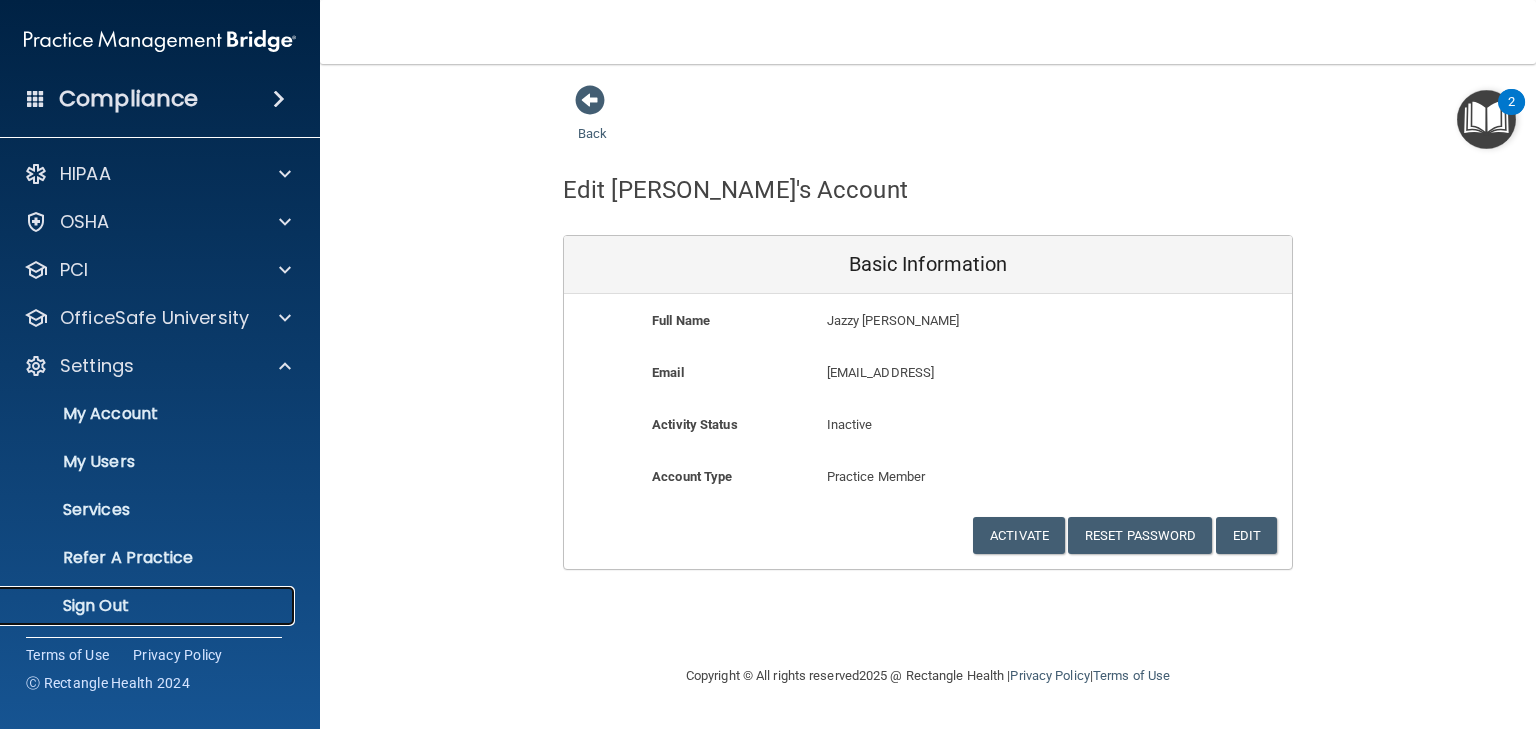 click on "Sign Out" at bounding box center [149, 606] 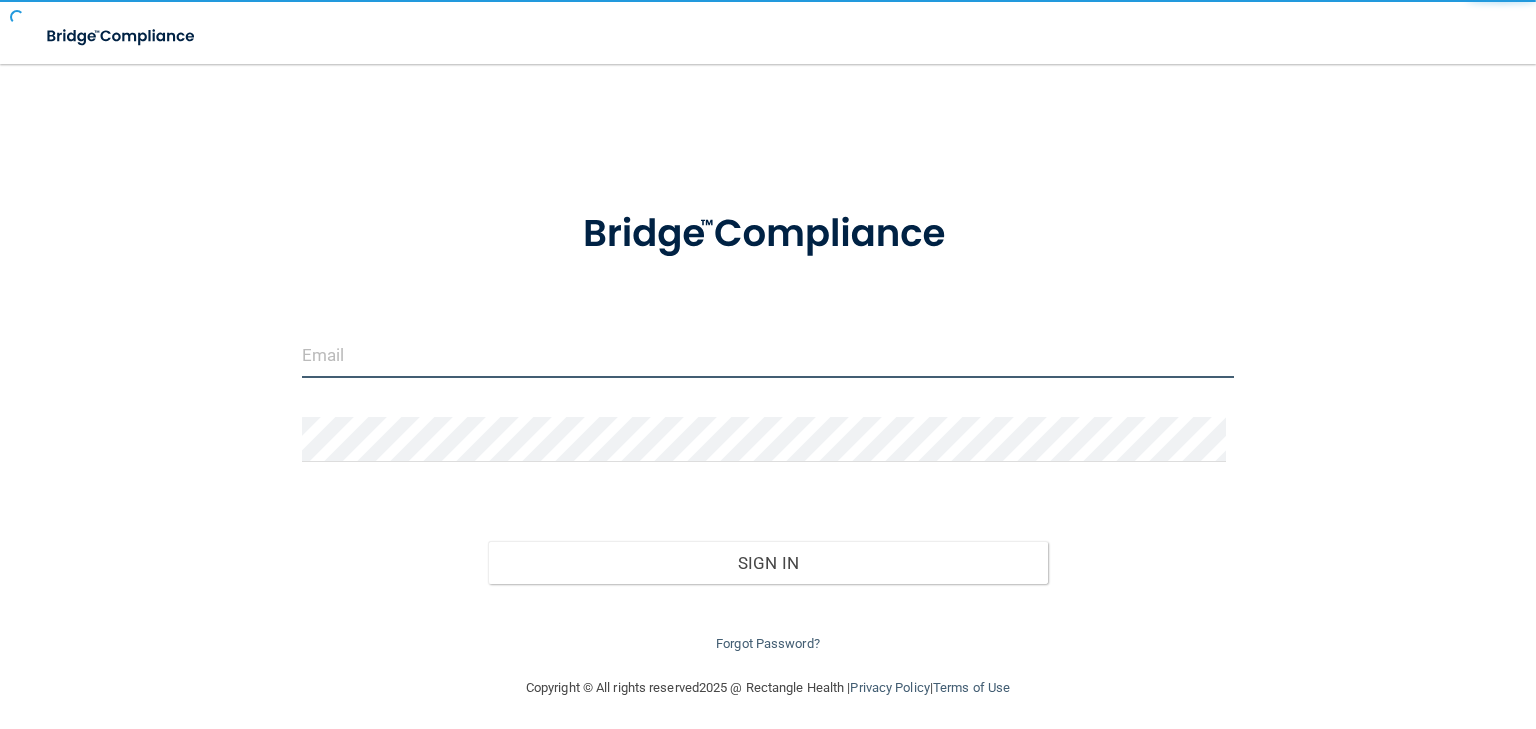 type on "[EMAIL_ADDRESS][DOMAIN_NAME]" 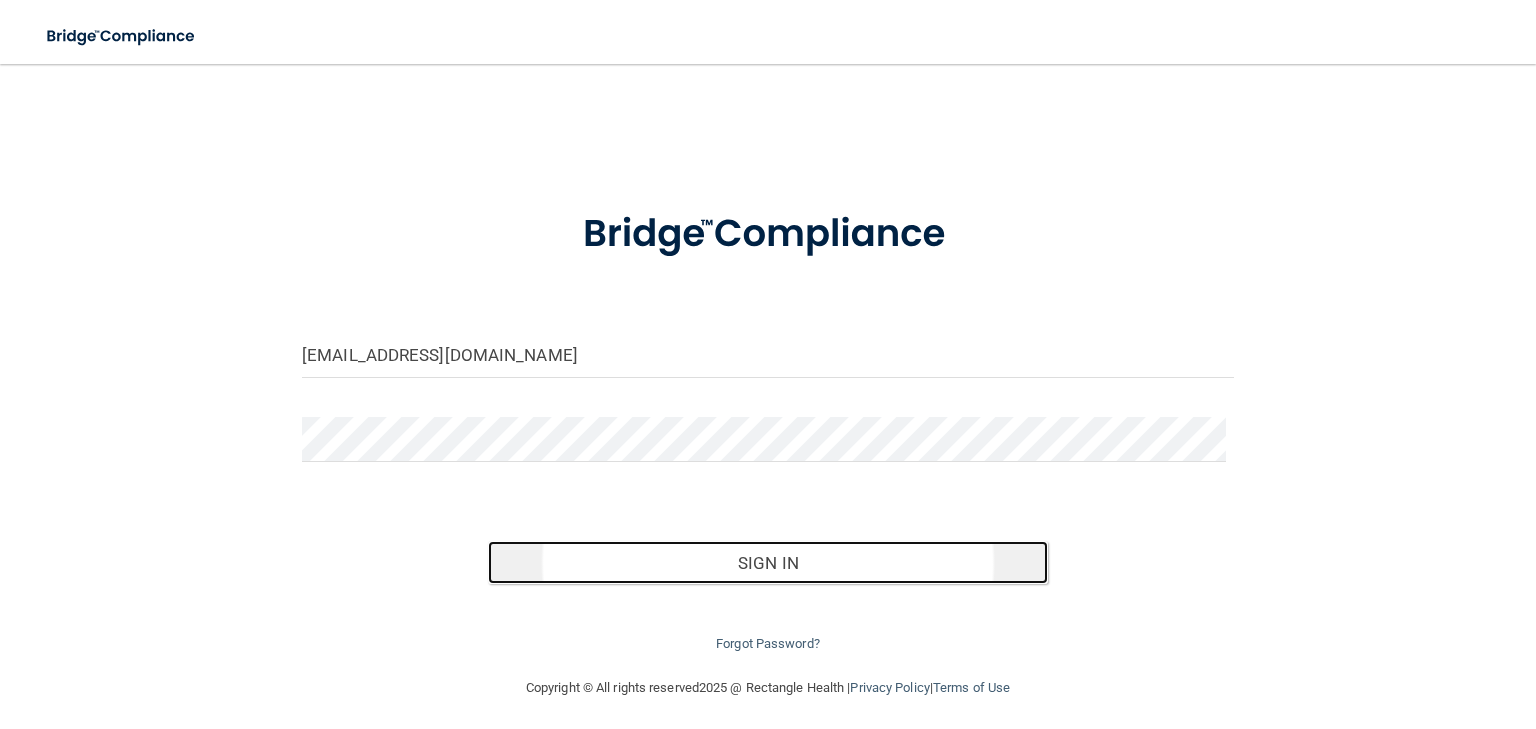 click on "Sign In" at bounding box center [767, 563] 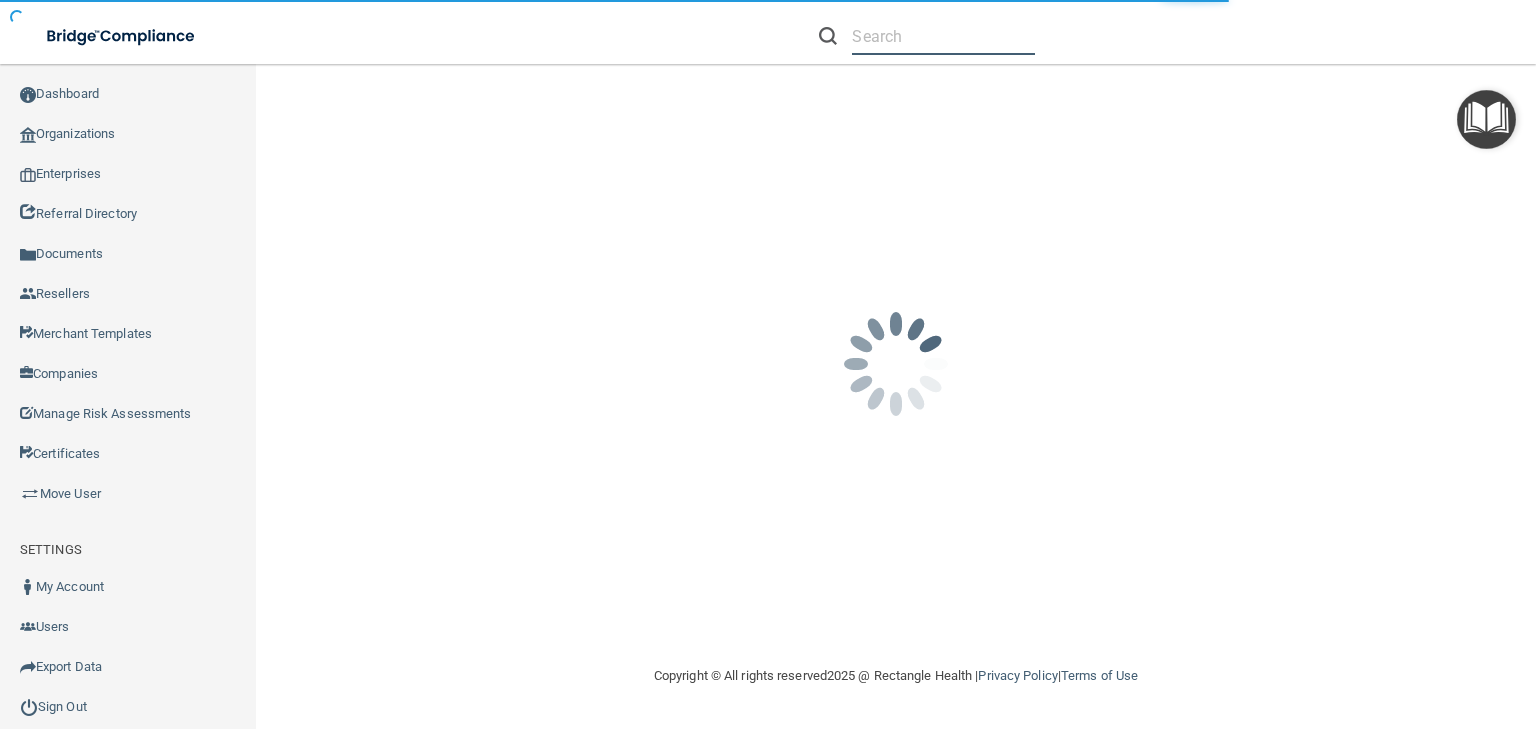 click at bounding box center [943, 36] 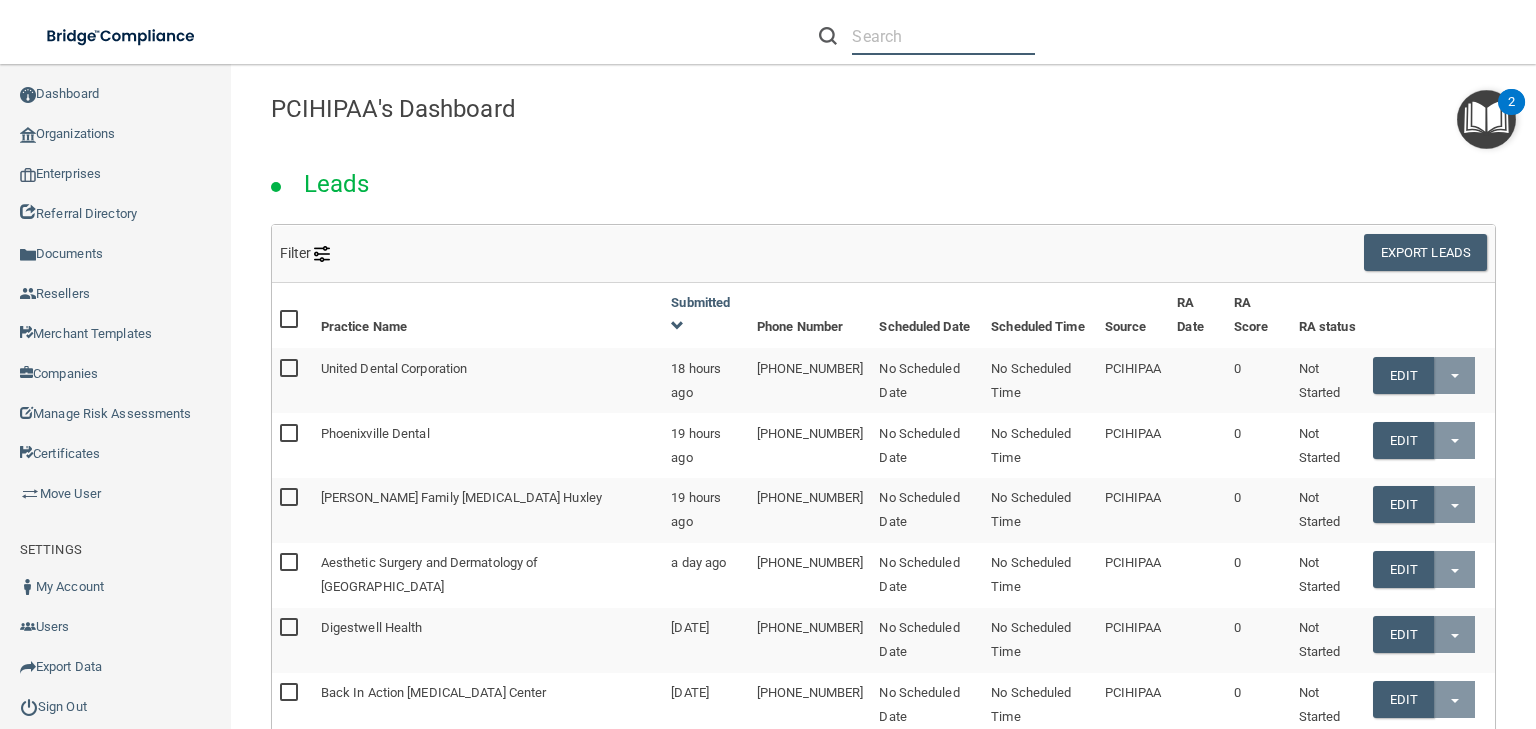 paste on "Downtown [GEOGRAPHIC_DATA]" 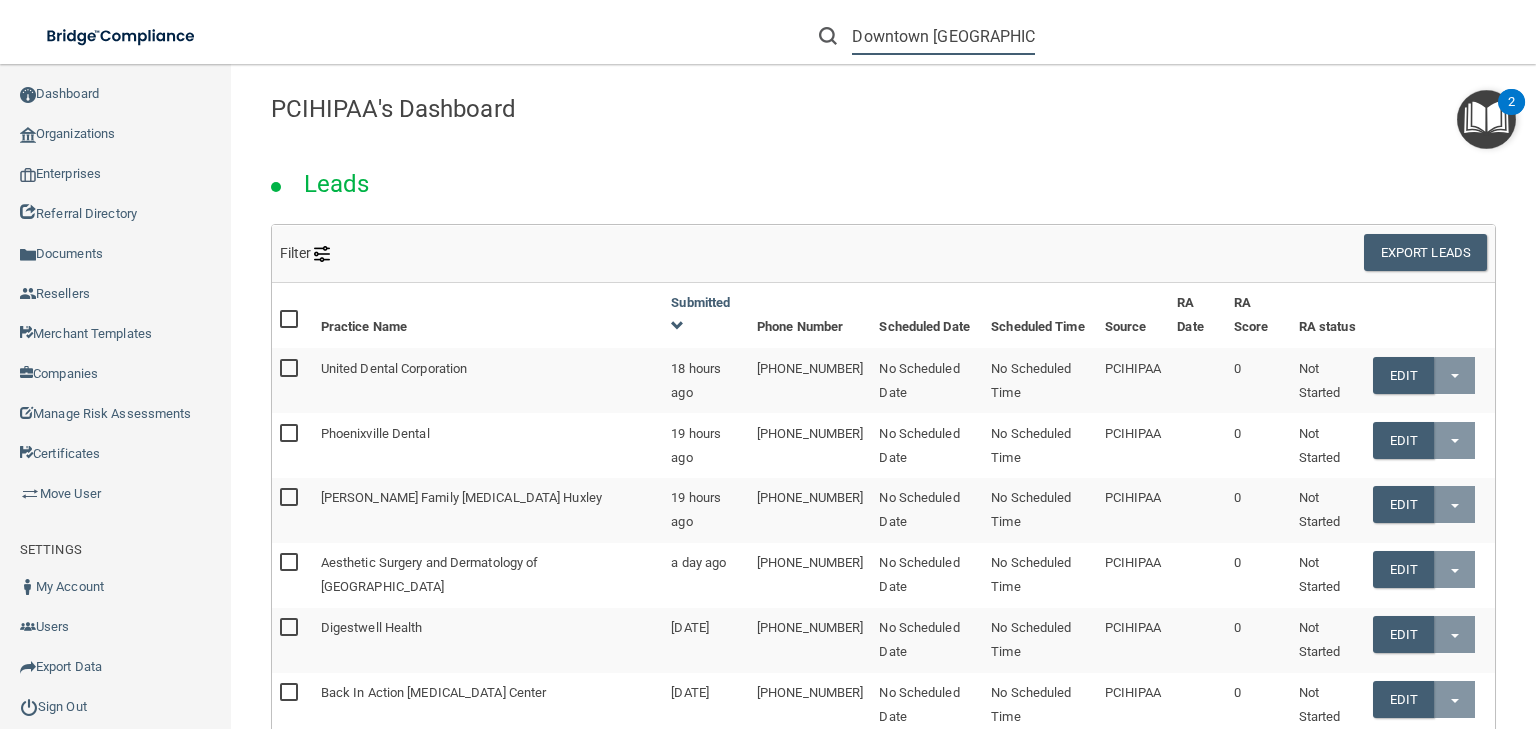 scroll, scrollTop: 0, scrollLeft: 36, axis: horizontal 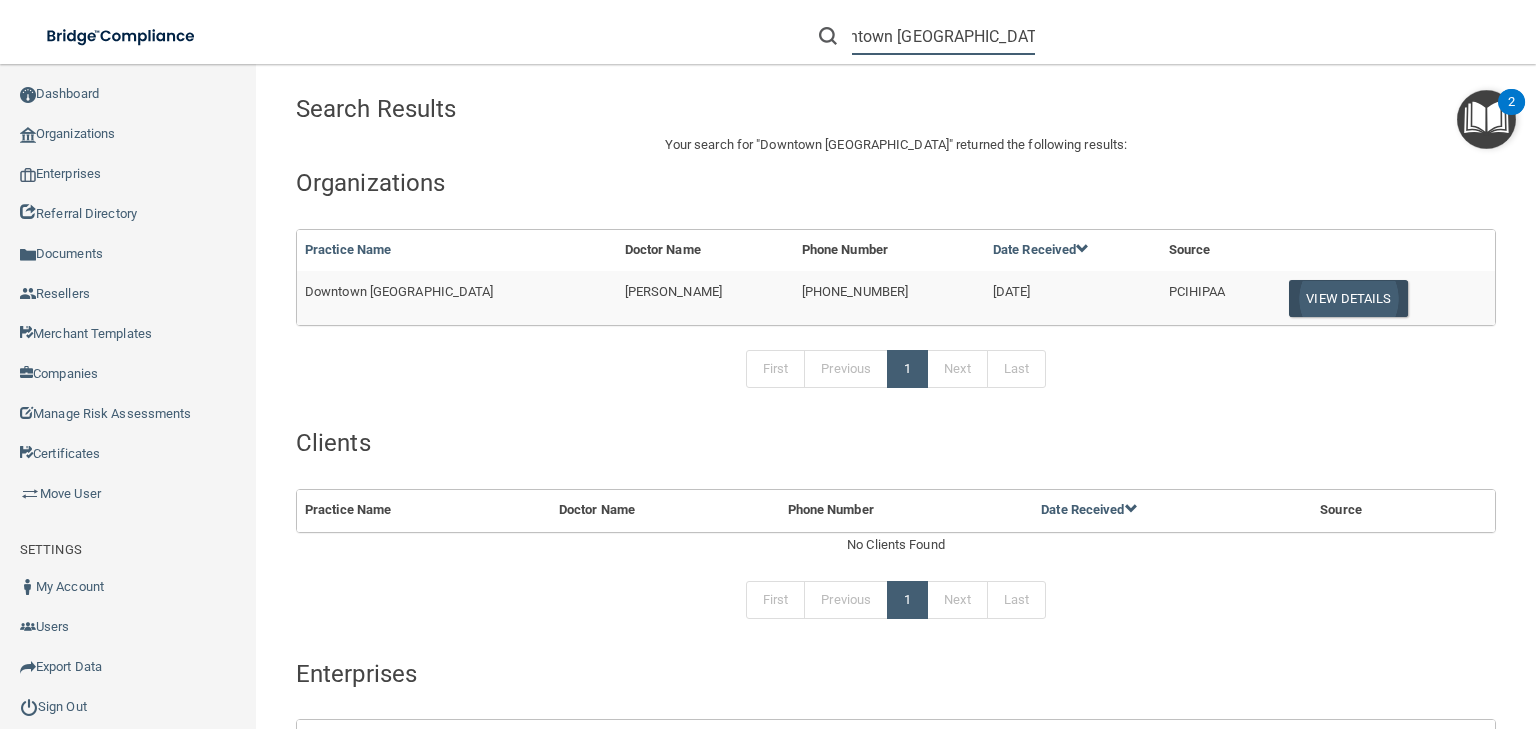 type on "Downtown [GEOGRAPHIC_DATA]" 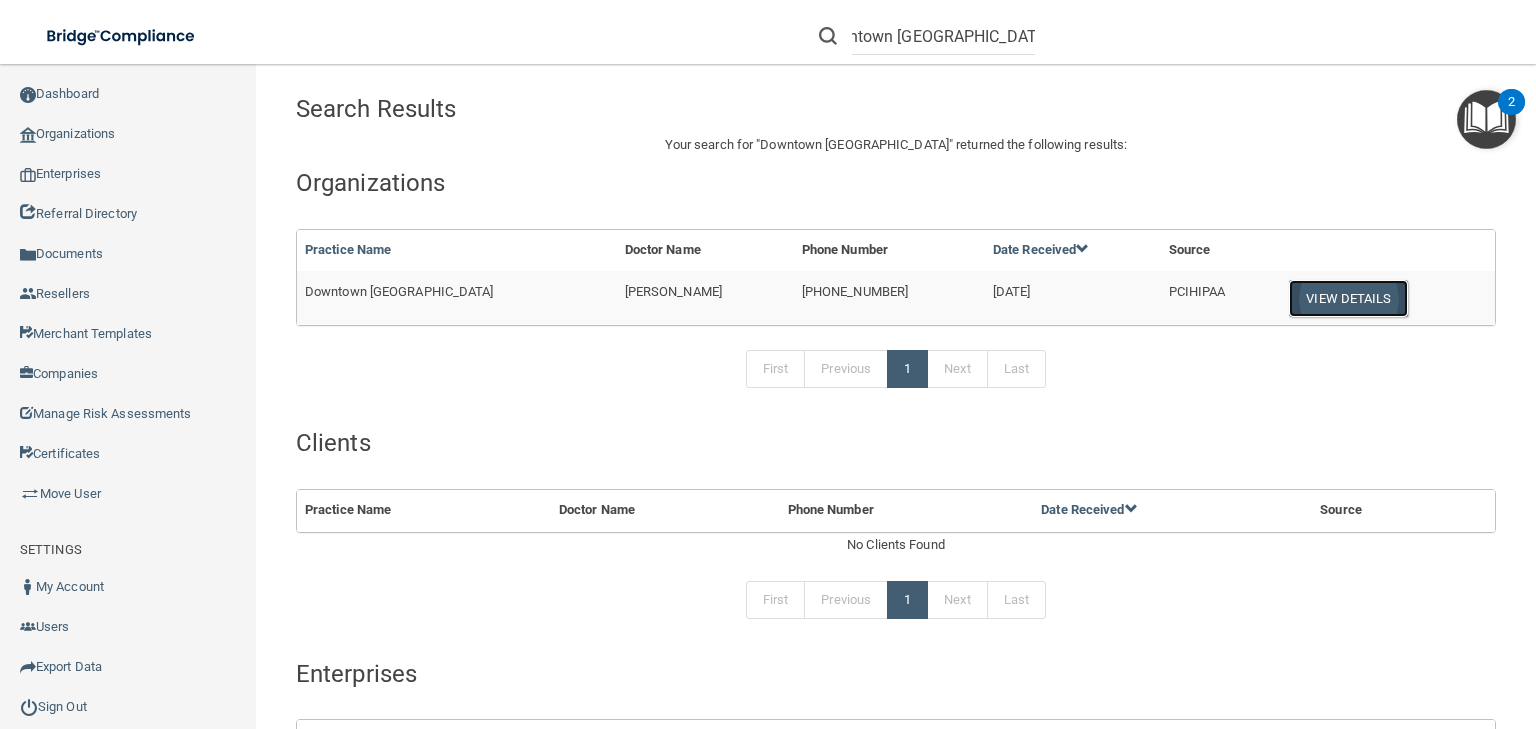 click on "View Details" at bounding box center (1348, 298) 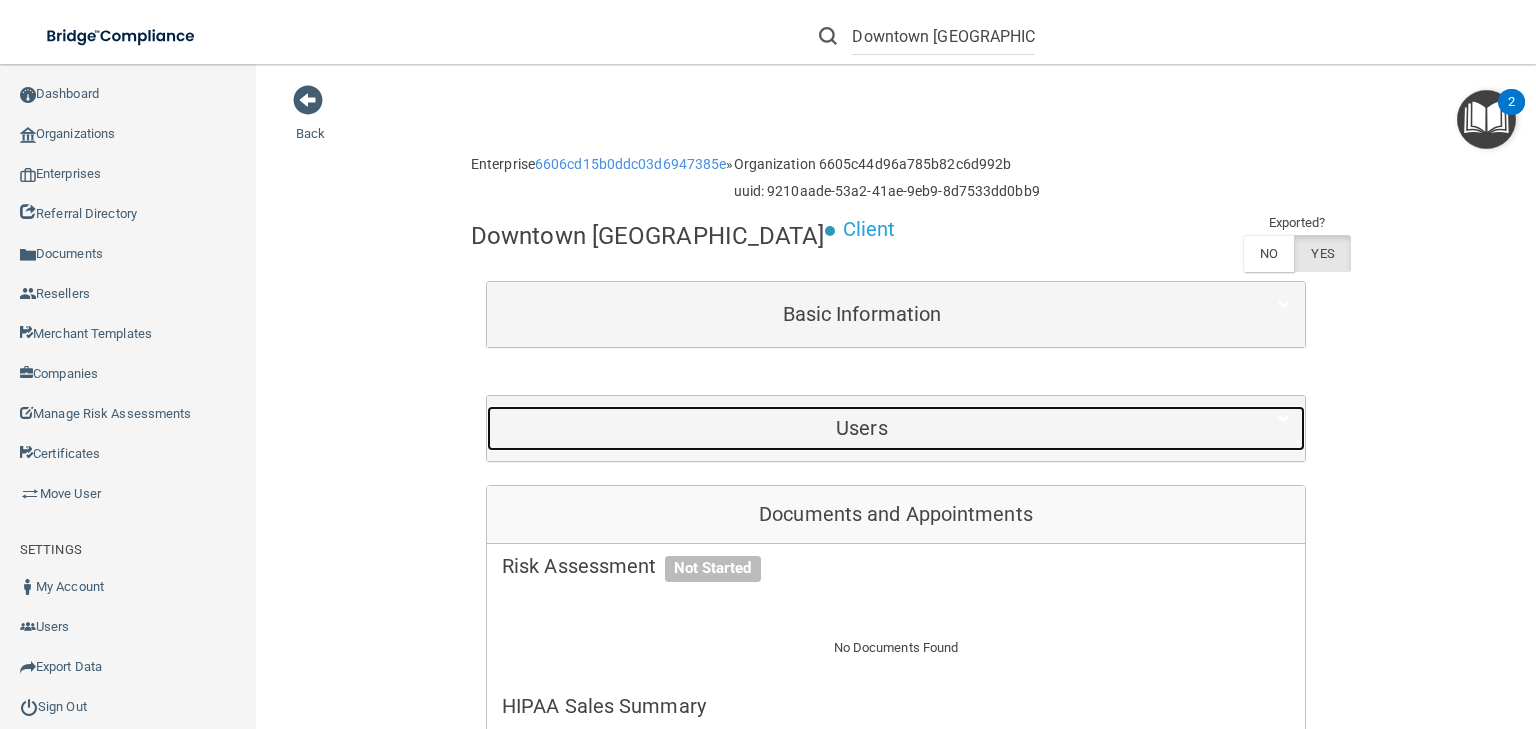 click on "Users" at bounding box center (862, 428) 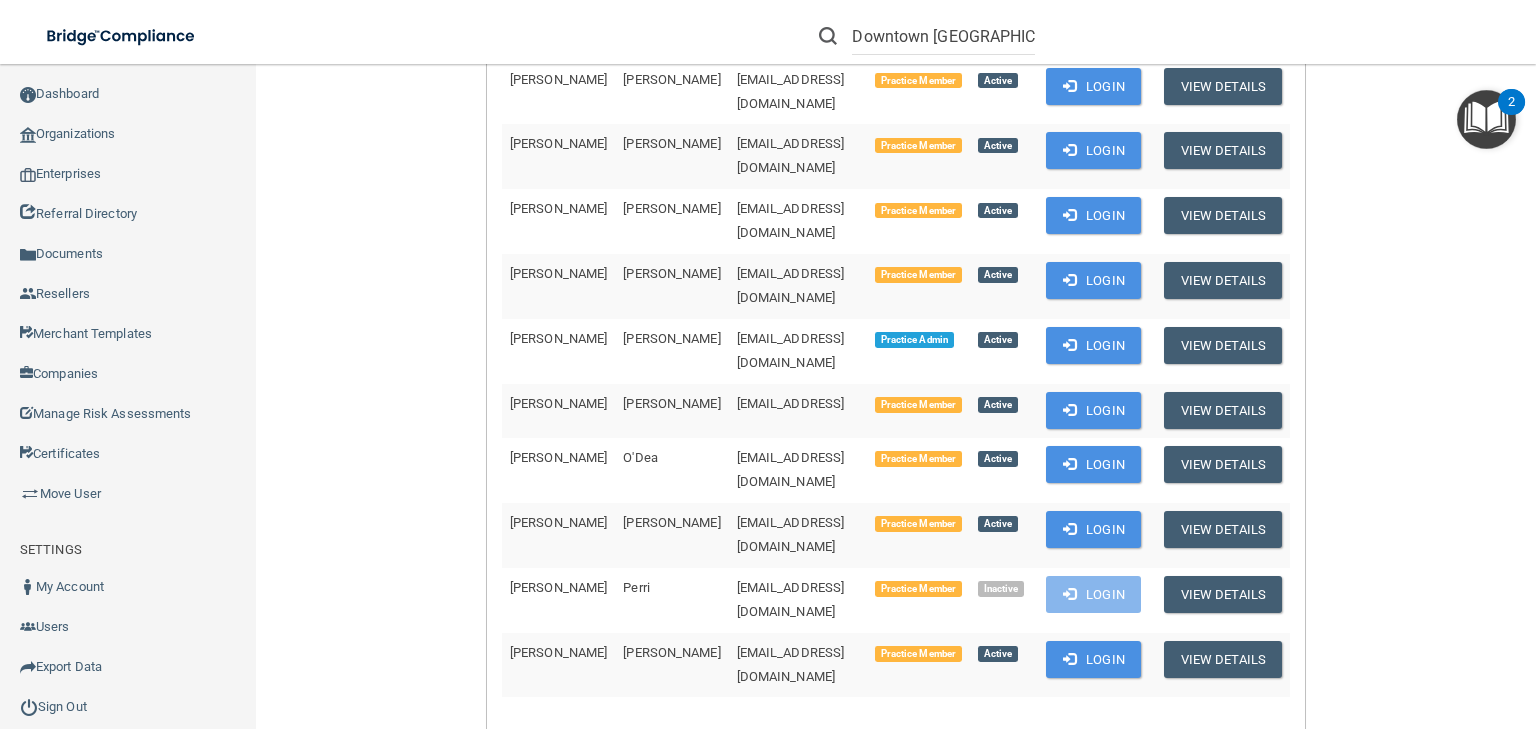 scroll, scrollTop: 800, scrollLeft: 0, axis: vertical 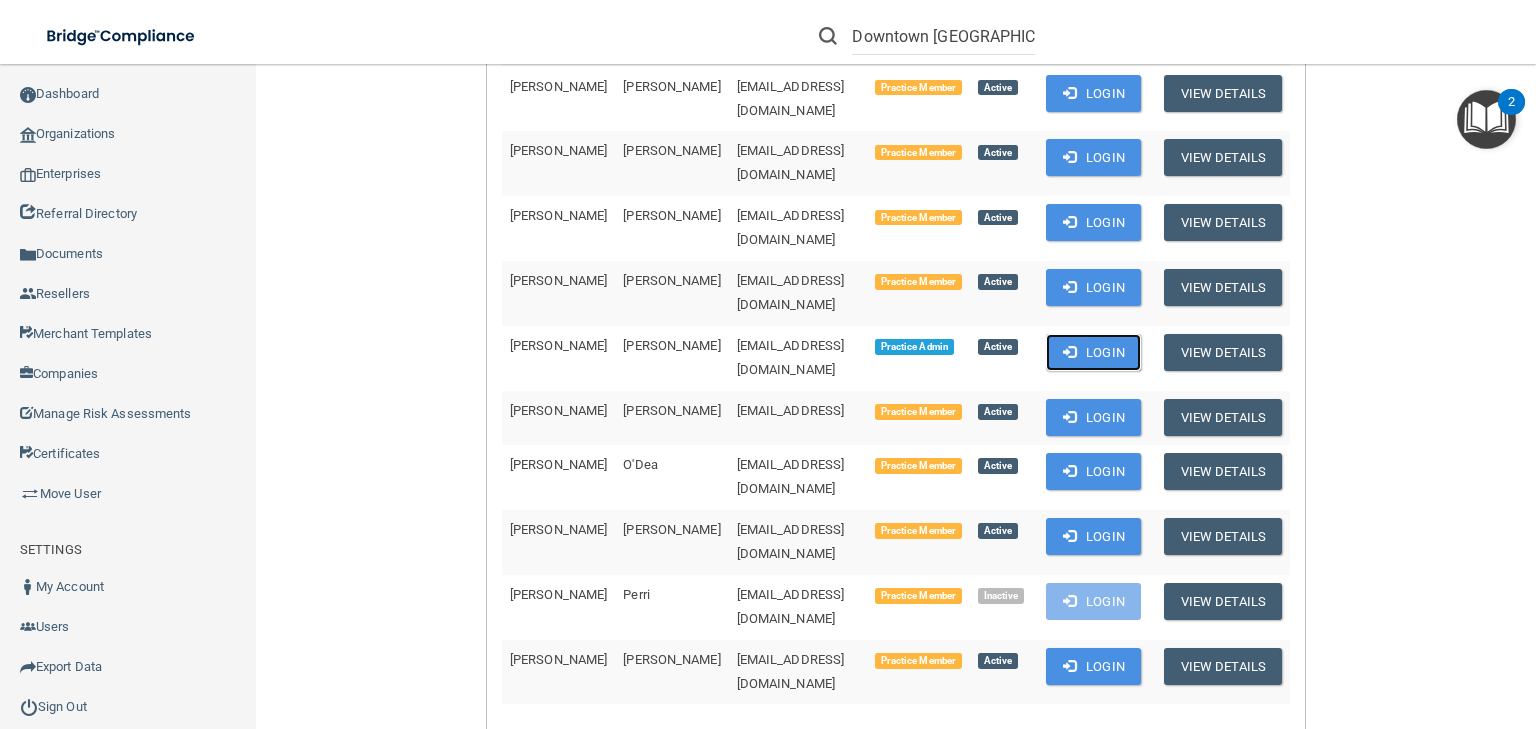 click at bounding box center (1069, 351) 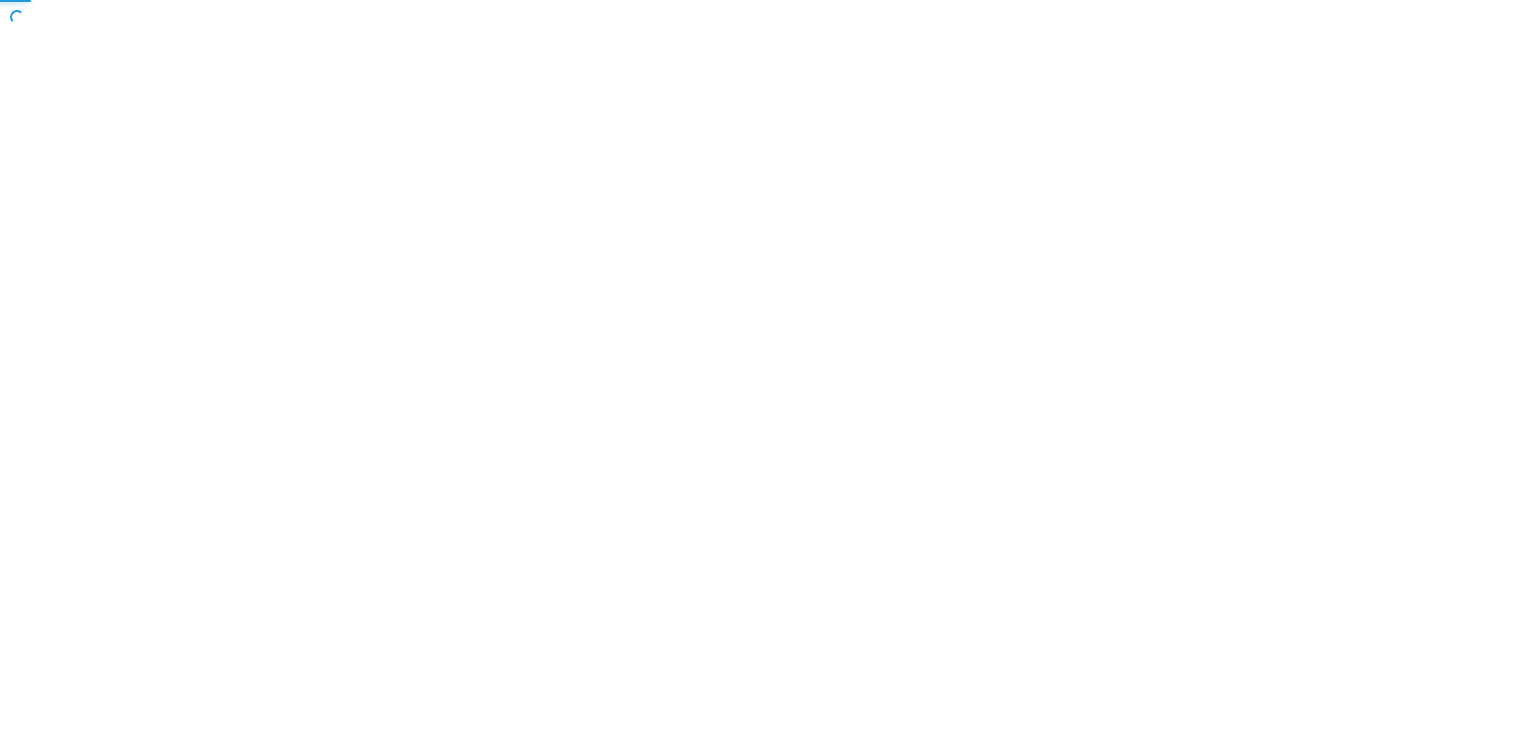 scroll, scrollTop: 0, scrollLeft: 0, axis: both 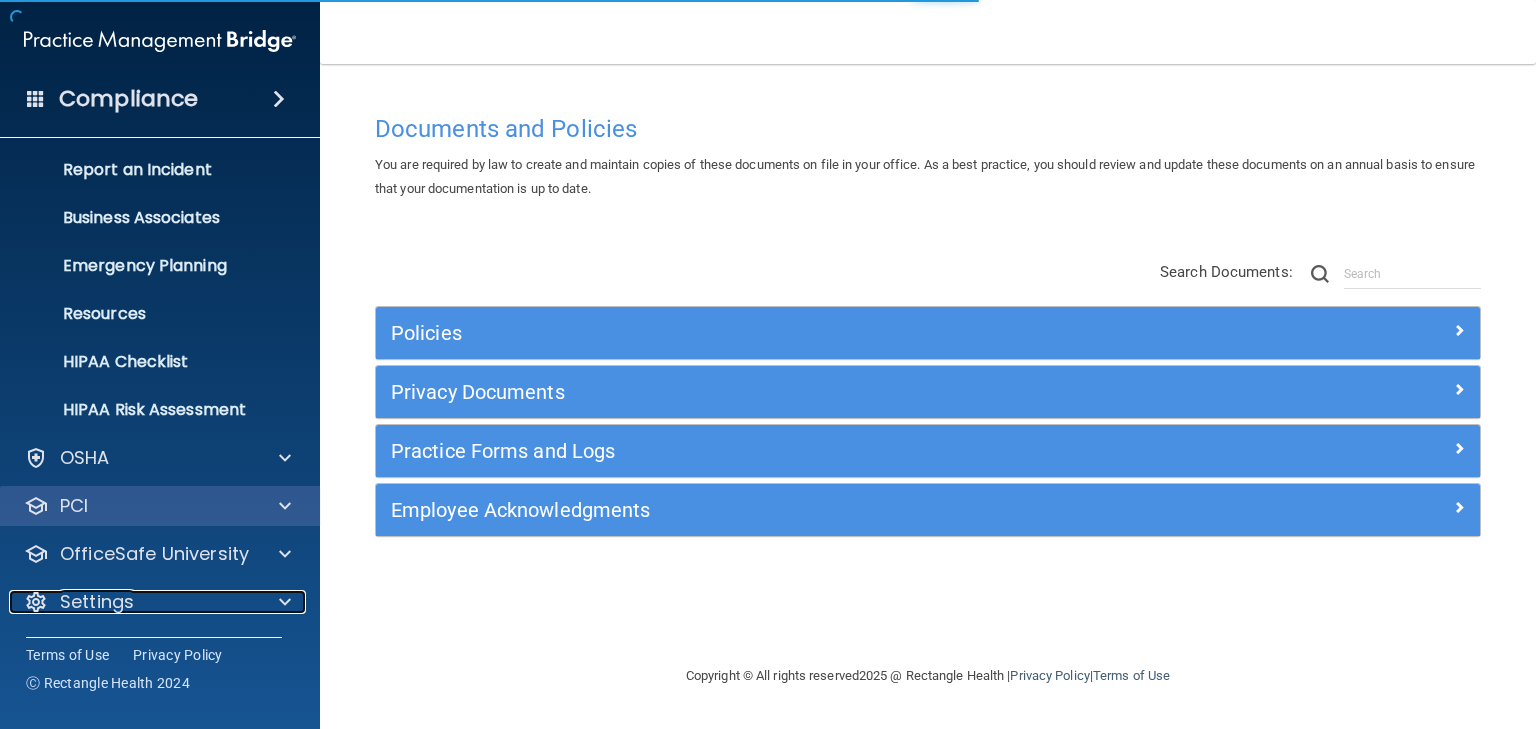 click on "Settings" at bounding box center [133, 602] 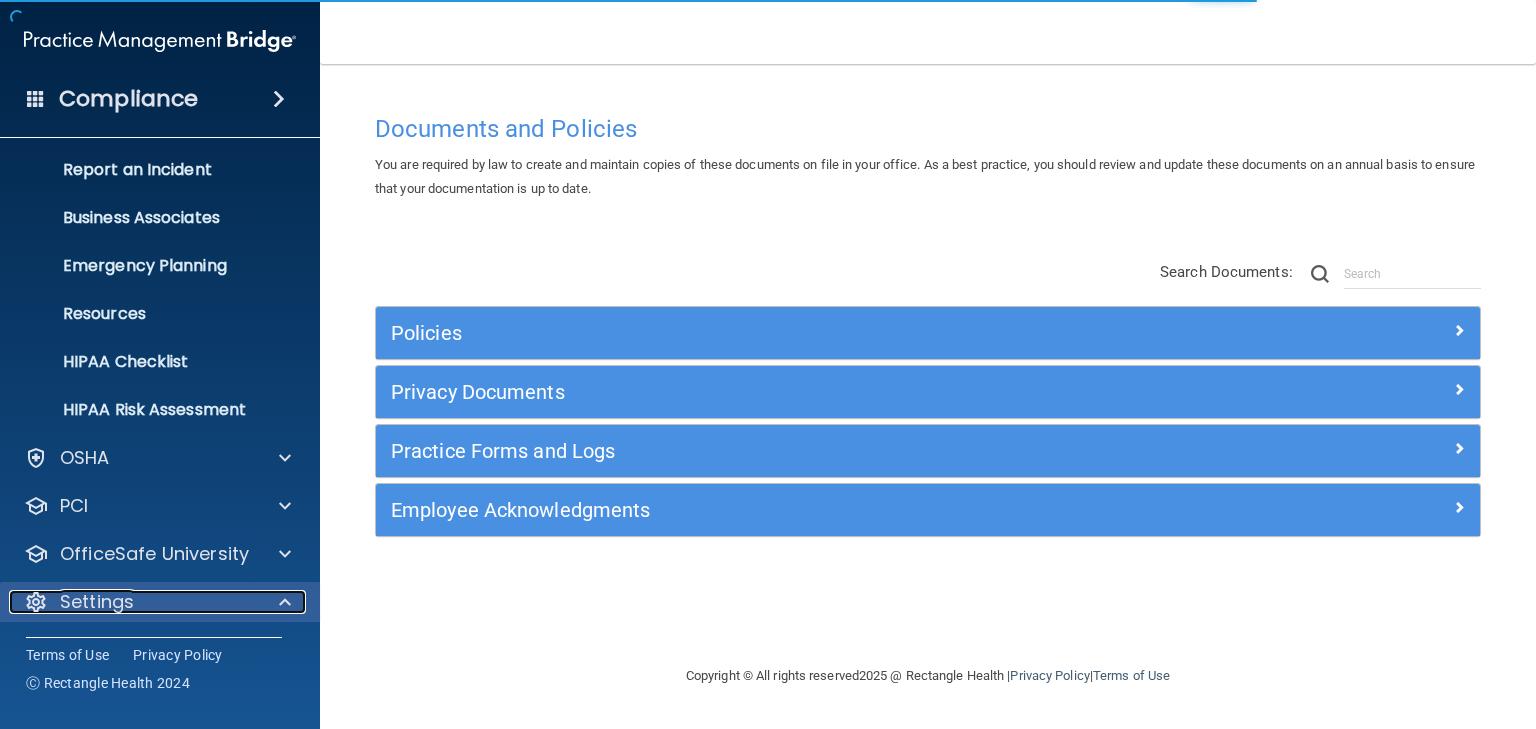 scroll, scrollTop: 340, scrollLeft: 0, axis: vertical 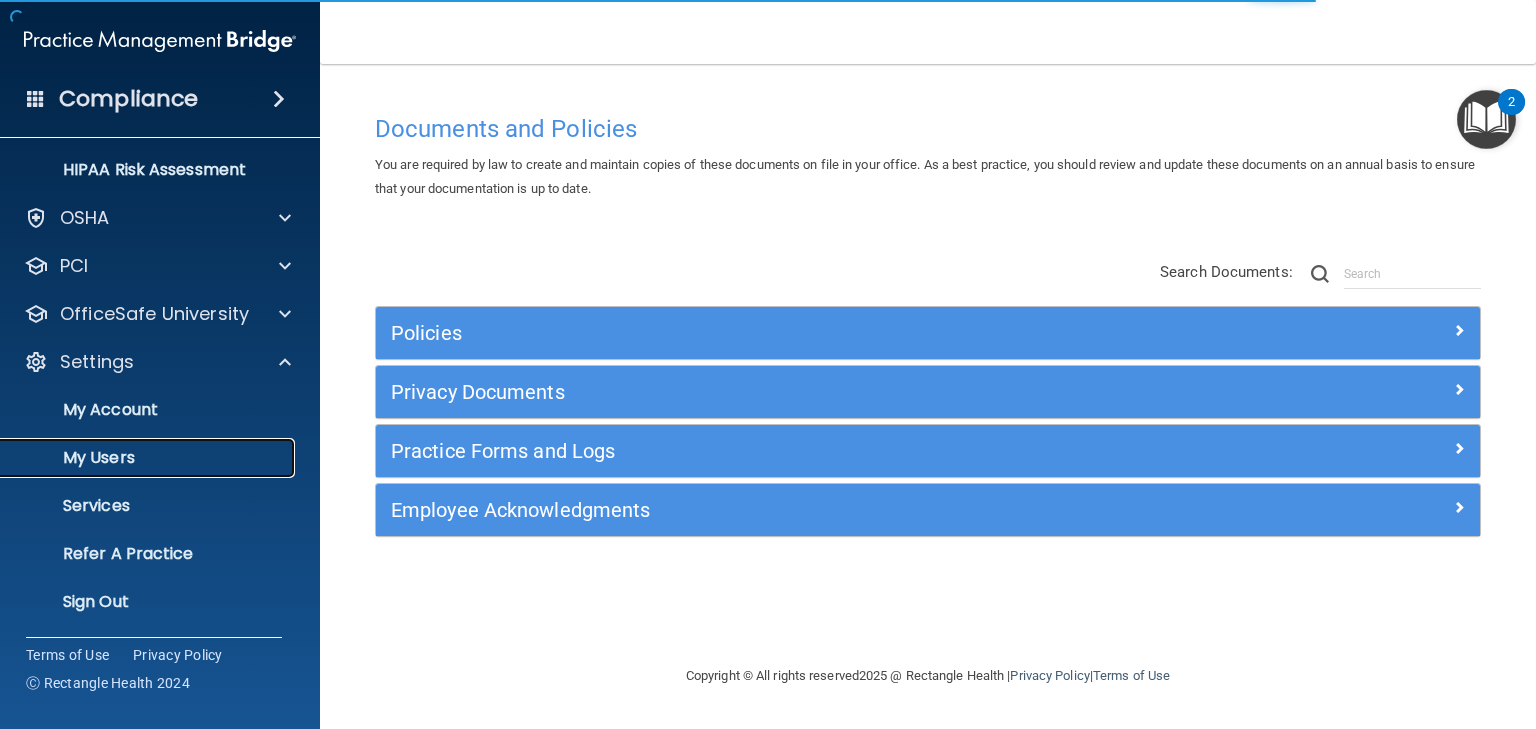 click on "My Users" at bounding box center (137, 458) 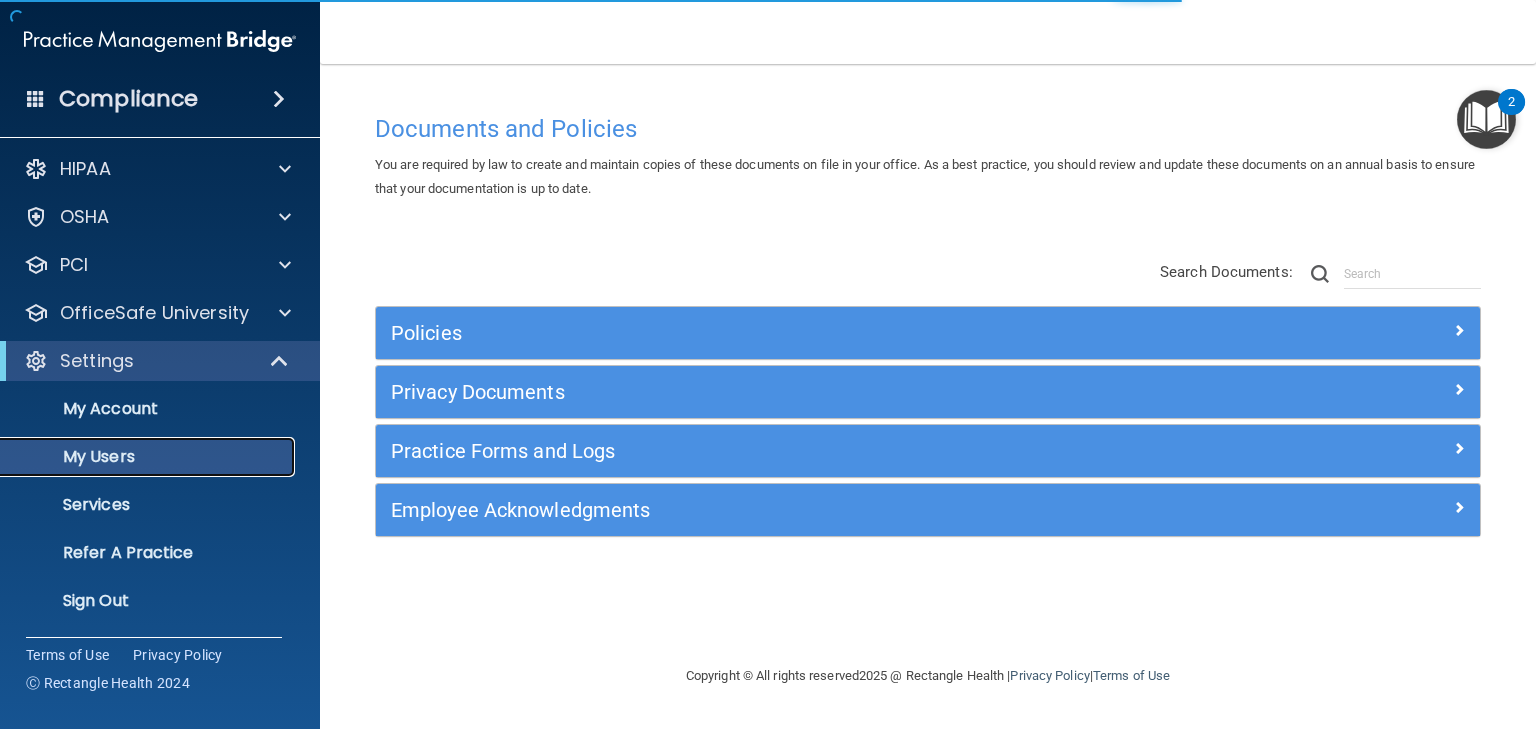 scroll, scrollTop: 4, scrollLeft: 0, axis: vertical 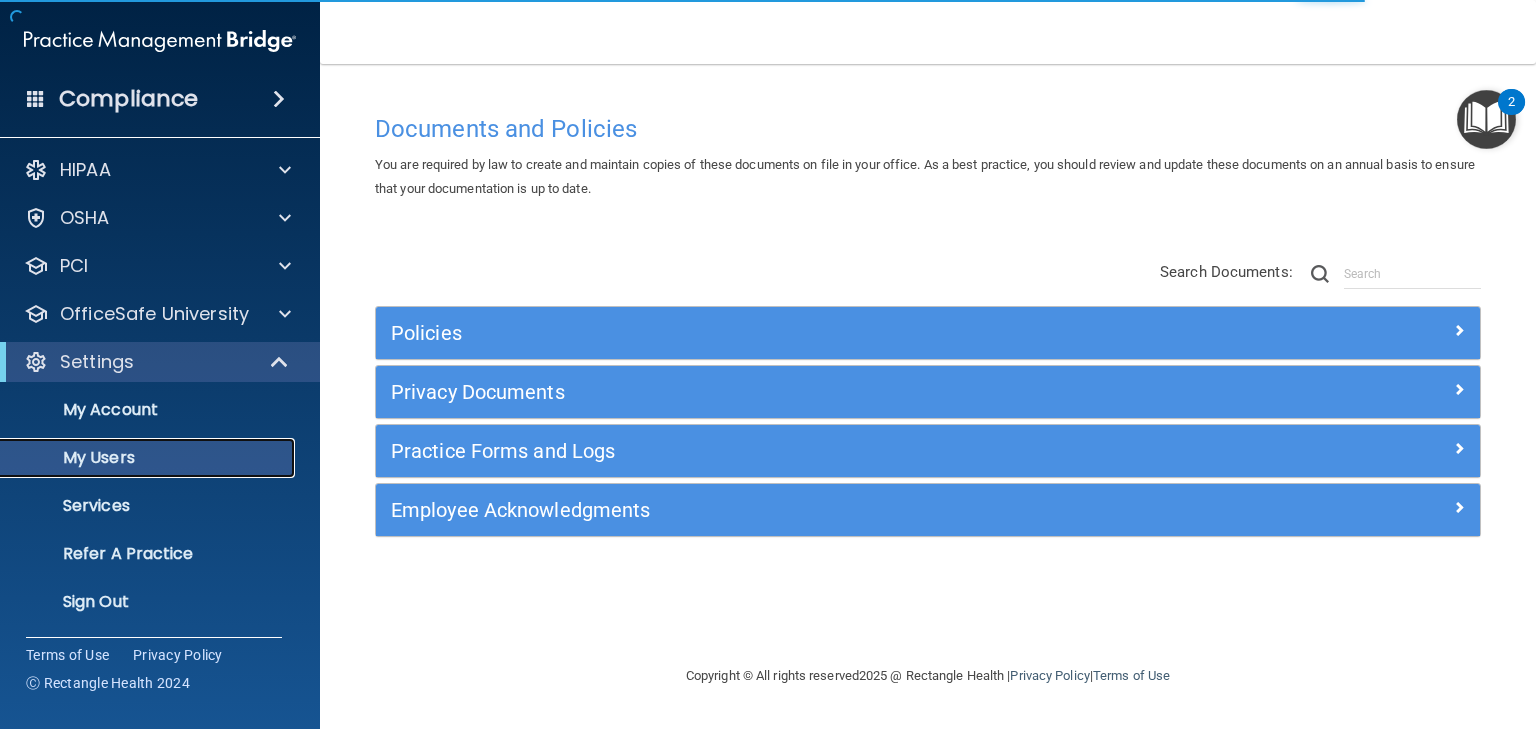 select on "20" 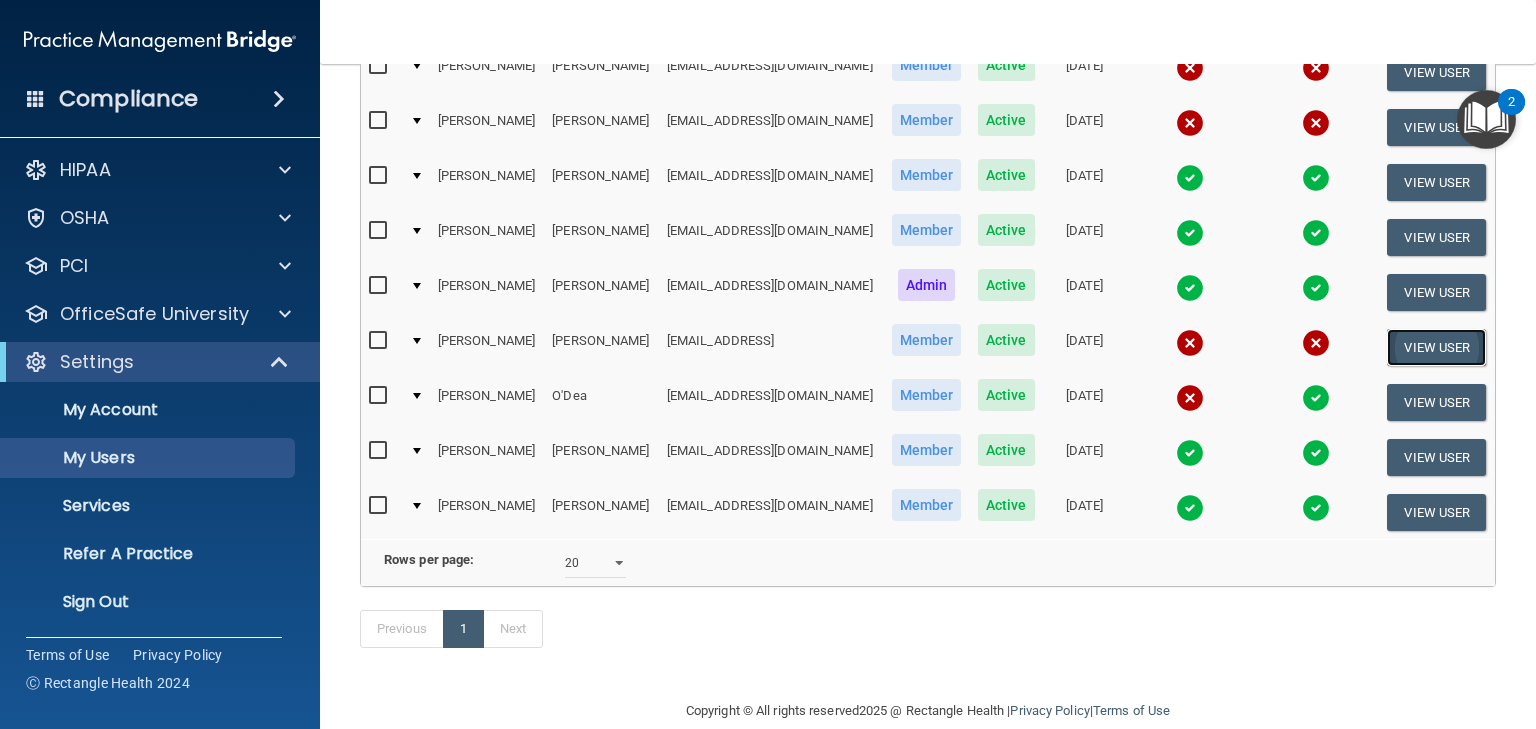 click on "View User" at bounding box center [1436, 347] 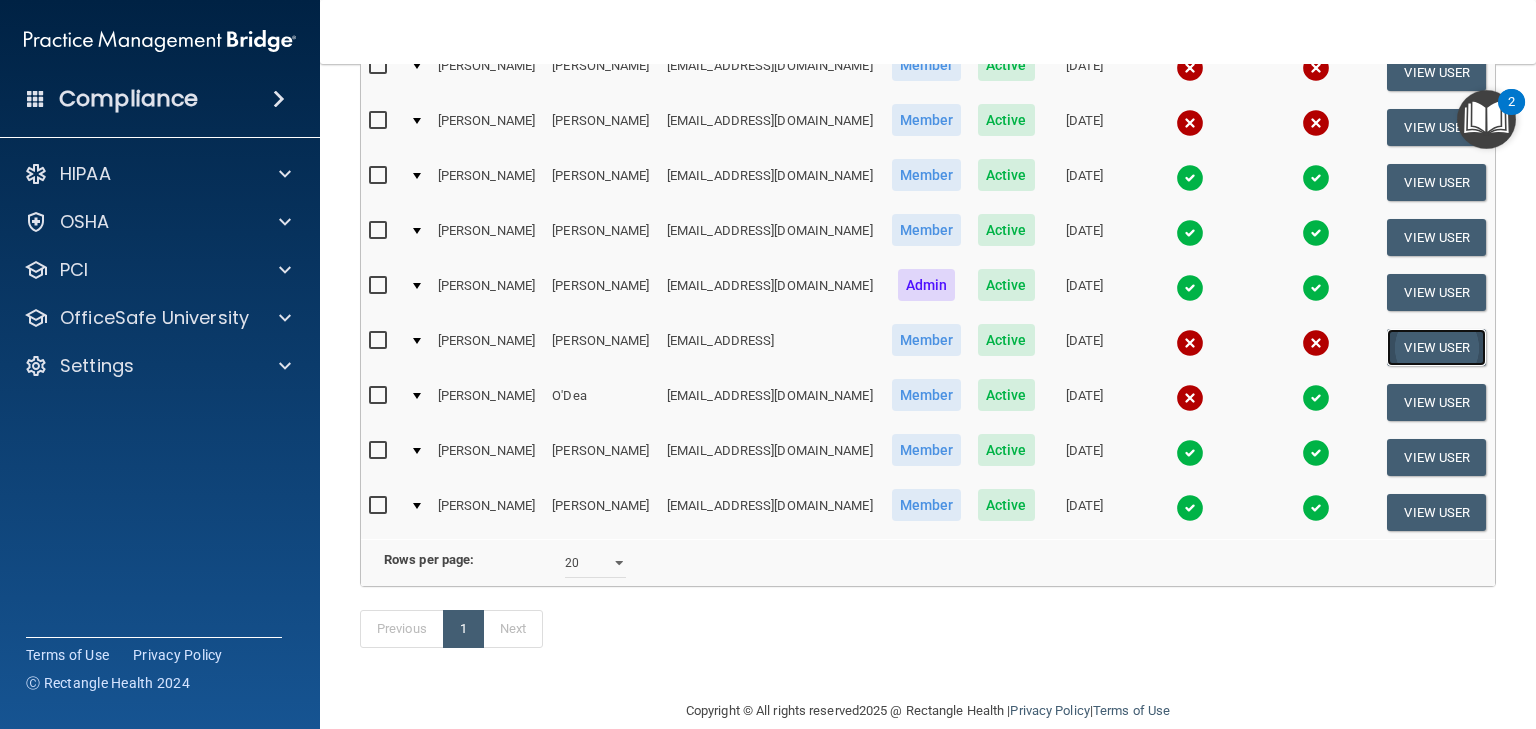 scroll, scrollTop: 0, scrollLeft: 0, axis: both 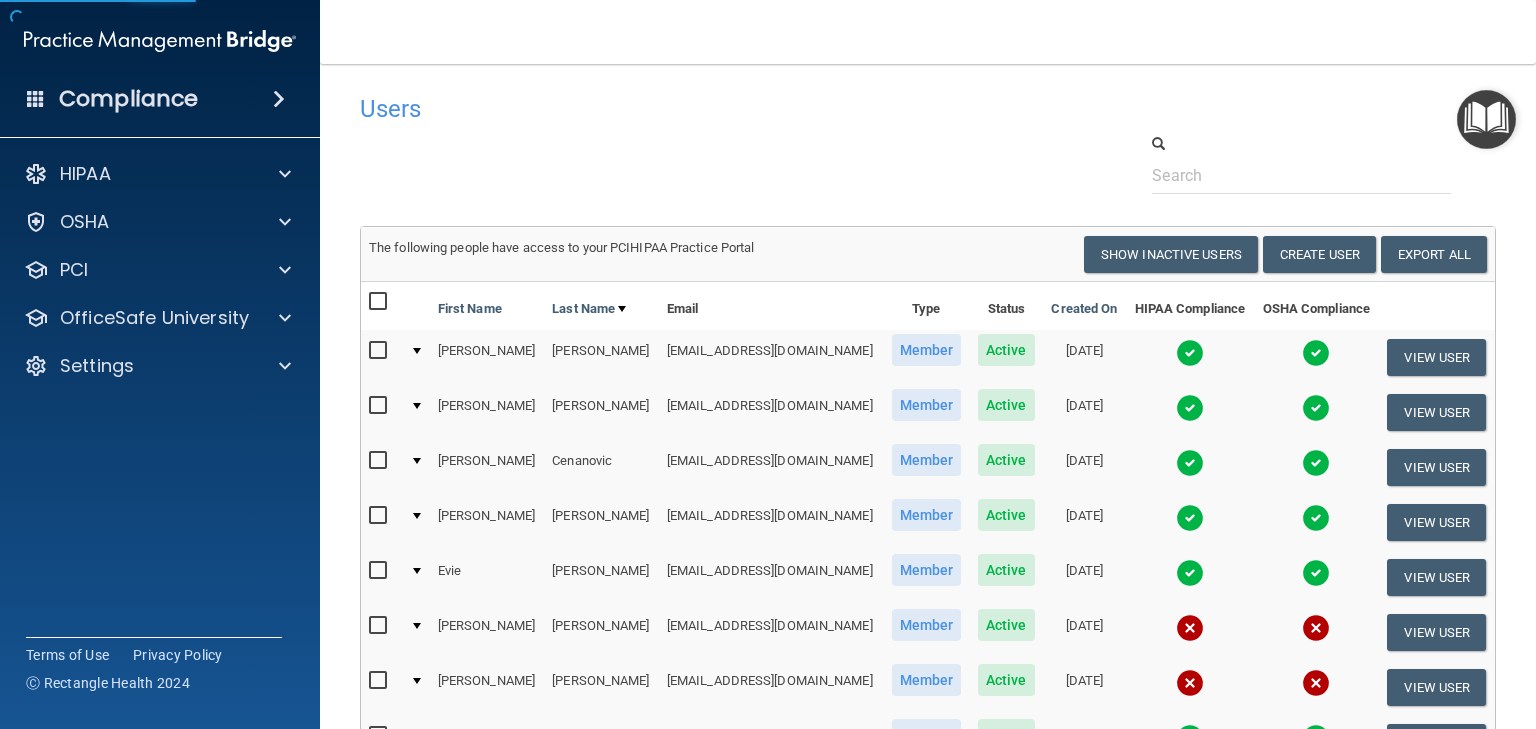 select on "practice_member" 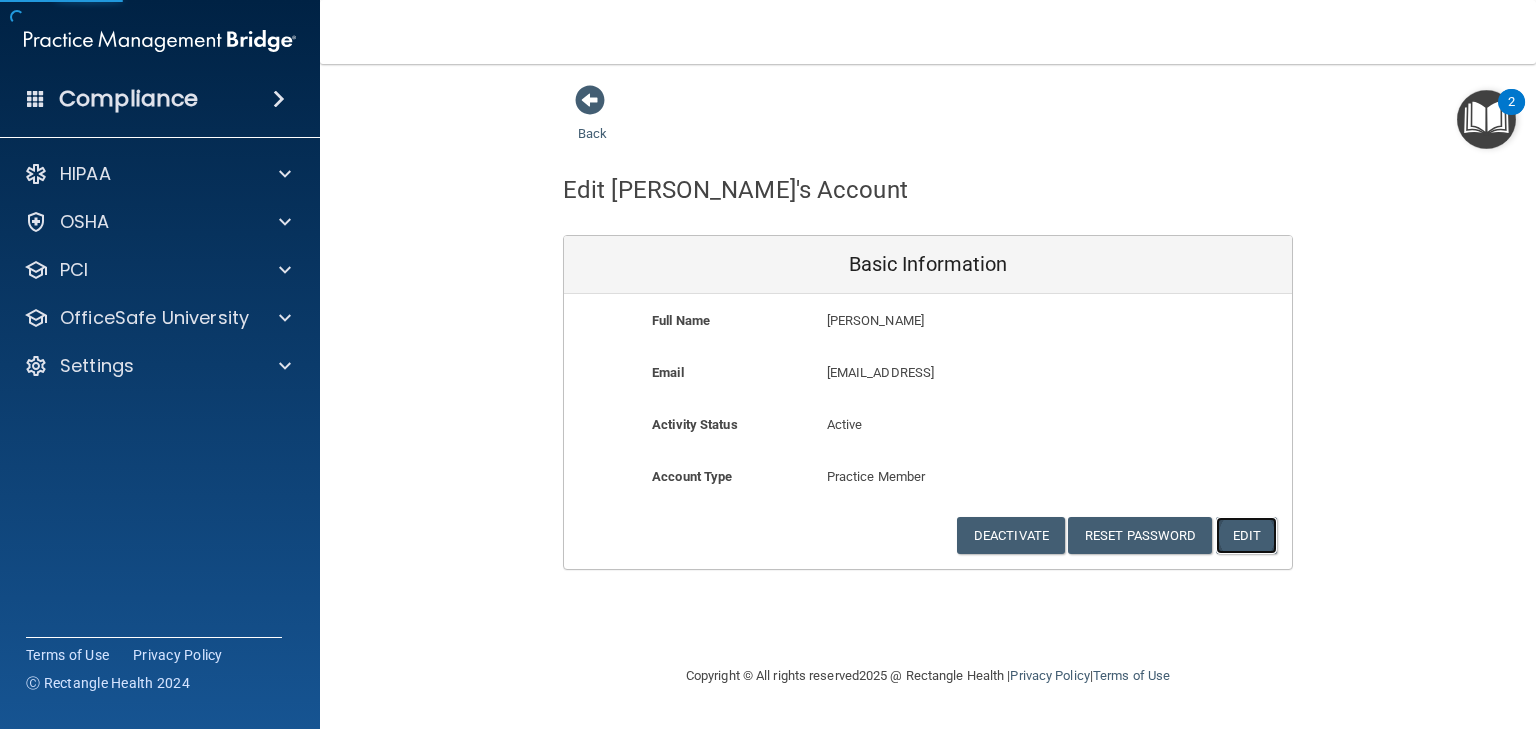 click on "Edit" at bounding box center [1246, 535] 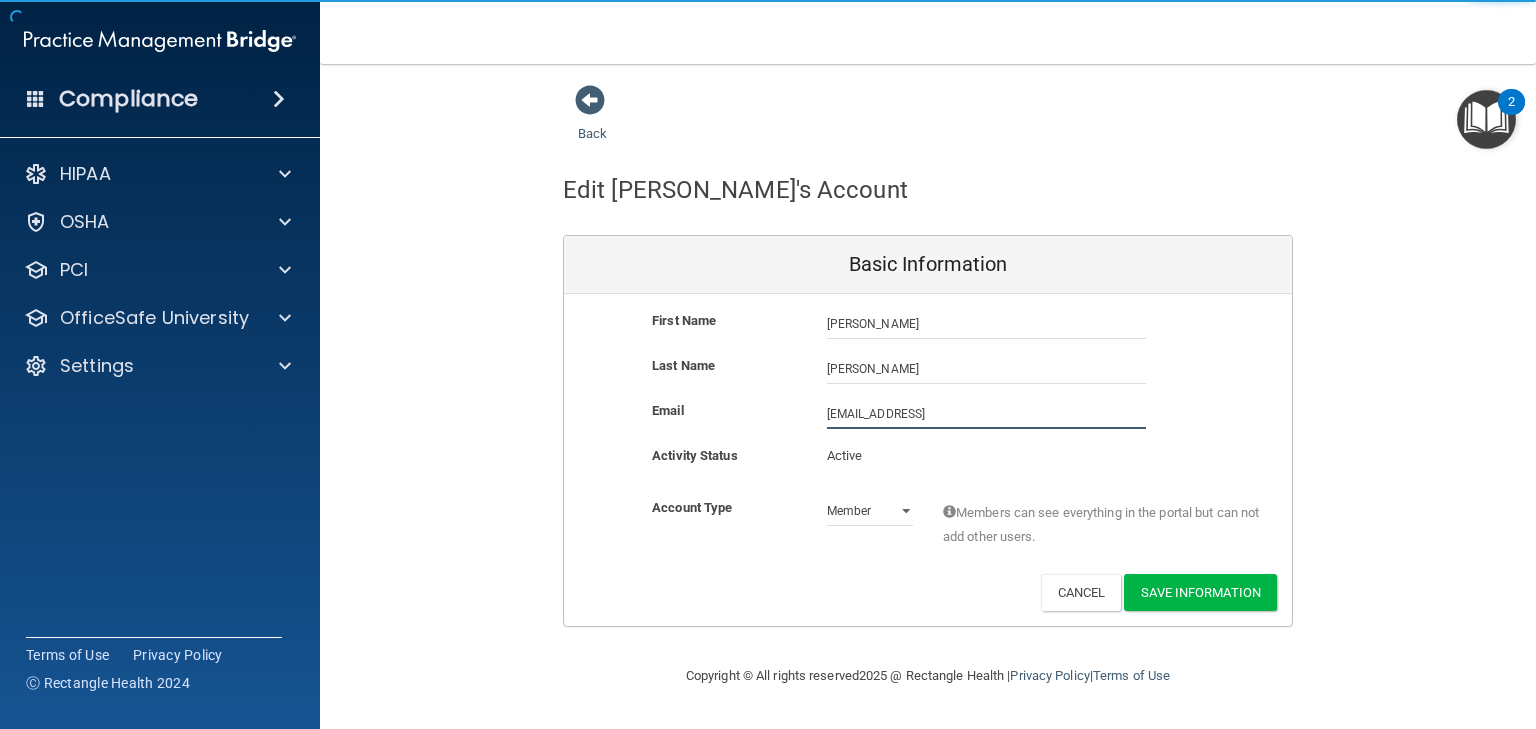 click on "[EMAIL_ADDRESS]" at bounding box center [986, 414] 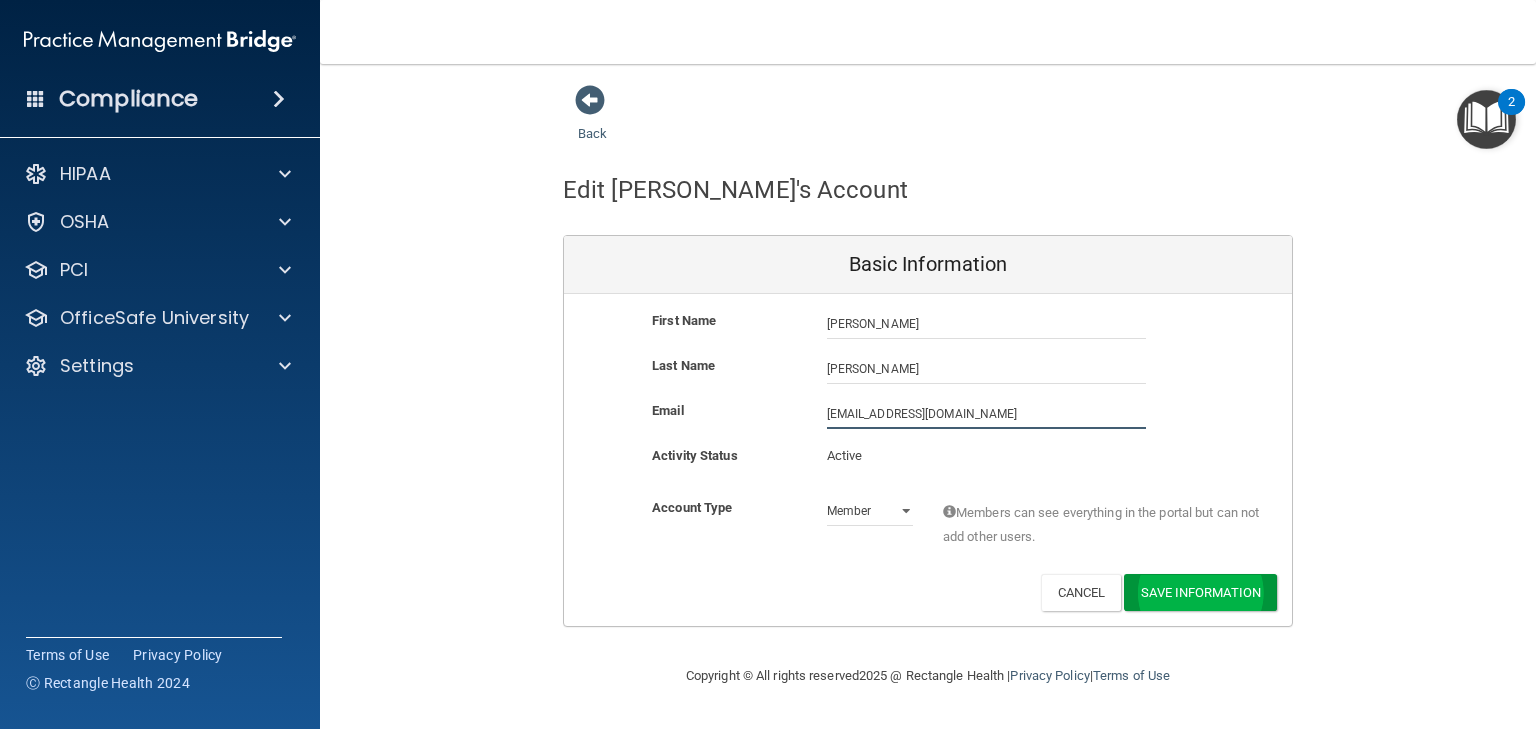 type on "emorales@gldpdental.com" 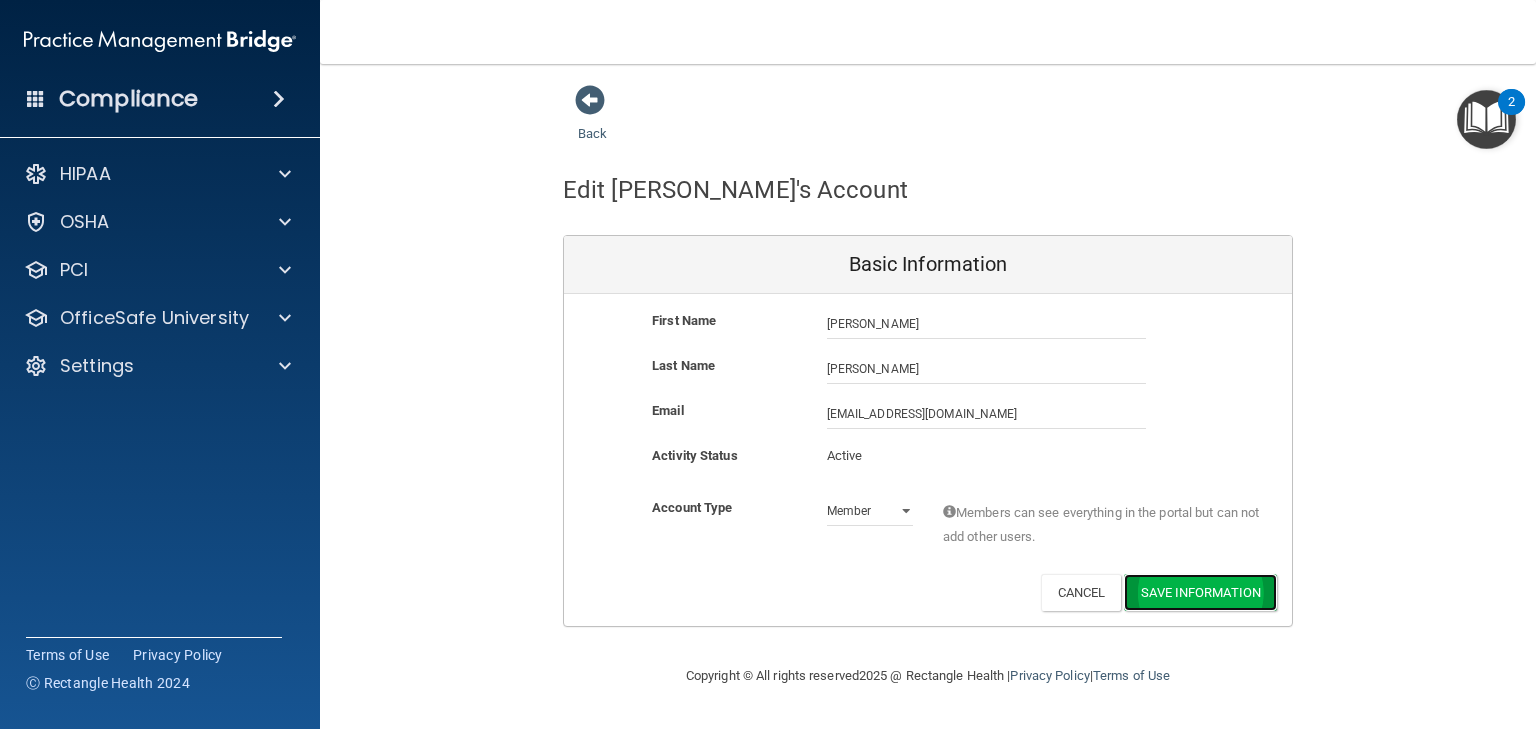 click on "Save Information" at bounding box center [1200, 592] 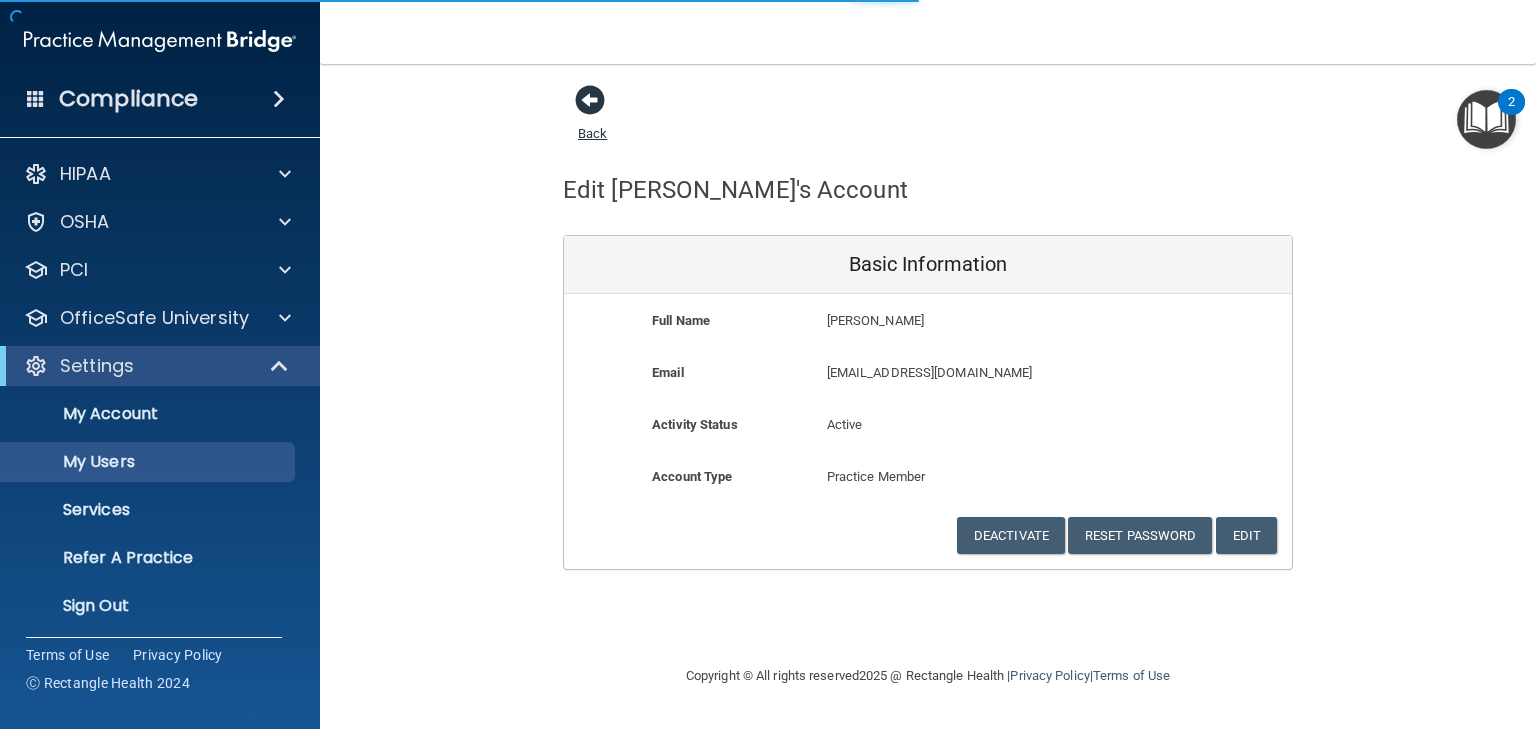 select on "20" 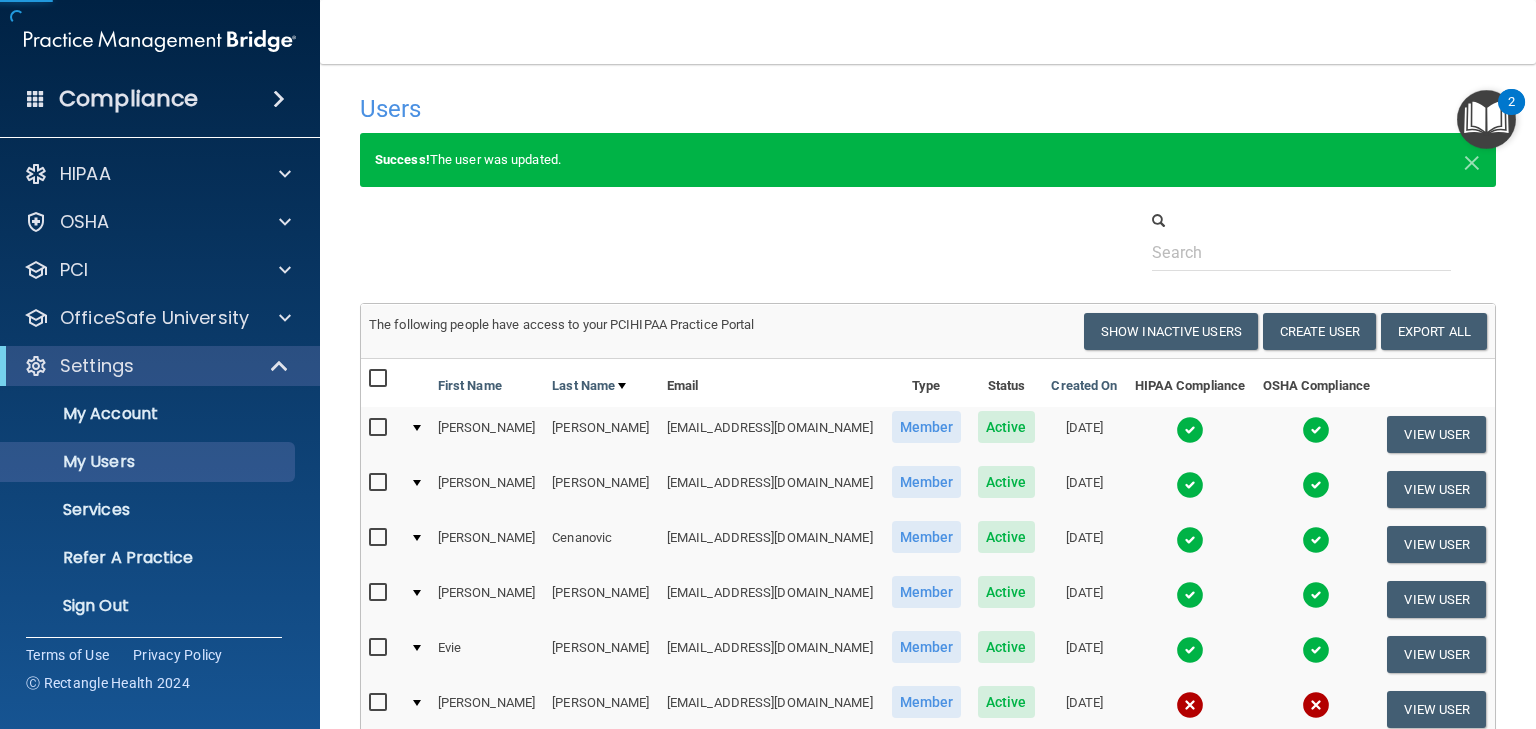 click on "Users" at bounding box center (685, 109) 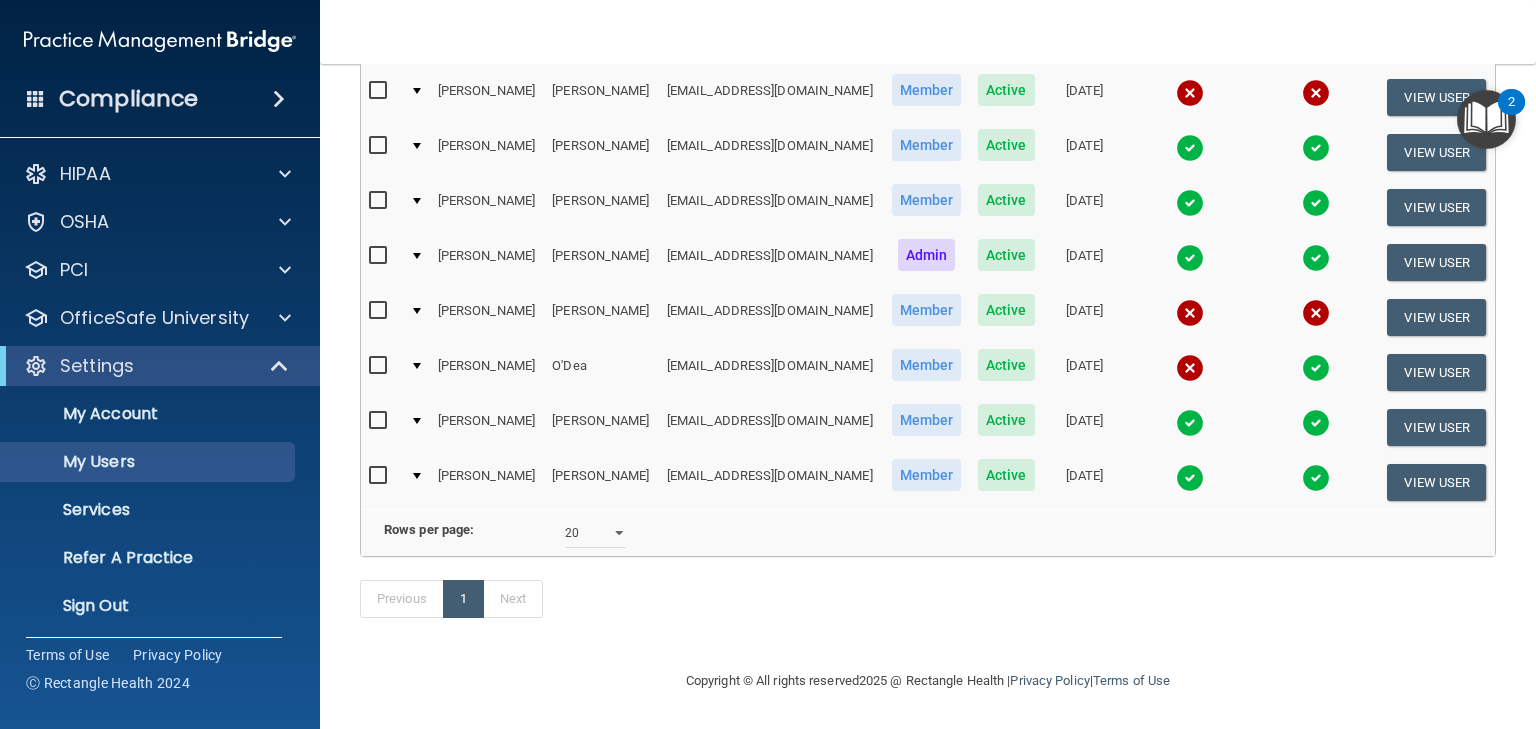 scroll, scrollTop: 681, scrollLeft: 0, axis: vertical 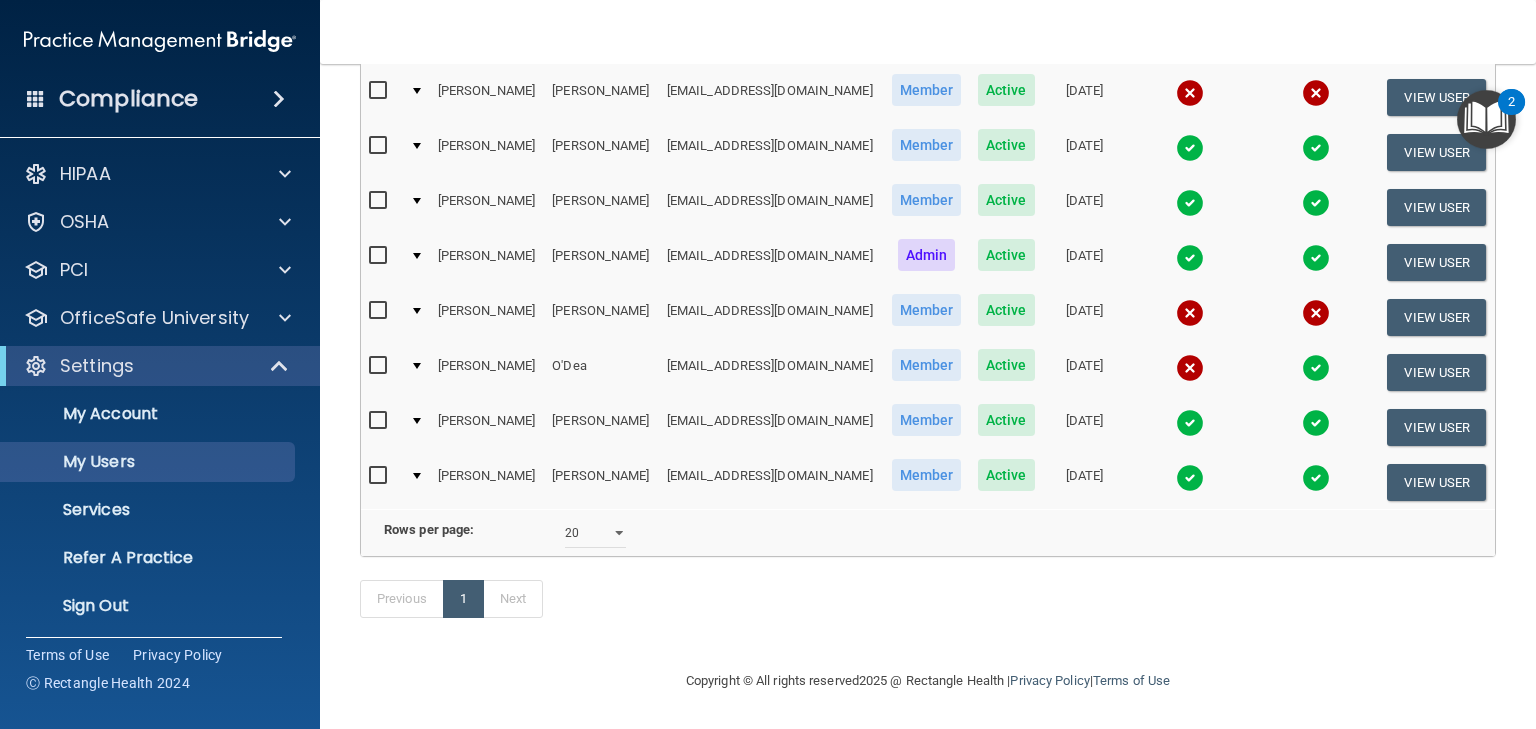 click at bounding box center [380, 311] 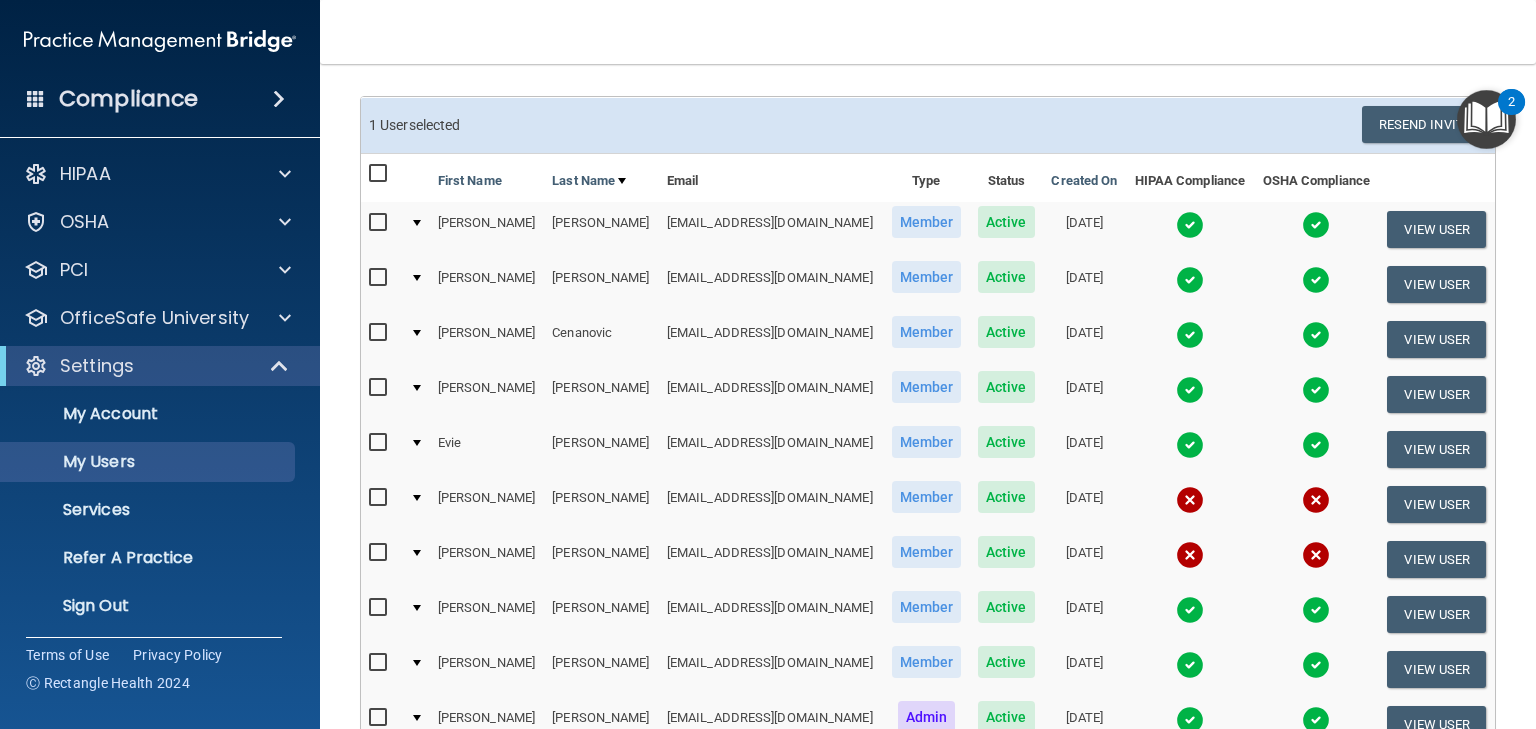 scroll, scrollTop: 0, scrollLeft: 0, axis: both 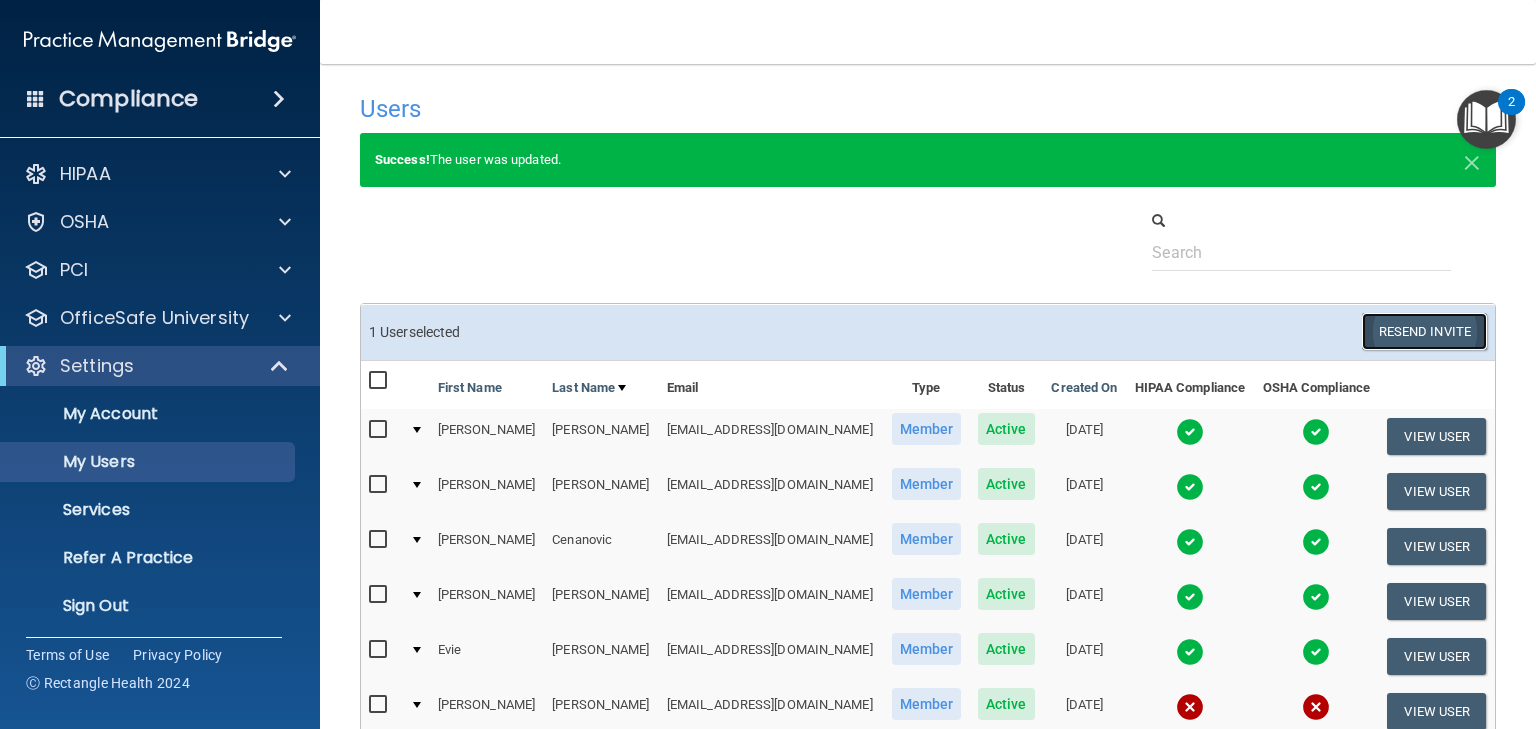 click on "Resend Invite" at bounding box center (1424, 331) 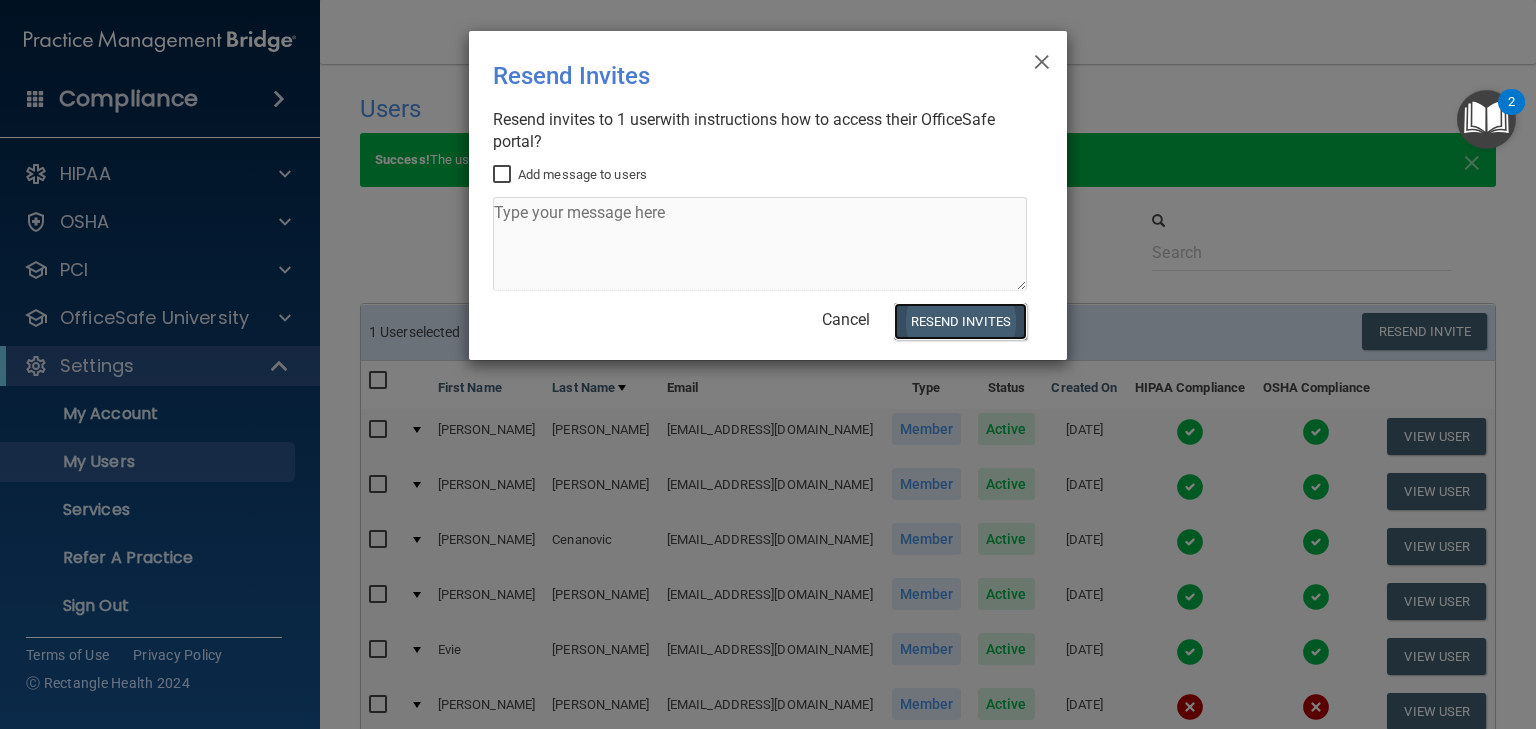 click on "Resend Invites" at bounding box center [960, 321] 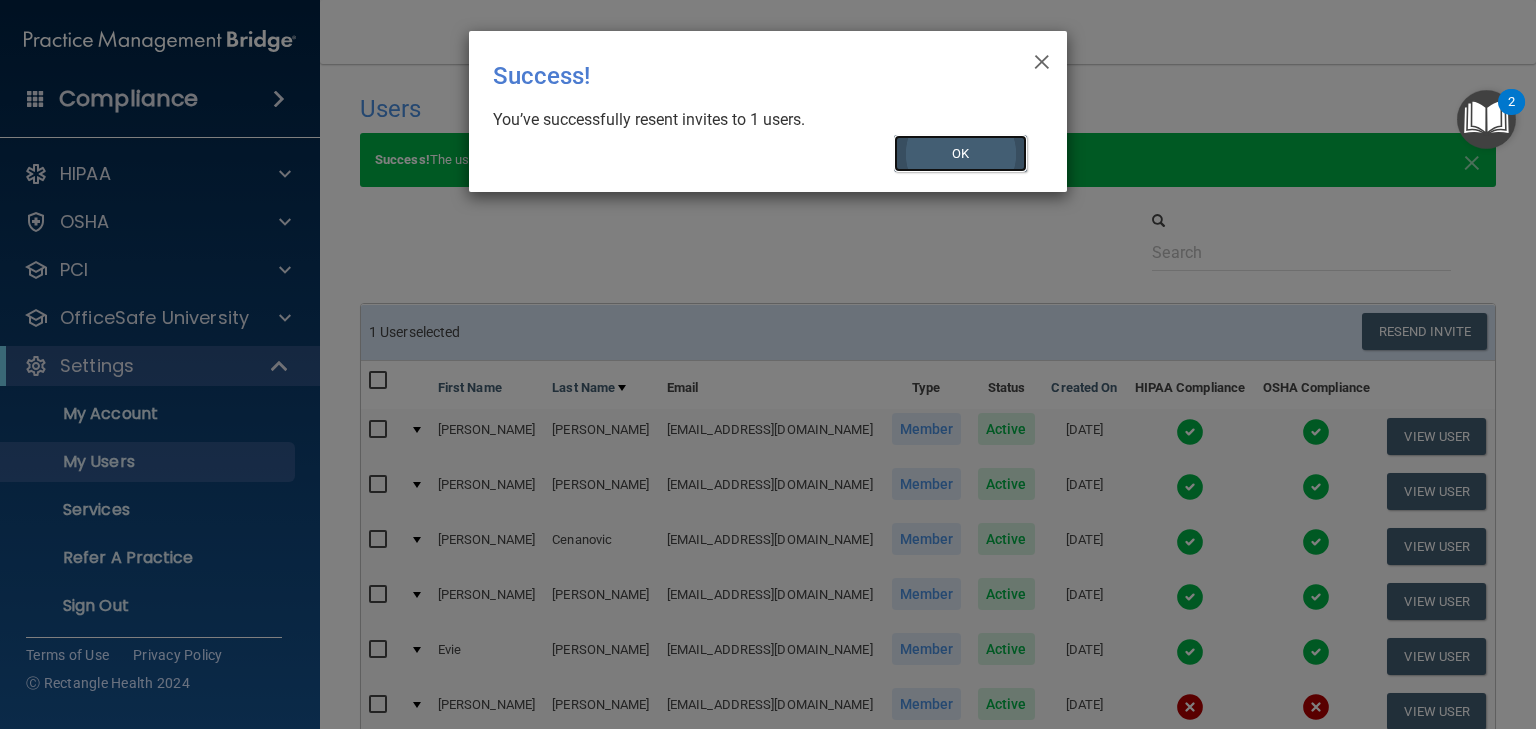 click on "OK" at bounding box center (961, 153) 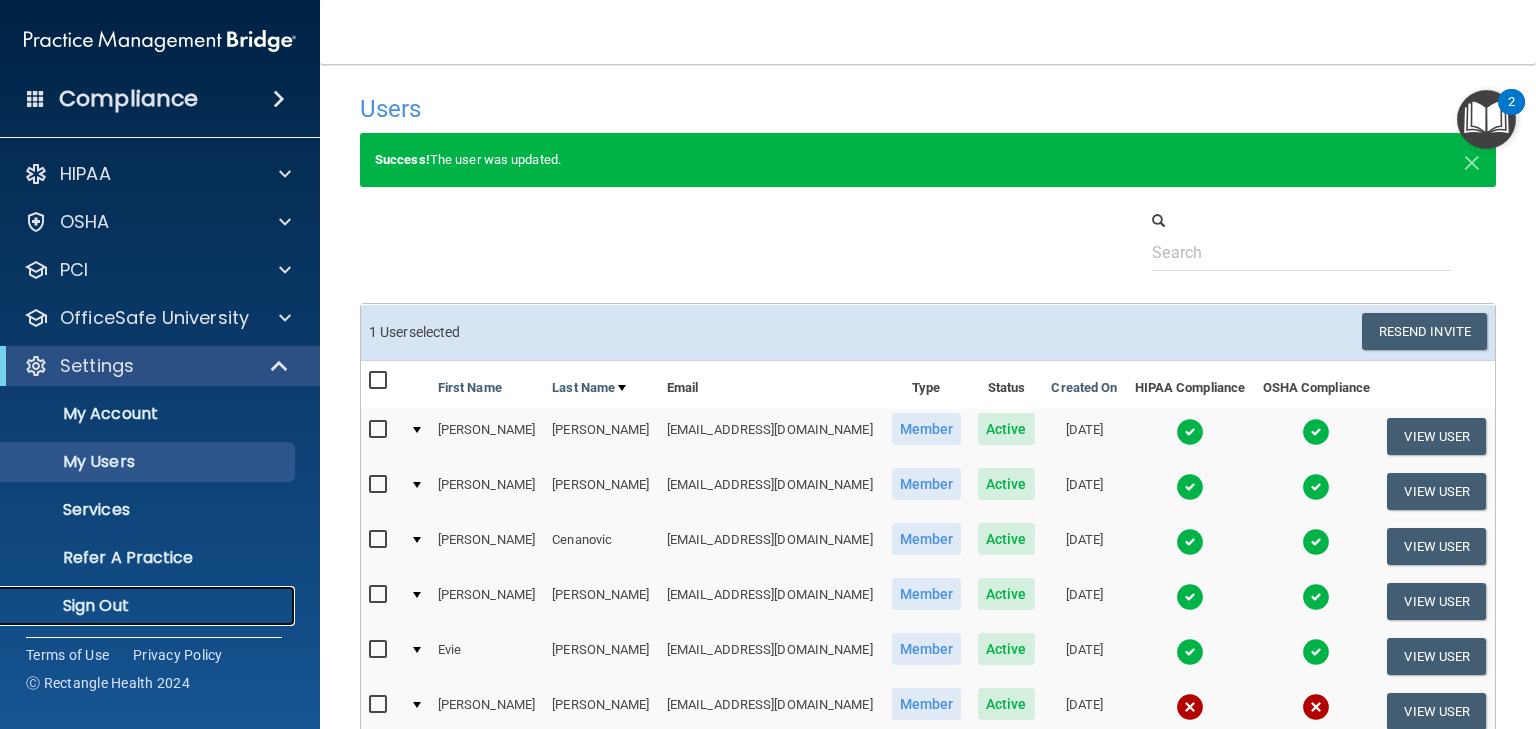 click on "Sign Out" at bounding box center [149, 606] 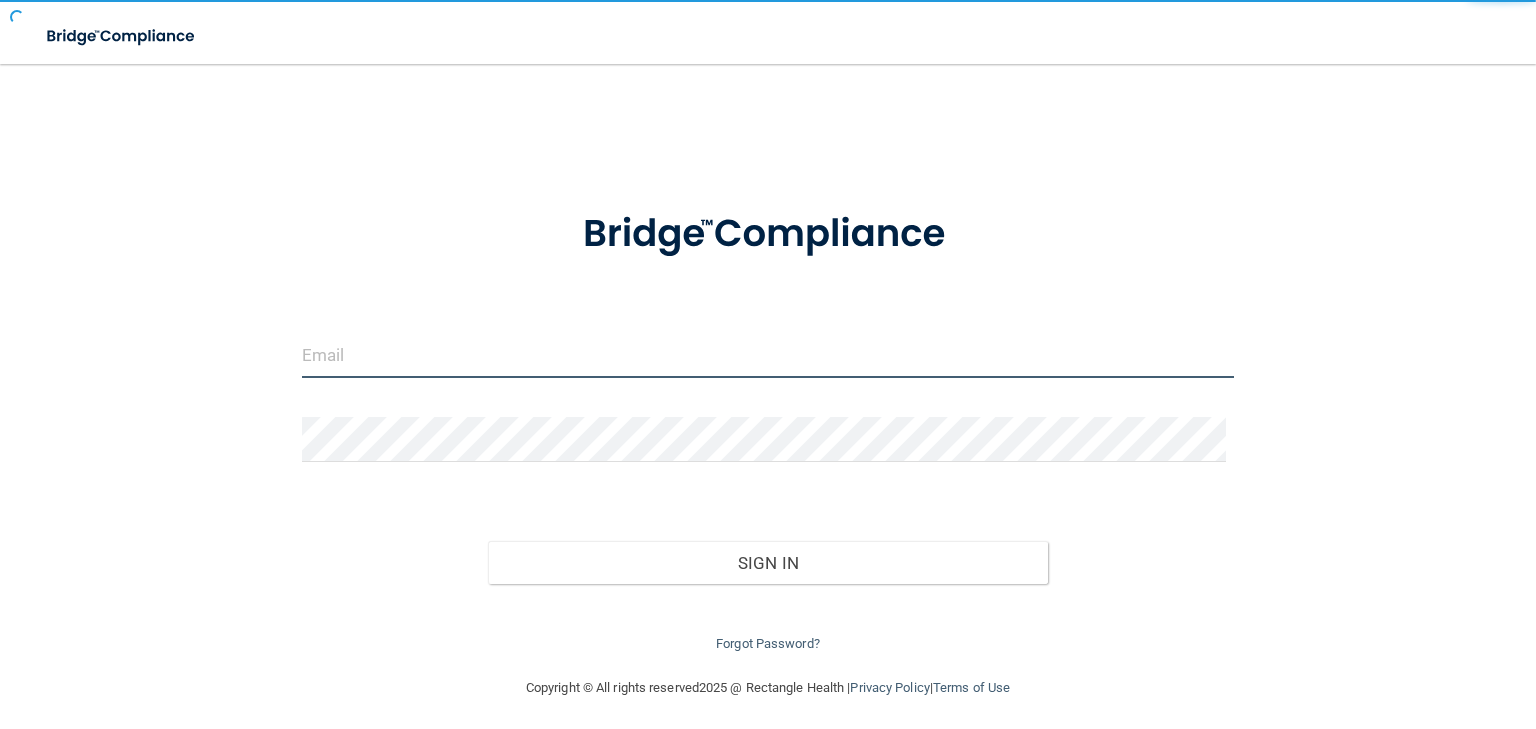 type on "[EMAIL_ADDRESS][DOMAIN_NAME]" 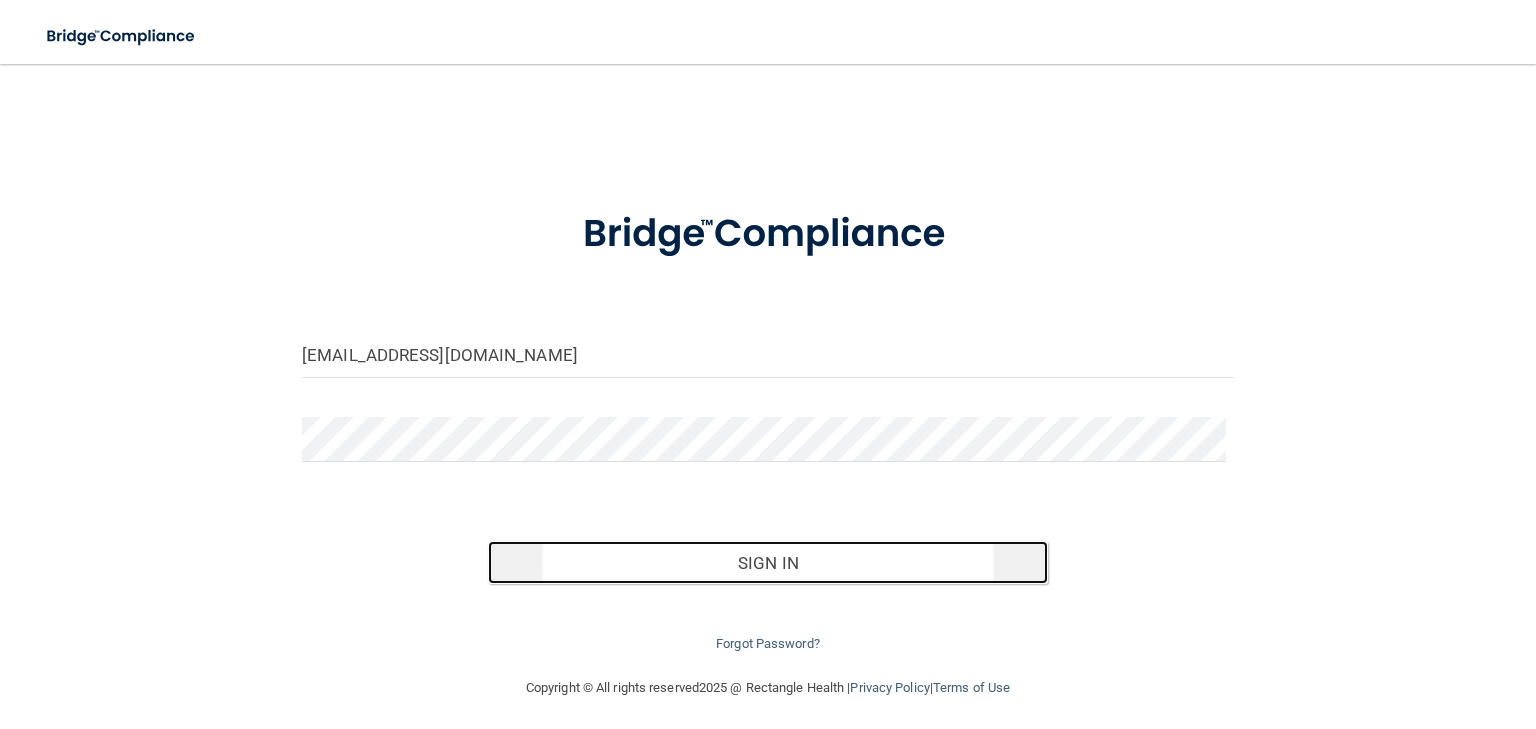 click on "Sign In" at bounding box center [767, 563] 